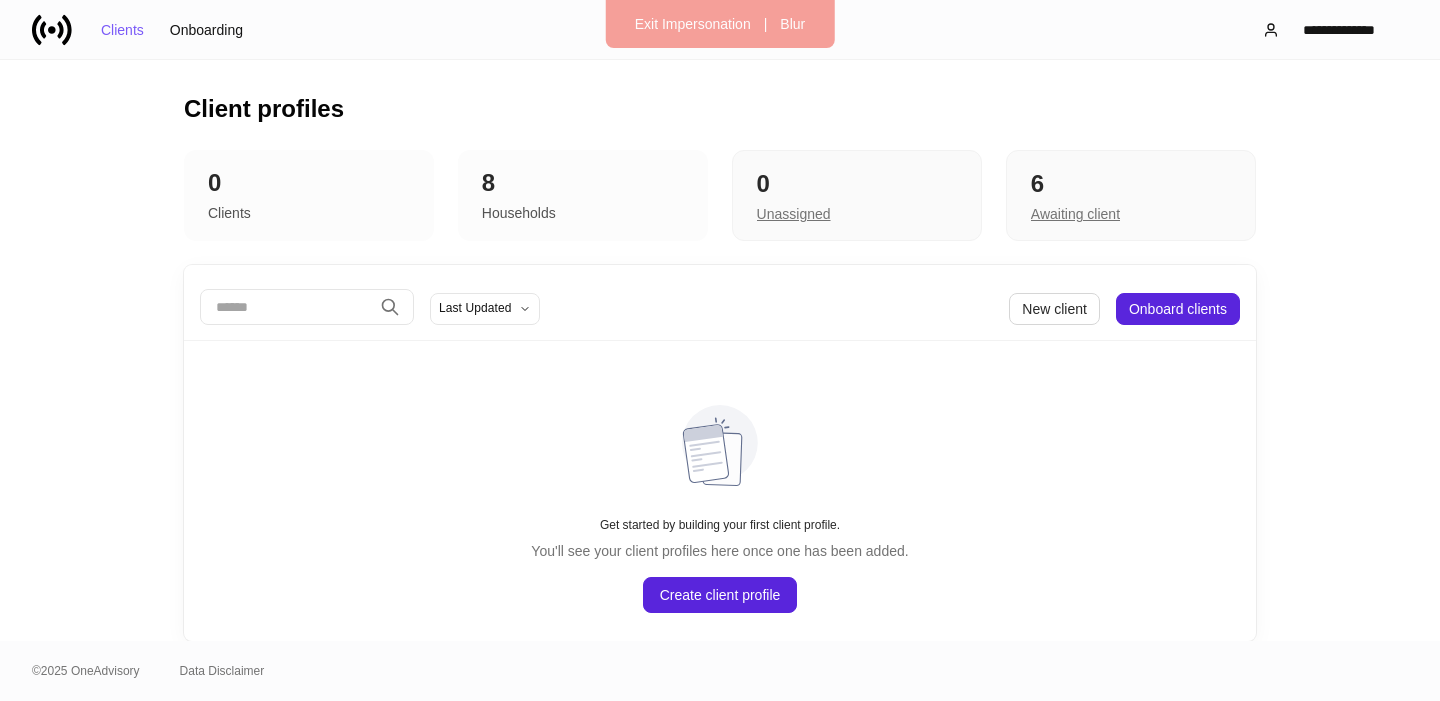 scroll, scrollTop: 0, scrollLeft: 0, axis: both 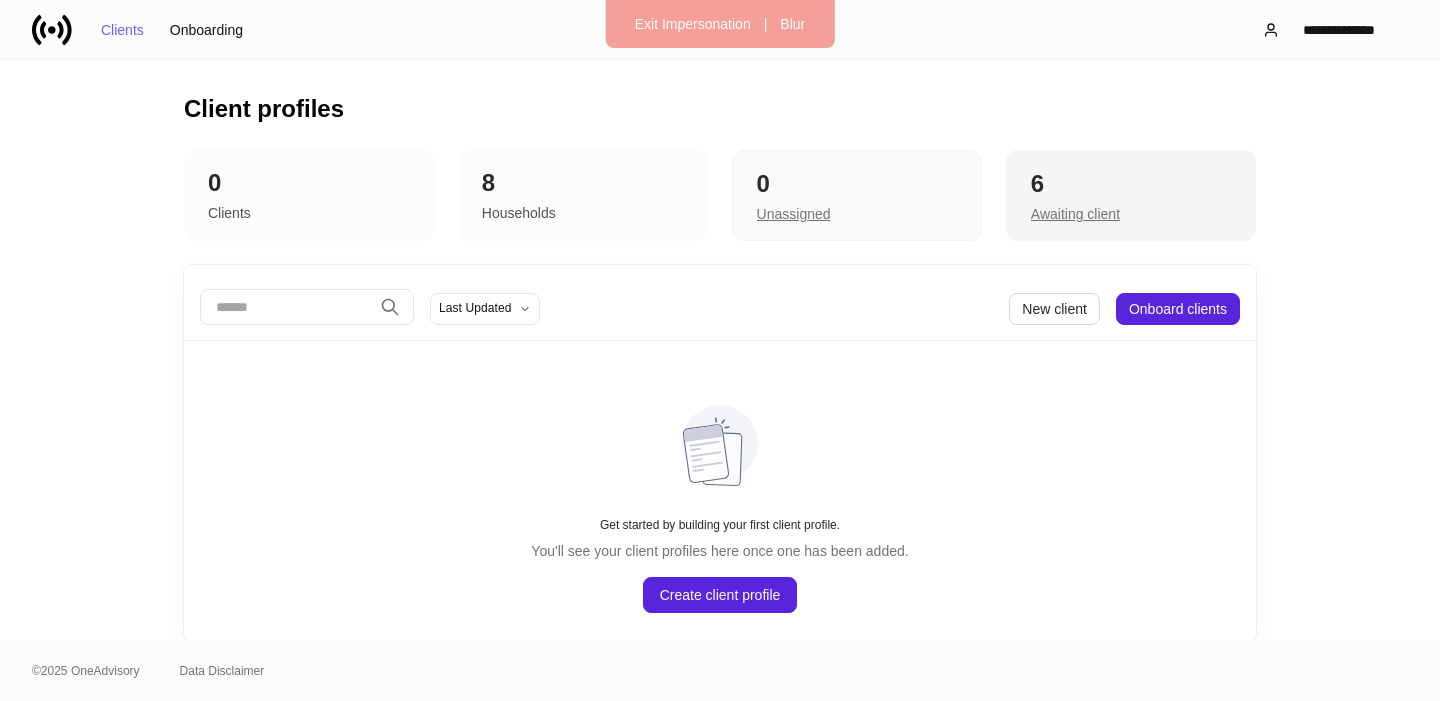 click on "Awaiting client" at bounding box center [1131, 212] 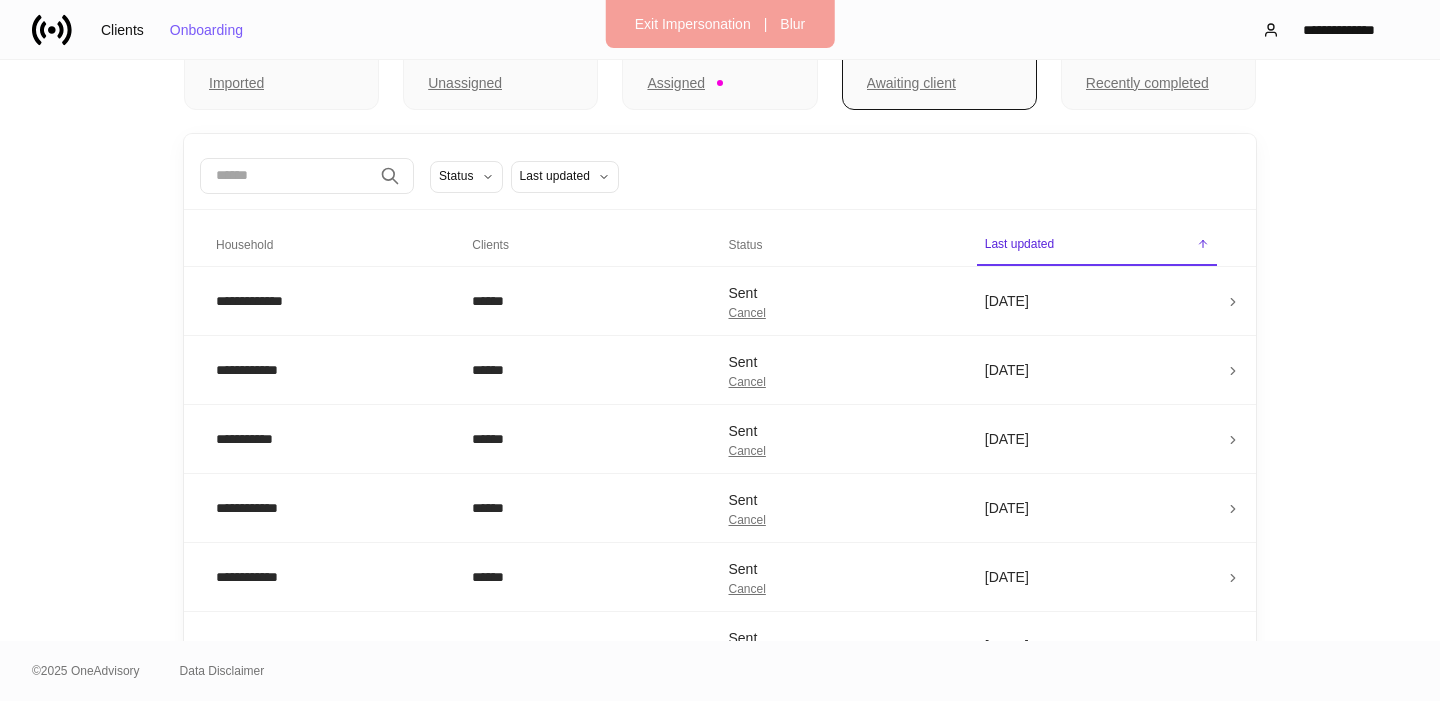scroll, scrollTop: 172, scrollLeft: 0, axis: vertical 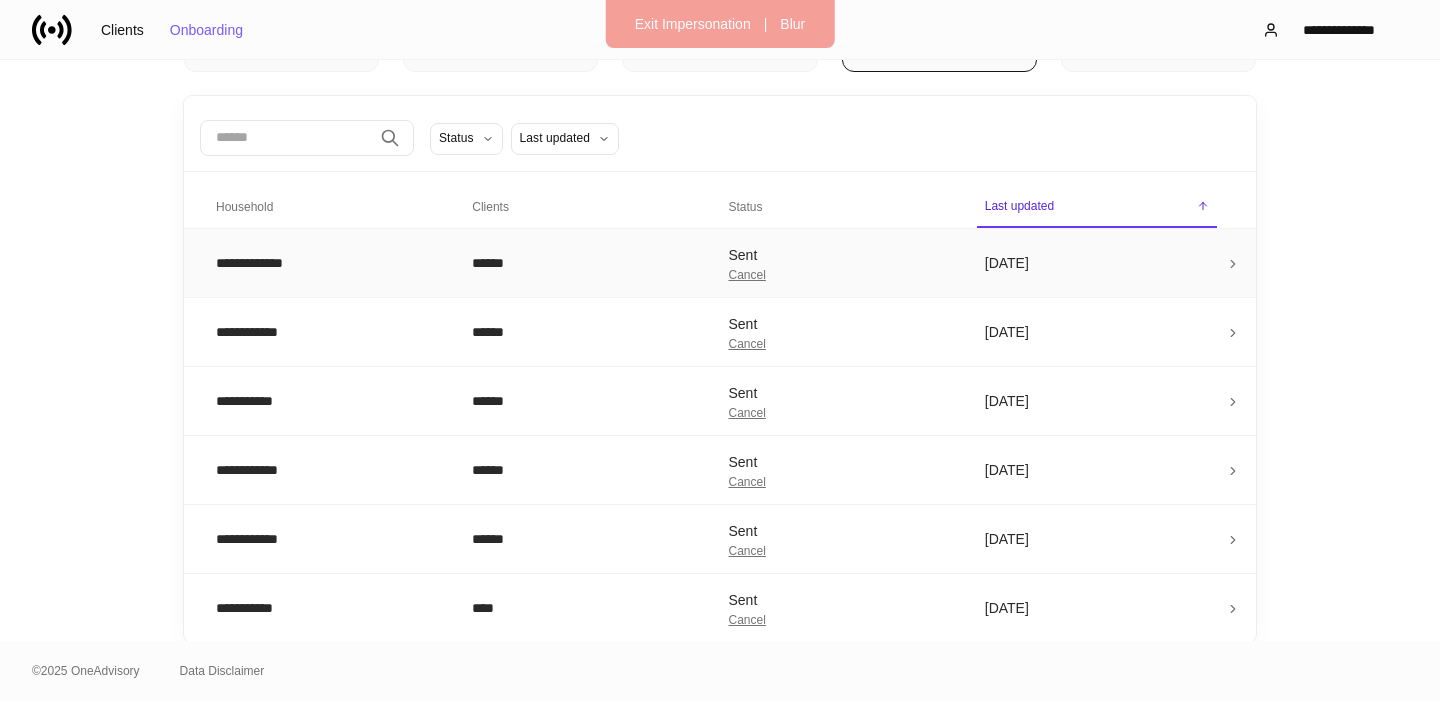 click on "[DATE]" at bounding box center (1097, 262) 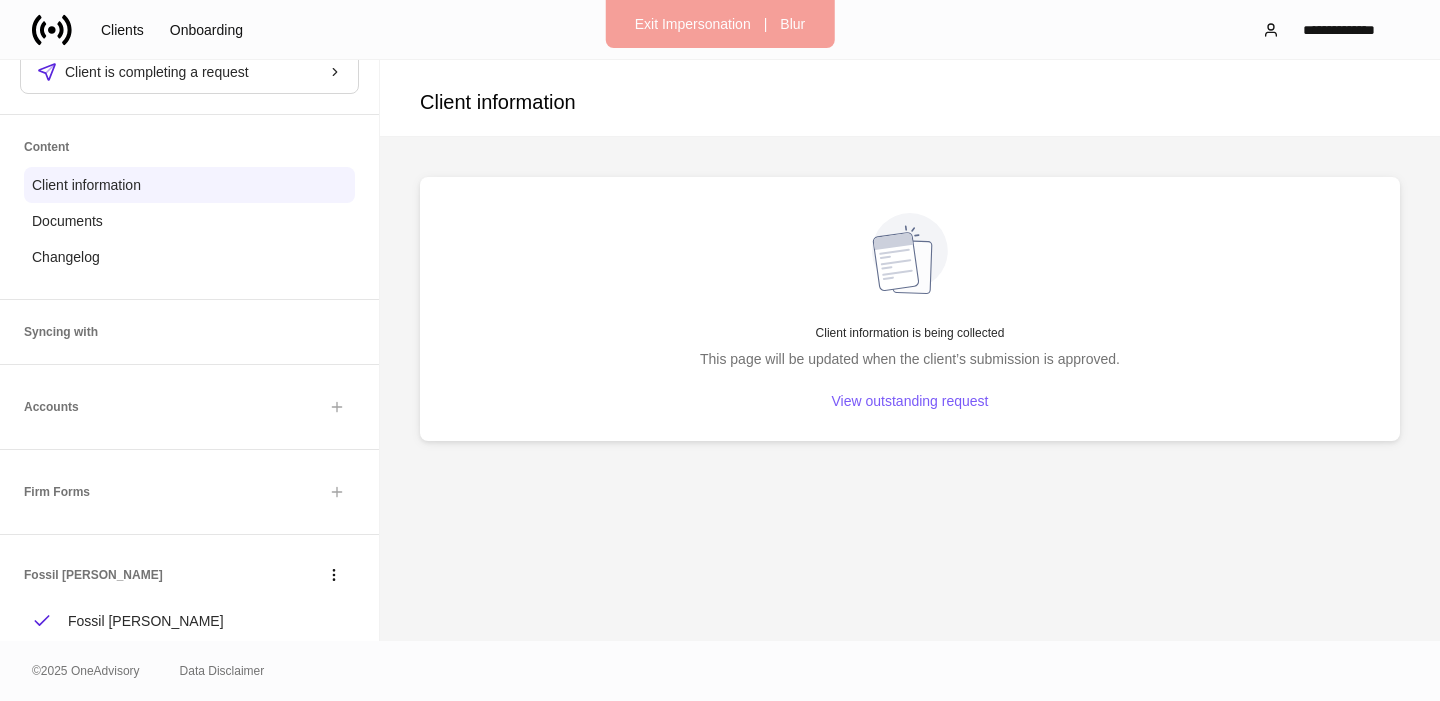 scroll, scrollTop: 147, scrollLeft: 0, axis: vertical 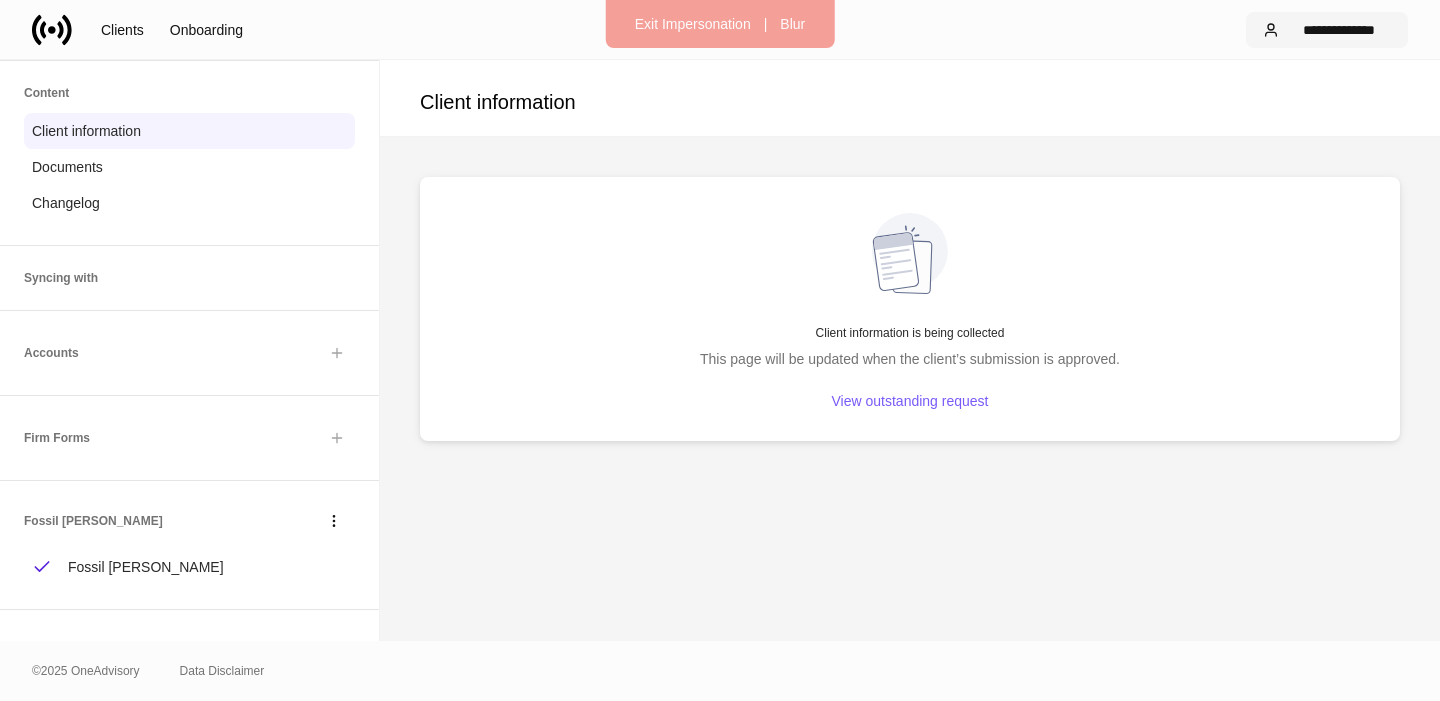 click on "**********" at bounding box center (1327, 30) 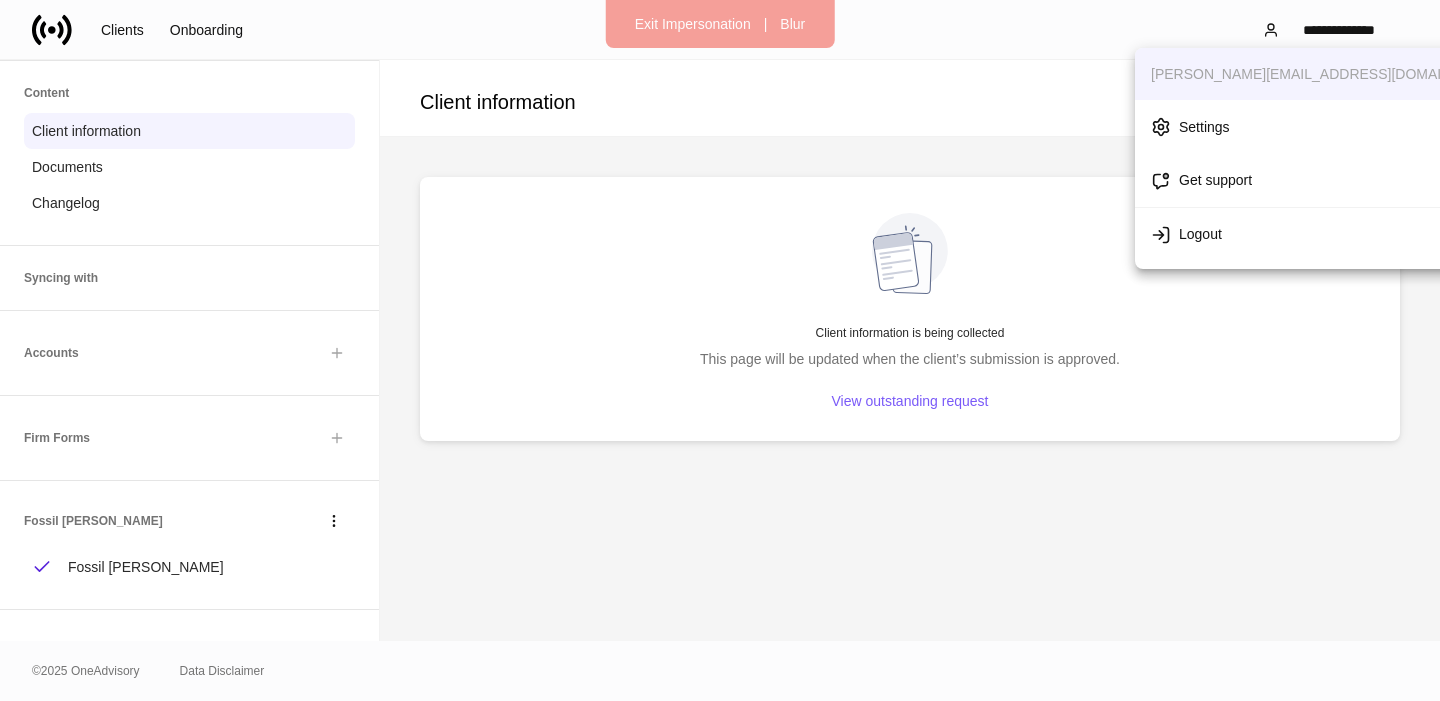 click at bounding box center (720, 350) 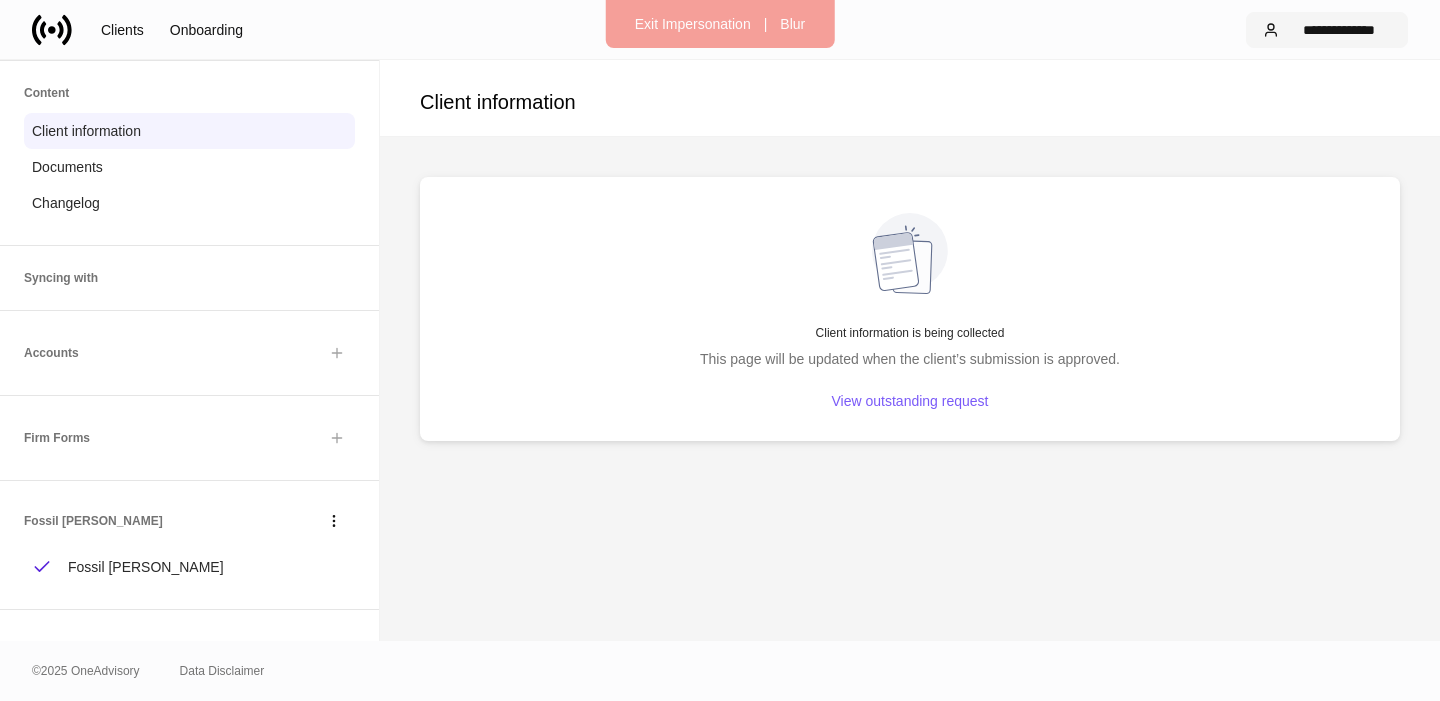 scroll, scrollTop: 148, scrollLeft: 0, axis: vertical 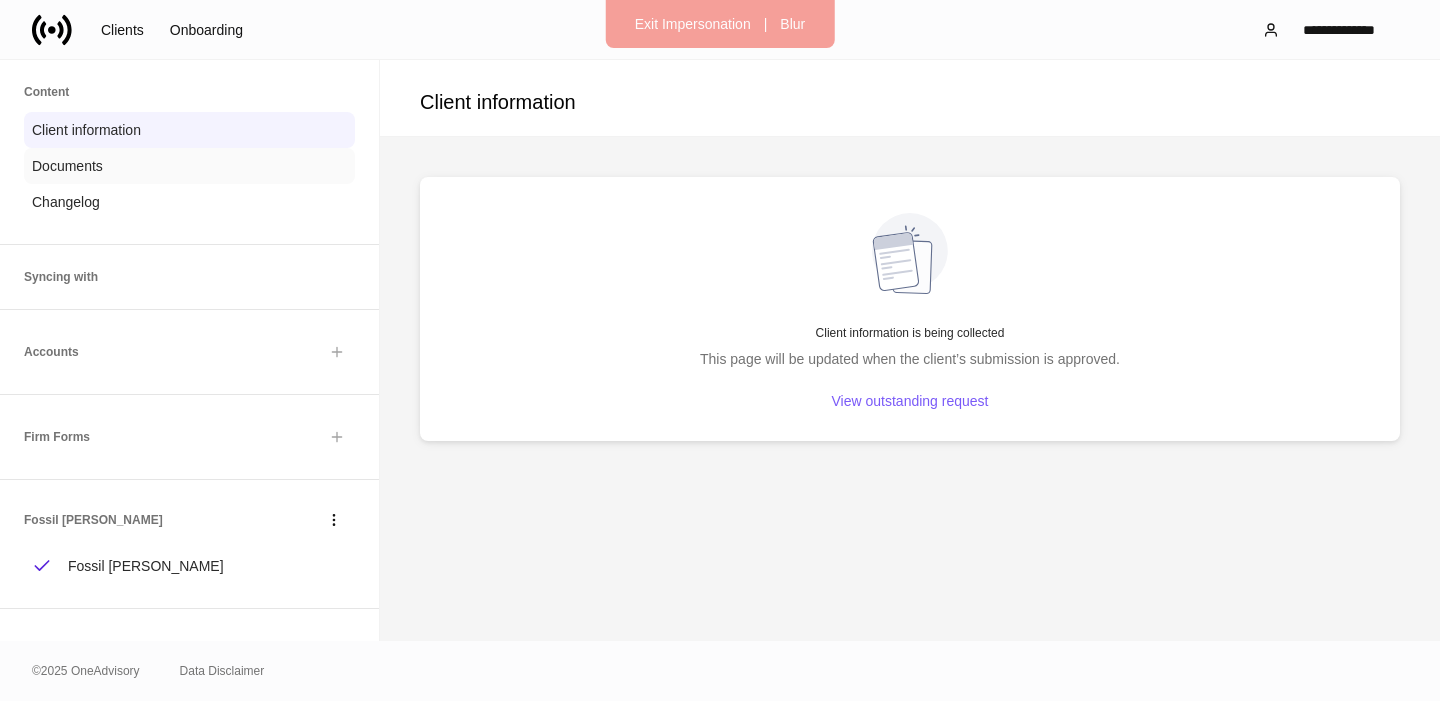 click on "Documents" at bounding box center (189, 166) 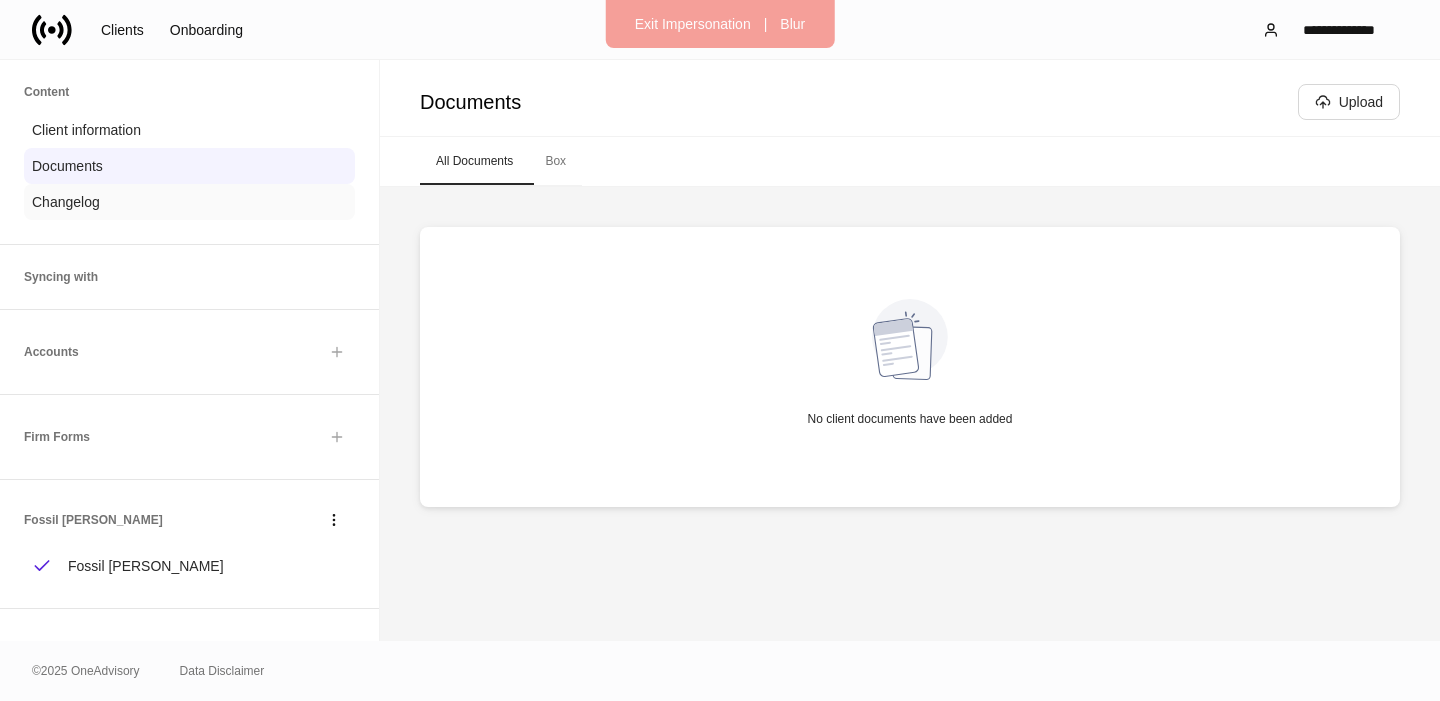 click on "Changelog" at bounding box center (189, 202) 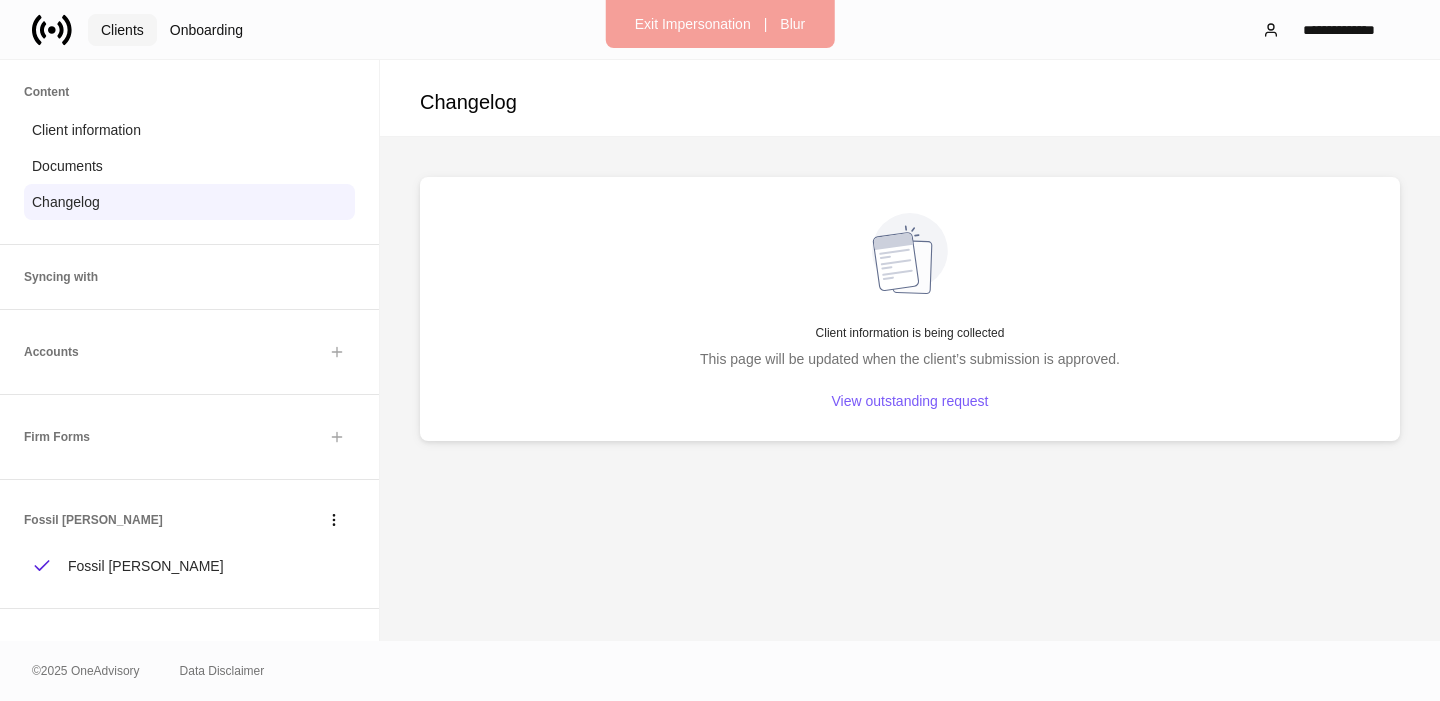 click on "Clients" at bounding box center (122, 30) 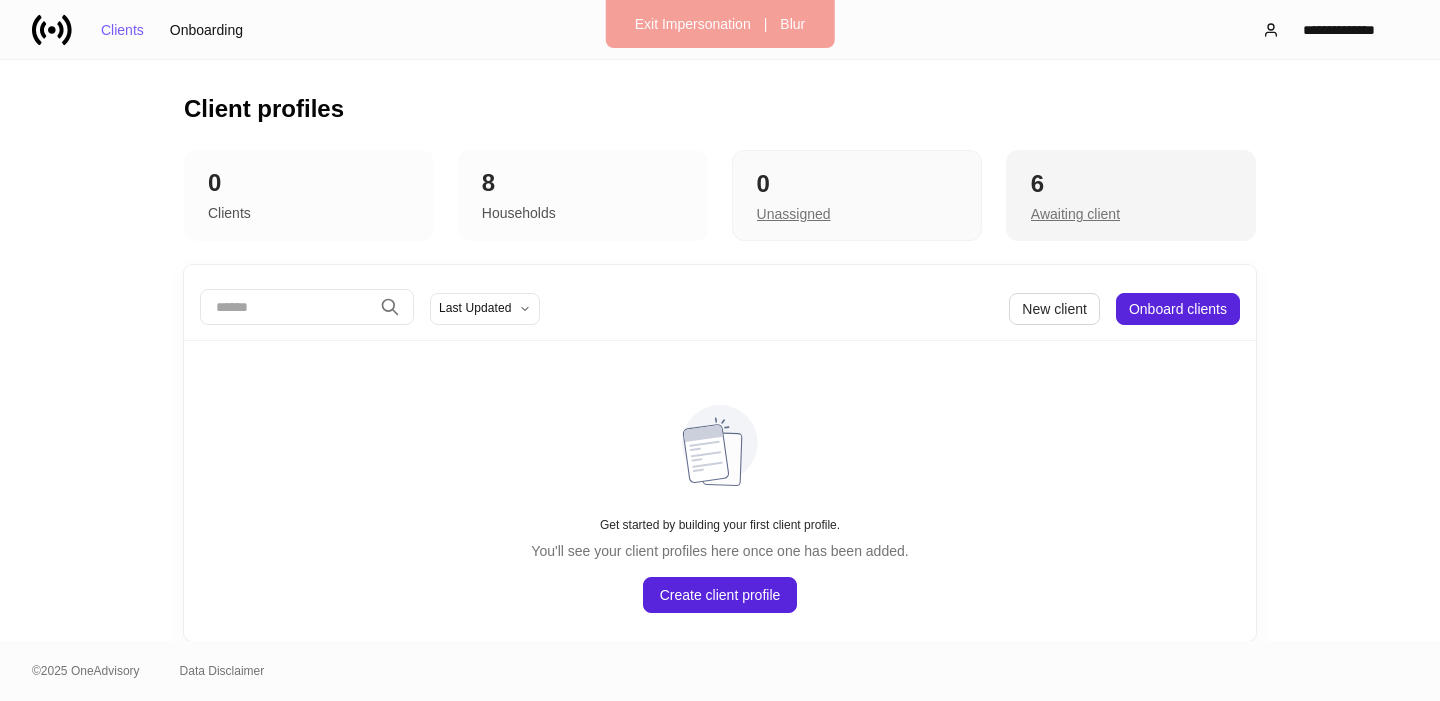 click on "6" at bounding box center [1131, 184] 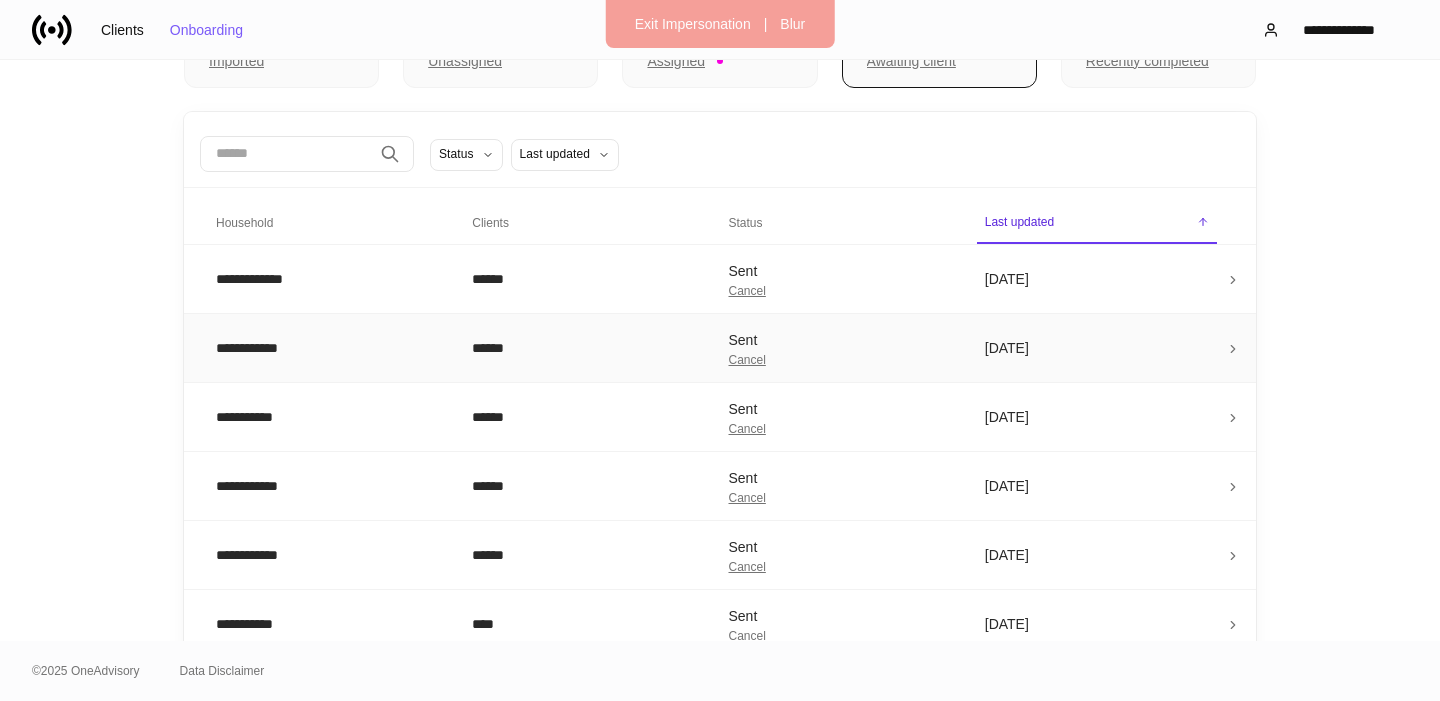 scroll, scrollTop: 173, scrollLeft: 0, axis: vertical 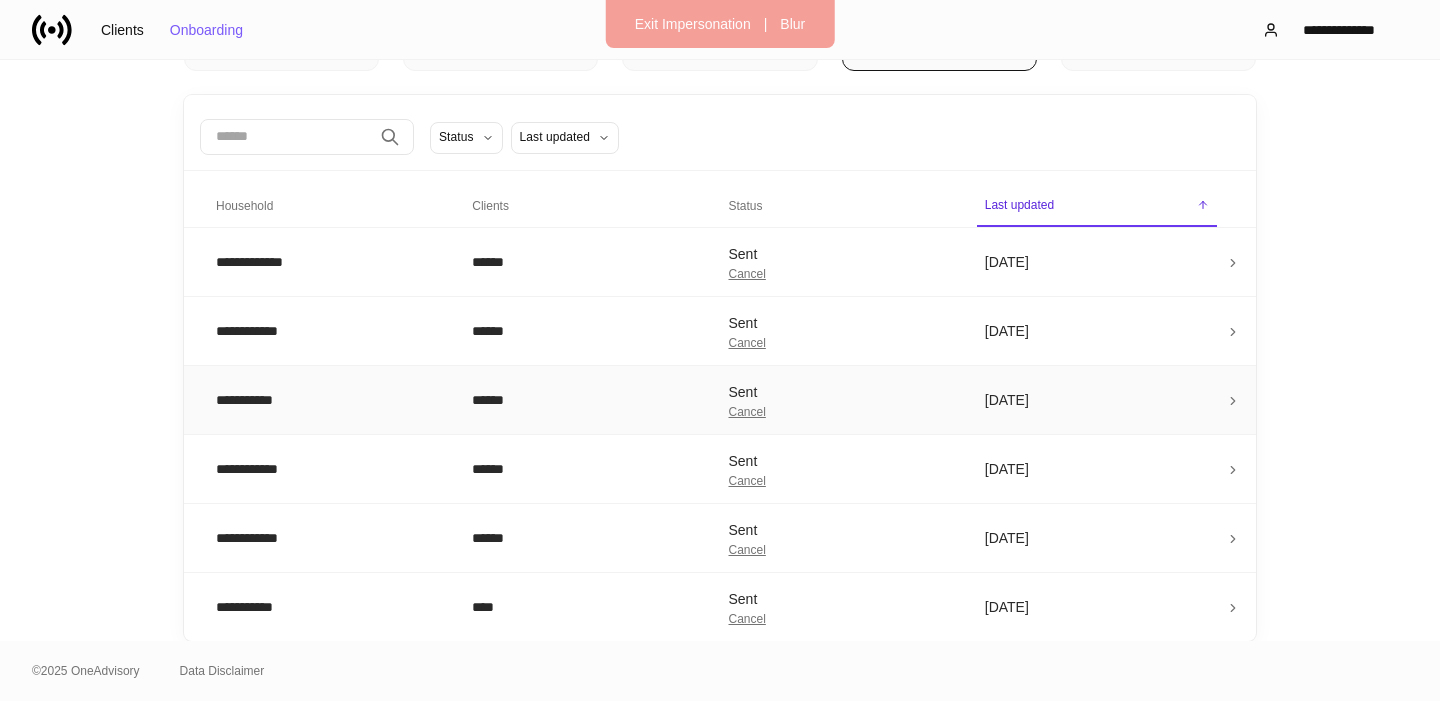 click on "******" at bounding box center [584, 400] 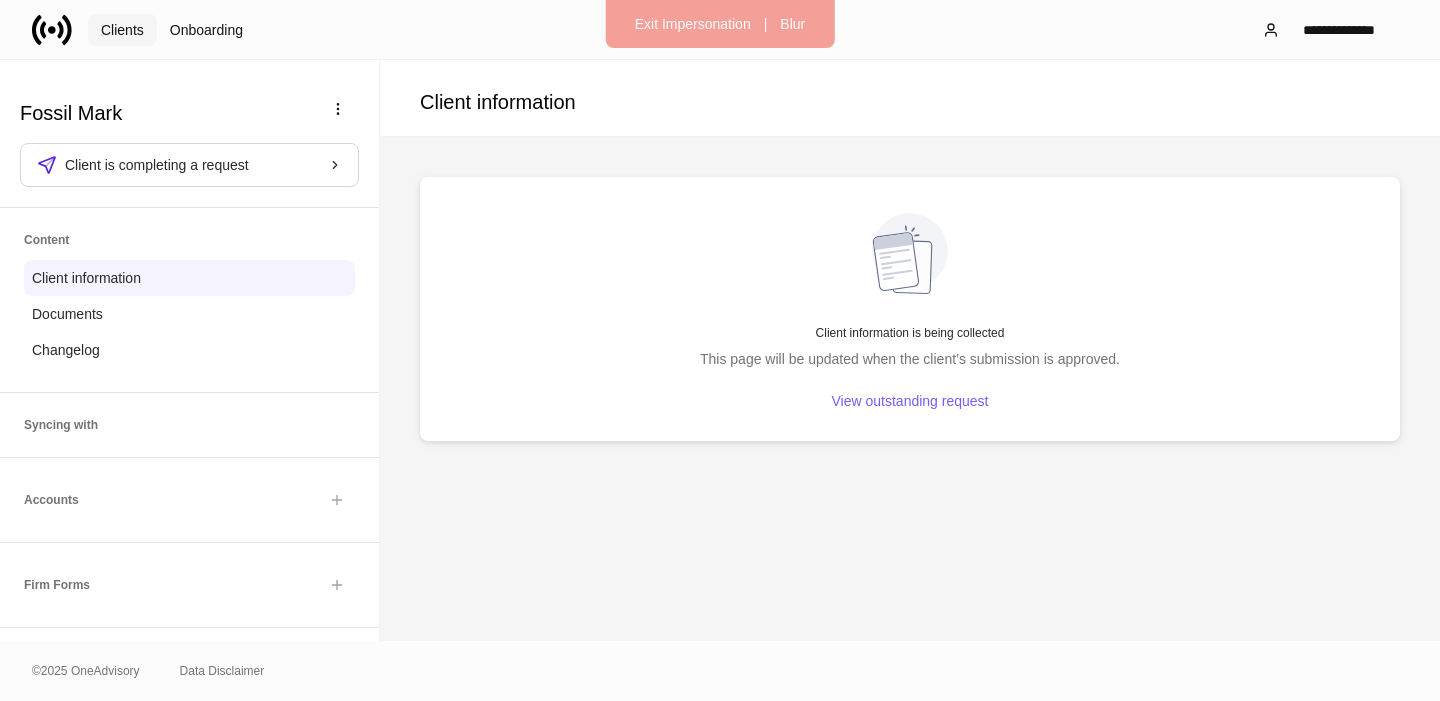 click on "Clients" at bounding box center [122, 30] 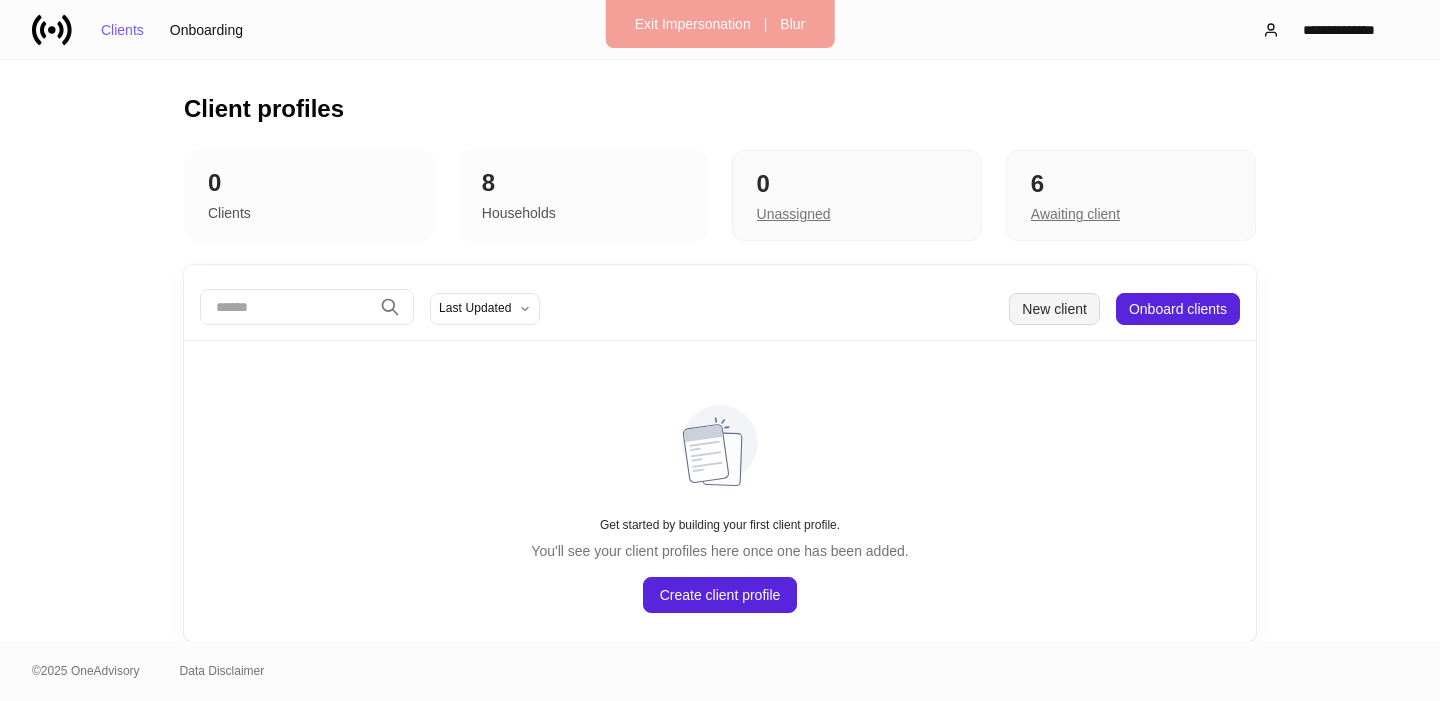 click on "New client" at bounding box center [1054, 309] 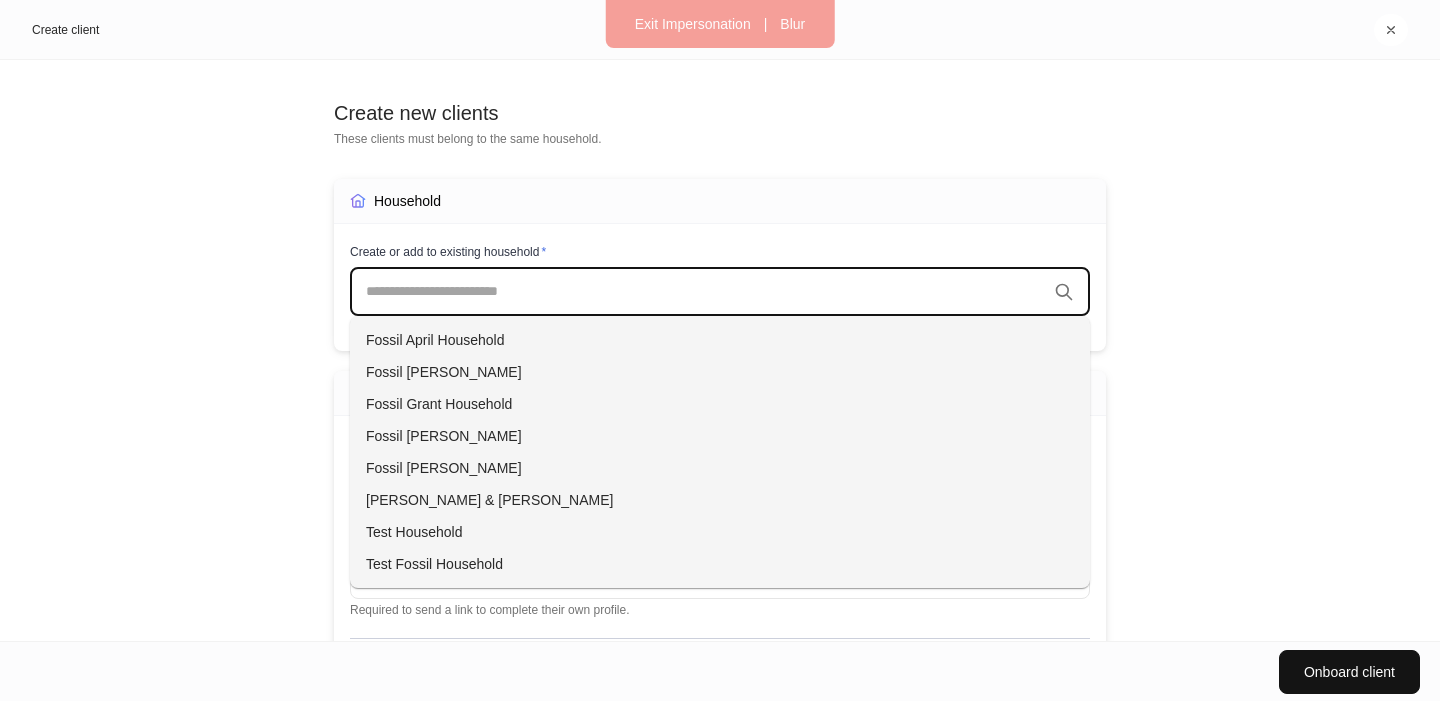 click at bounding box center (706, 292) 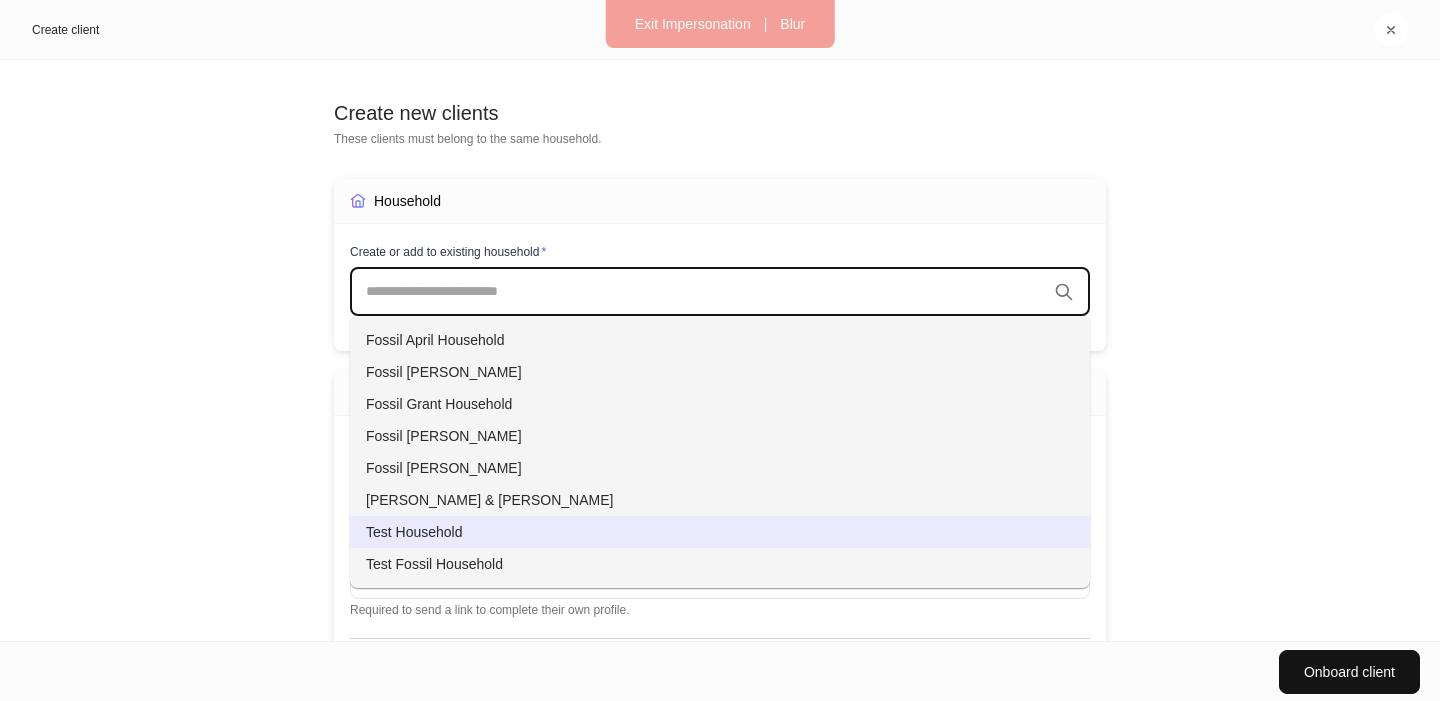 drag, startPoint x: 465, startPoint y: 544, endPoint x: 467, endPoint y: 512, distance: 32.06244 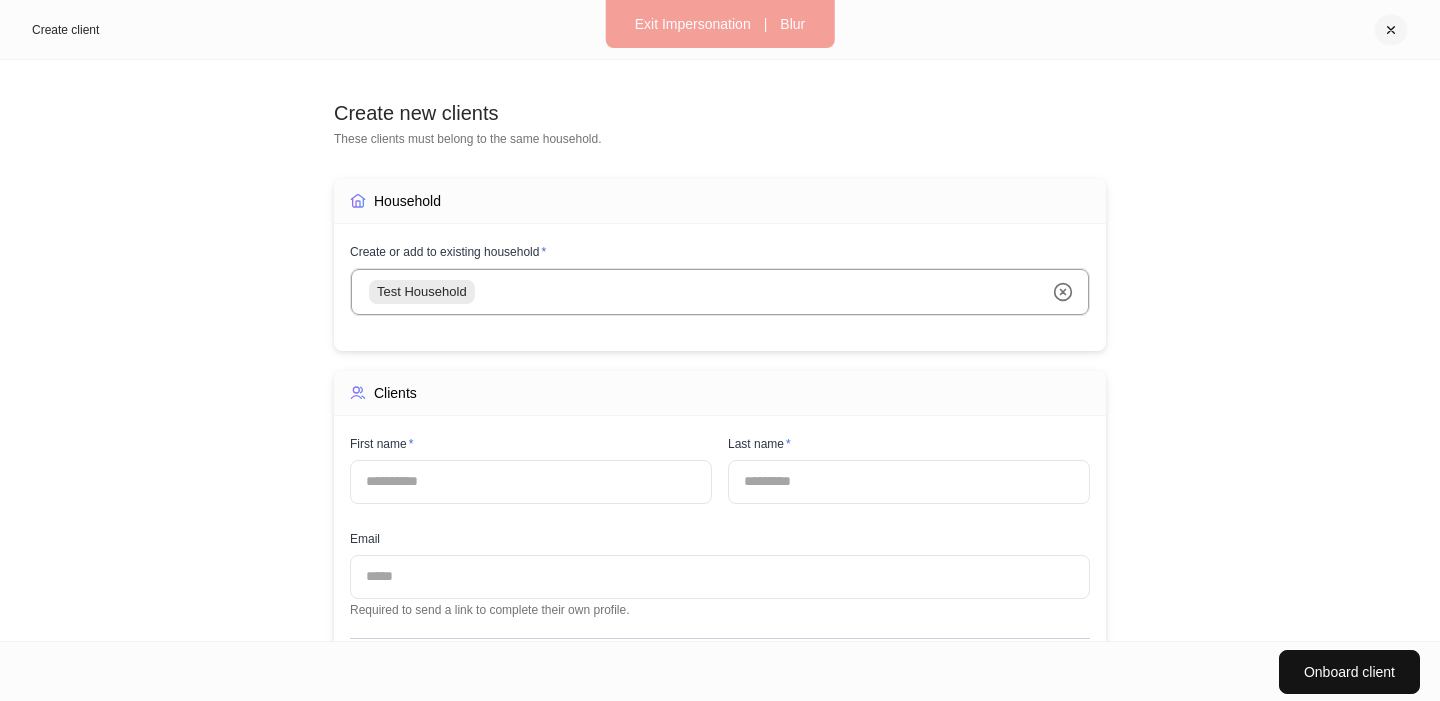 click at bounding box center (1391, 30) 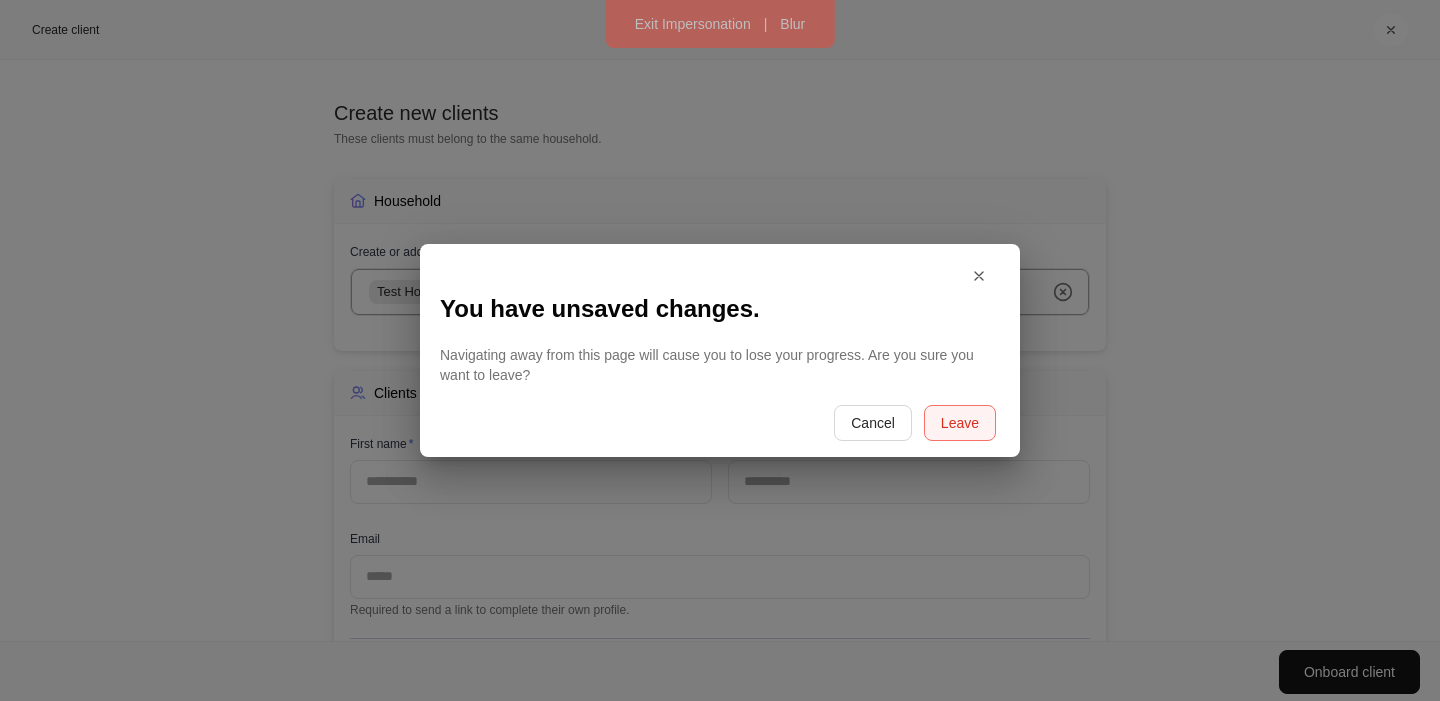 click on "Leave" at bounding box center [960, 423] 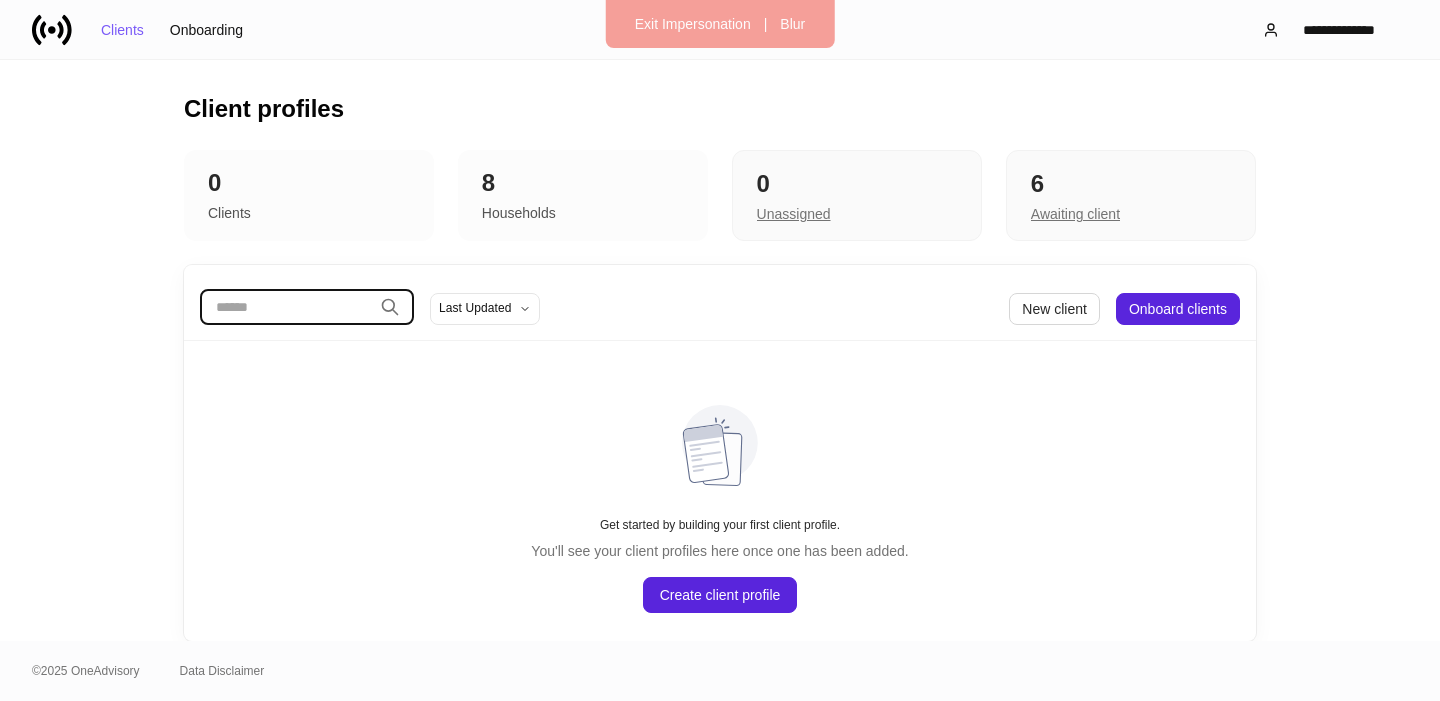 click at bounding box center [286, 307] 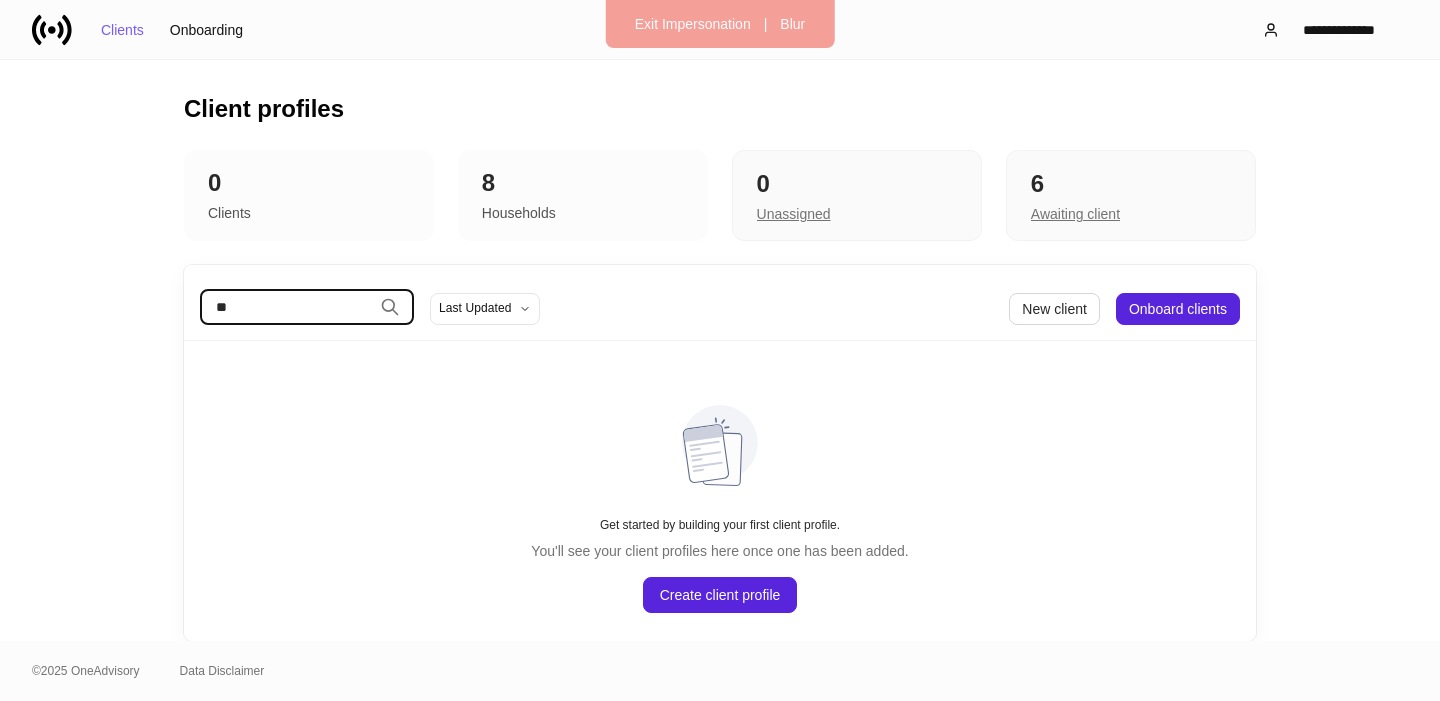 type on "*" 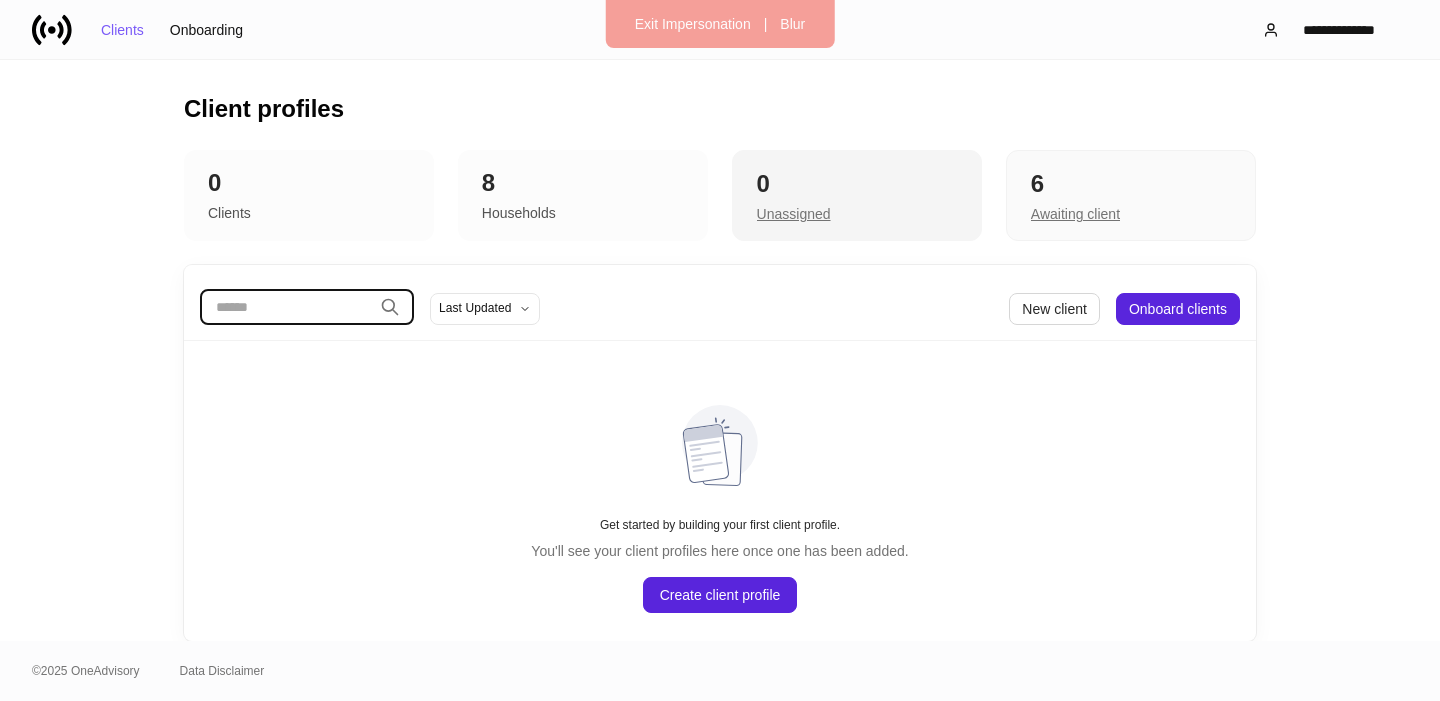 type 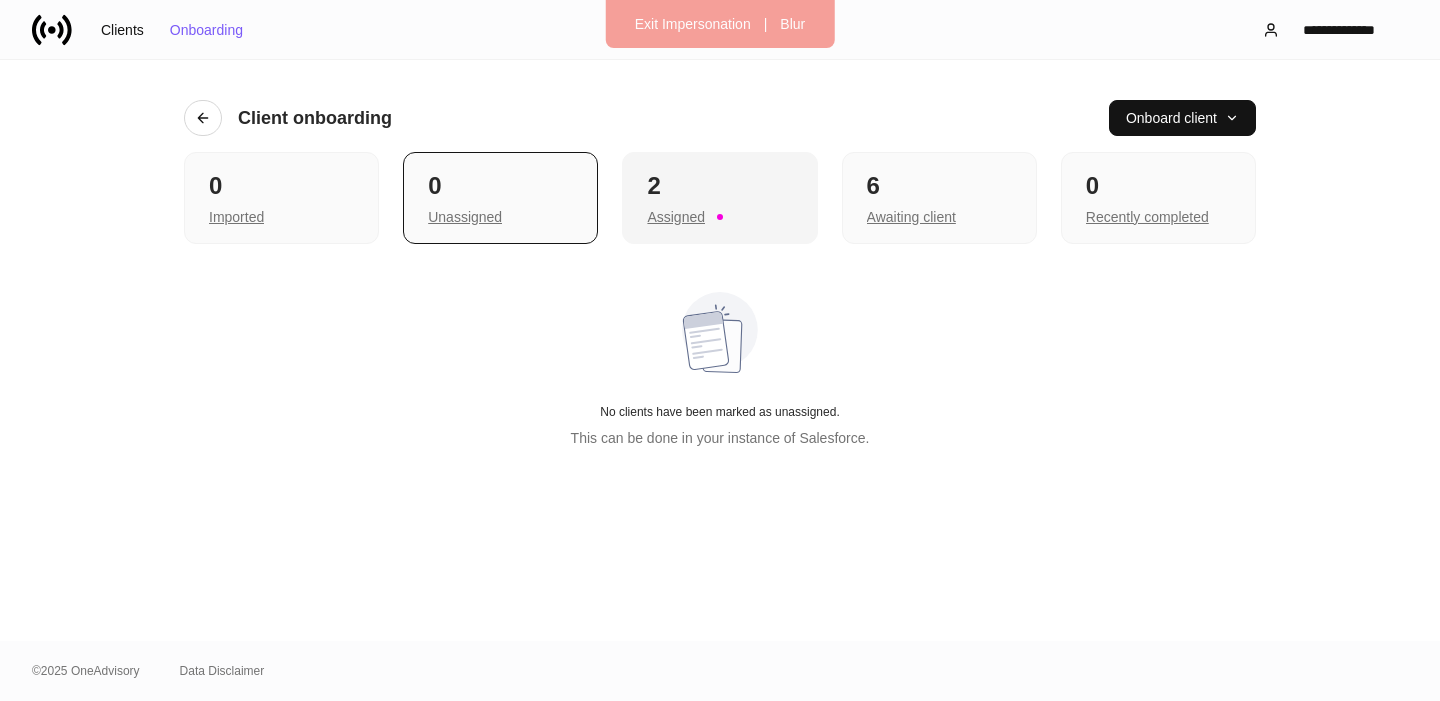 click on "Assigned" at bounding box center [719, 215] 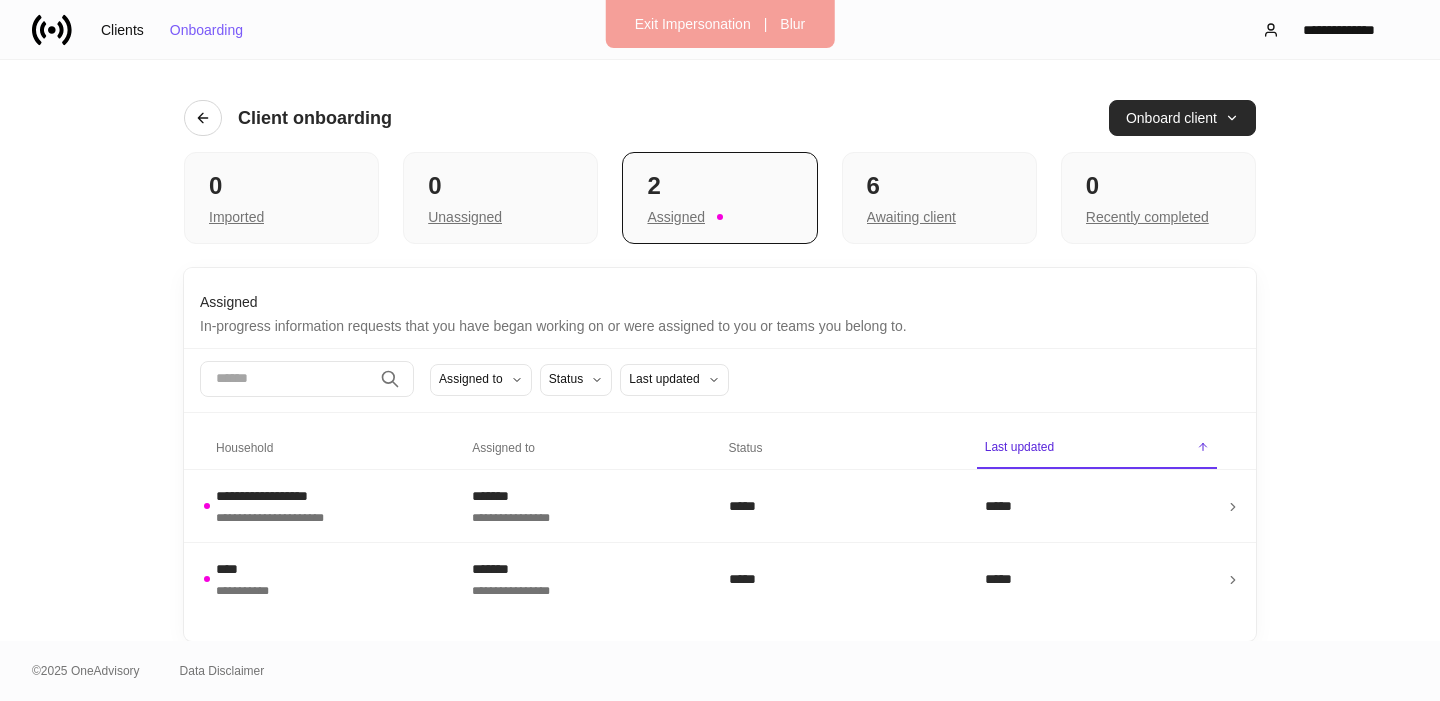 click on "Onboard client" at bounding box center [1182, 118] 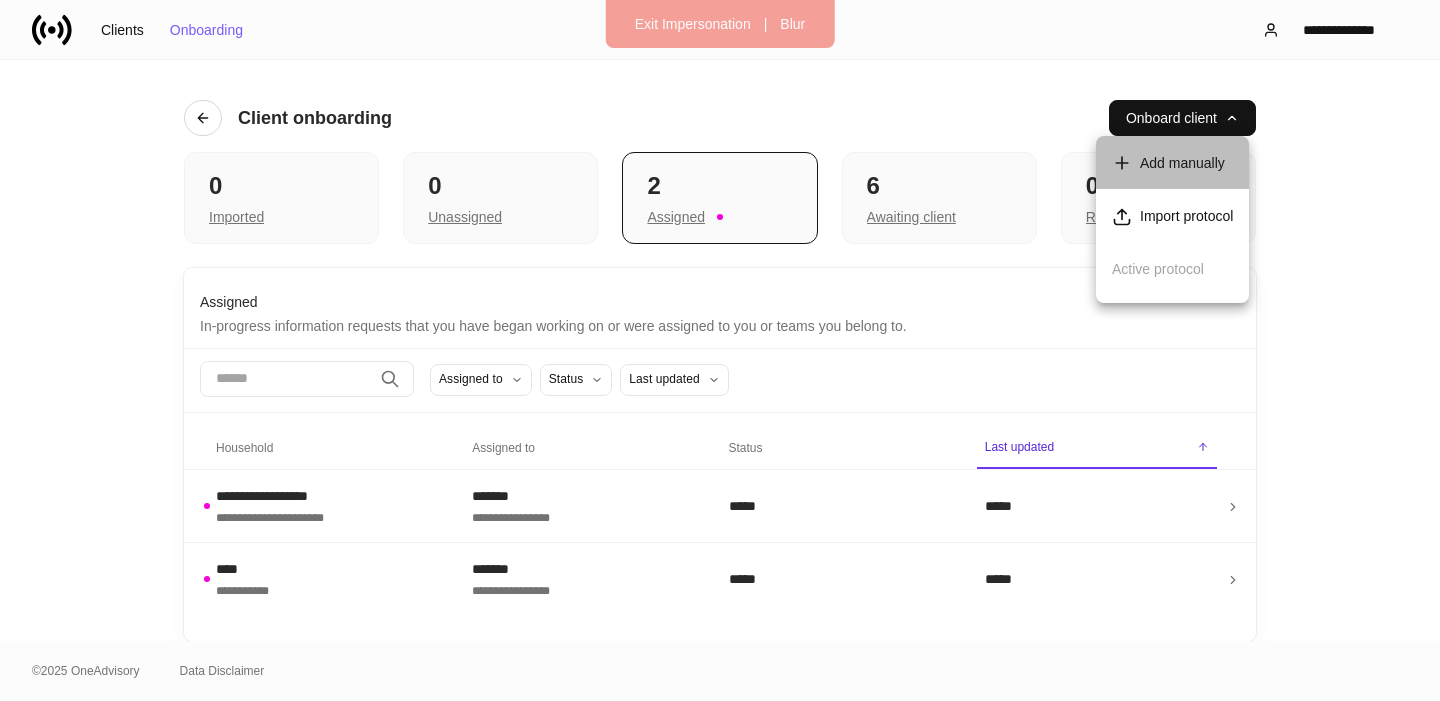 click on "Add manually" at bounding box center (1168, 162) 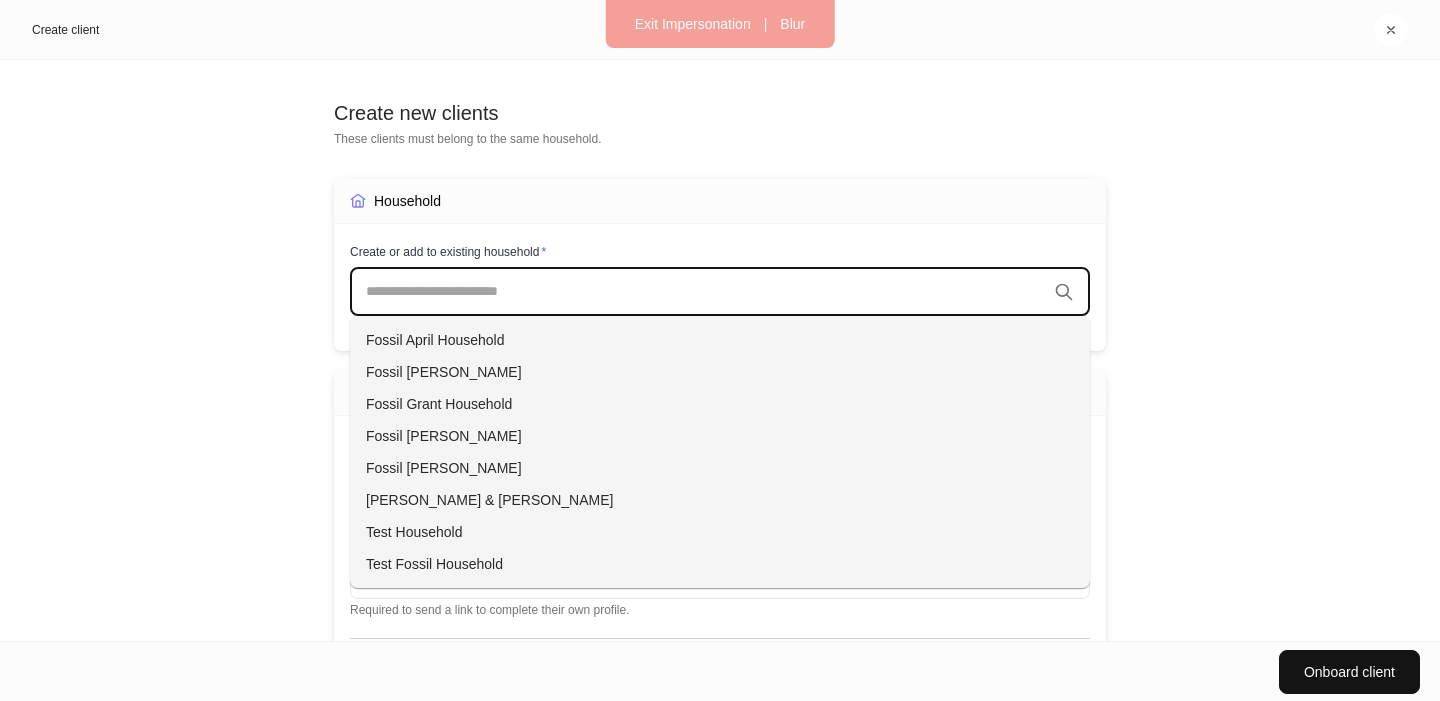 click at bounding box center (706, 292) 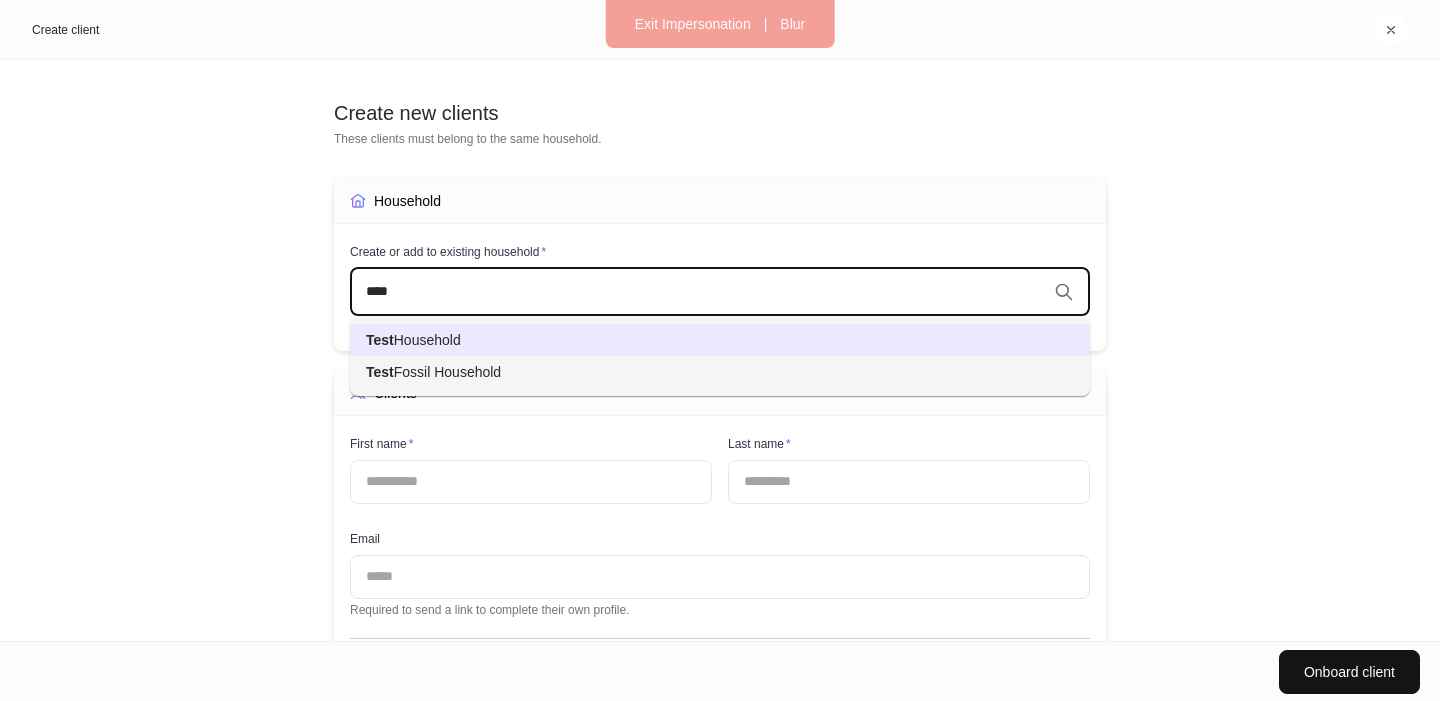 click on "Test  Household" at bounding box center [720, 340] 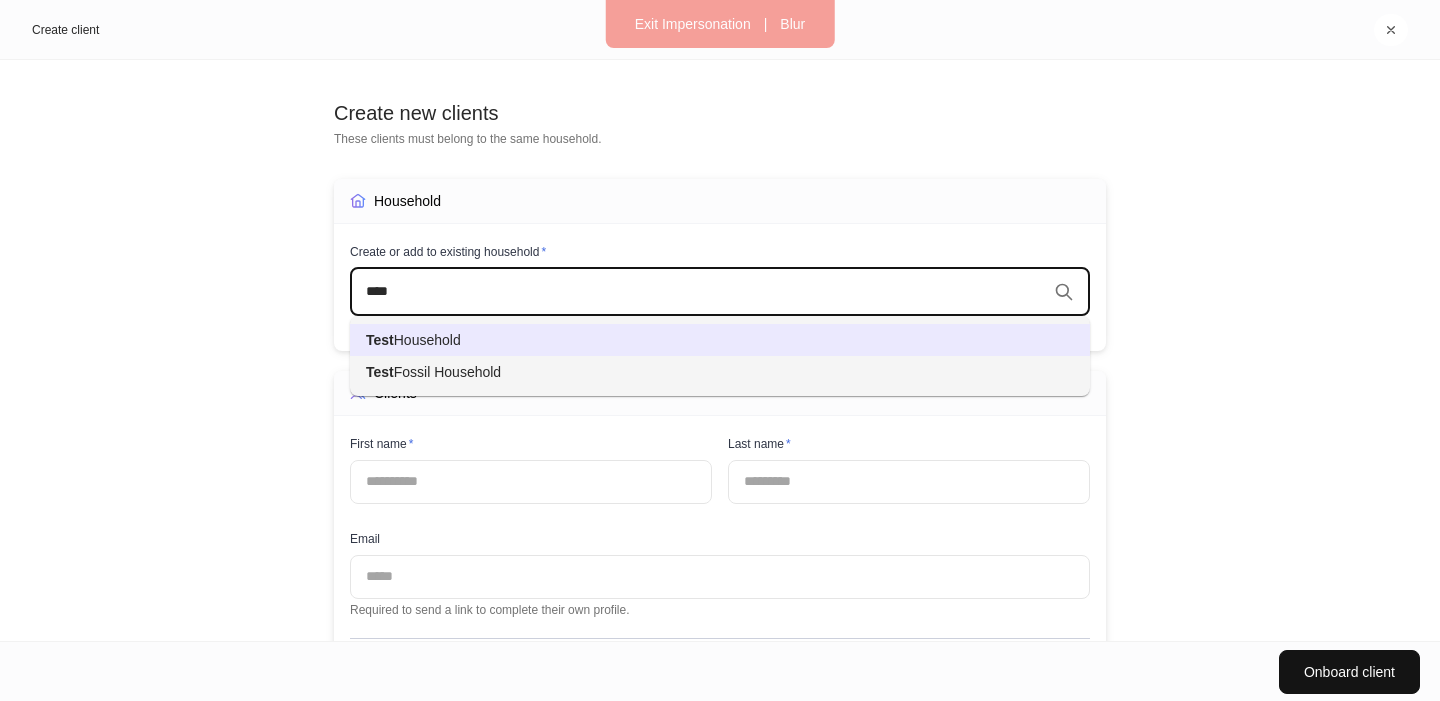 type on "****" 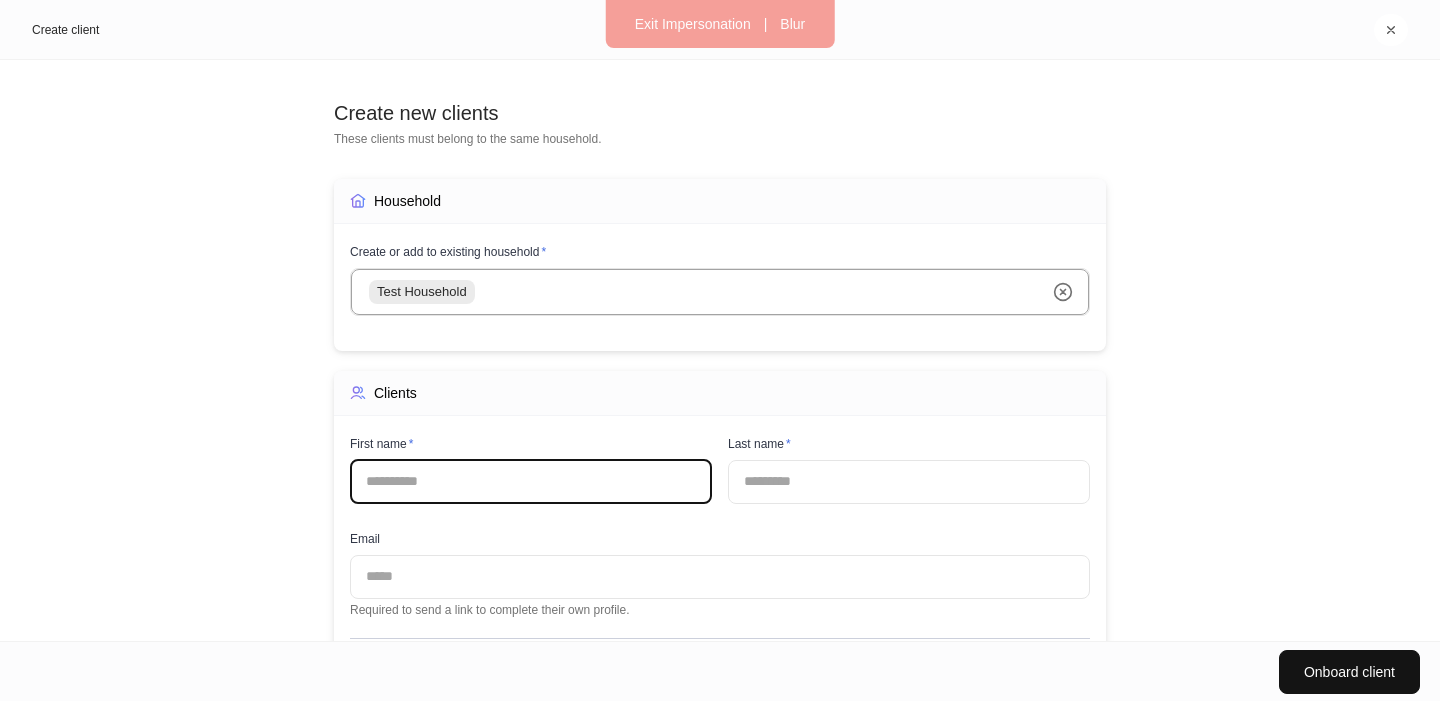 click at bounding box center (531, 482) 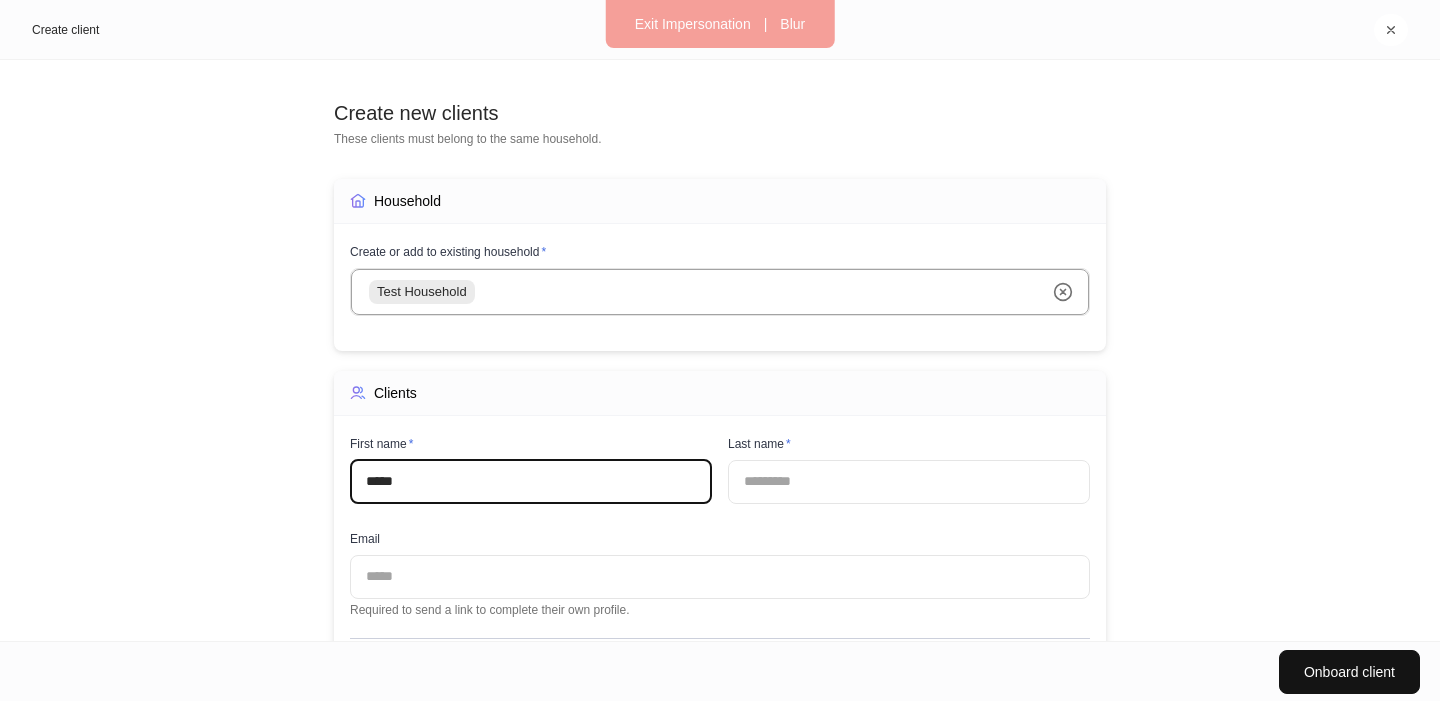 type on "*****" 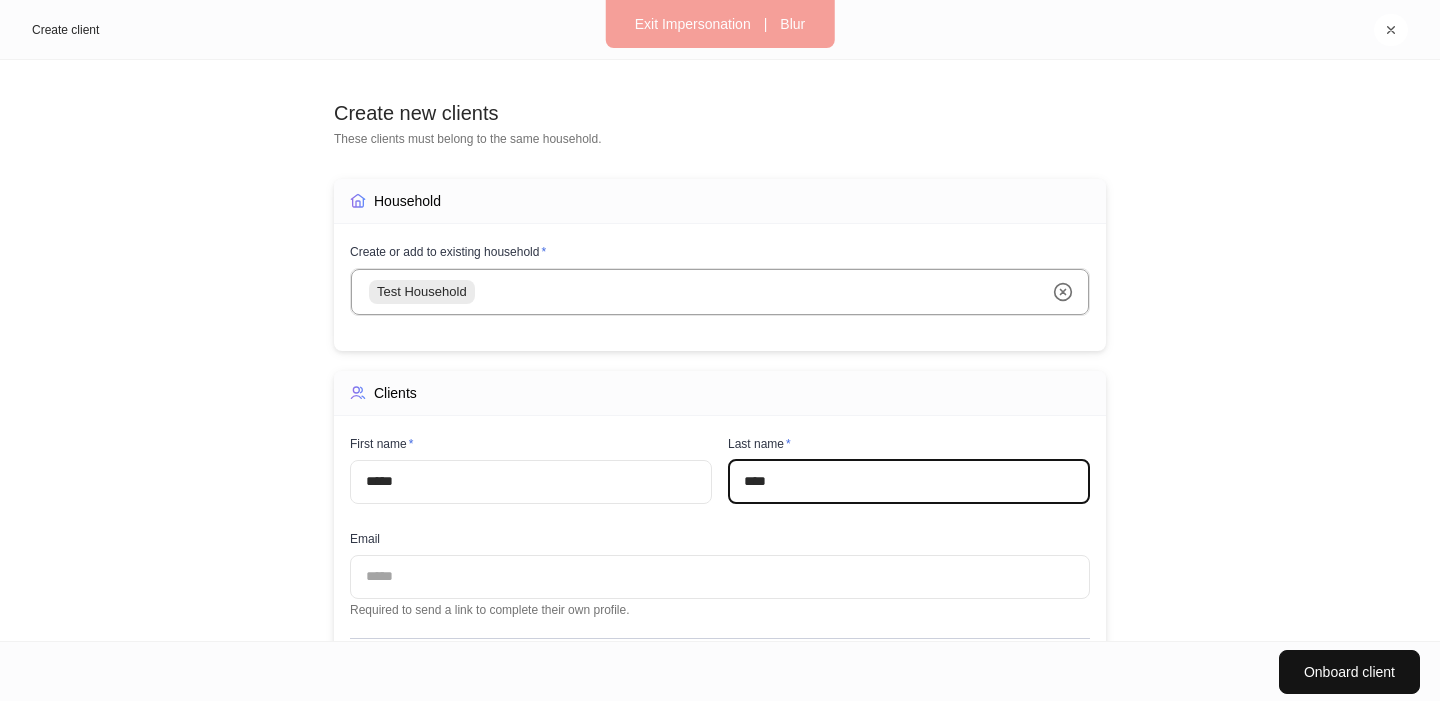 type on "****" 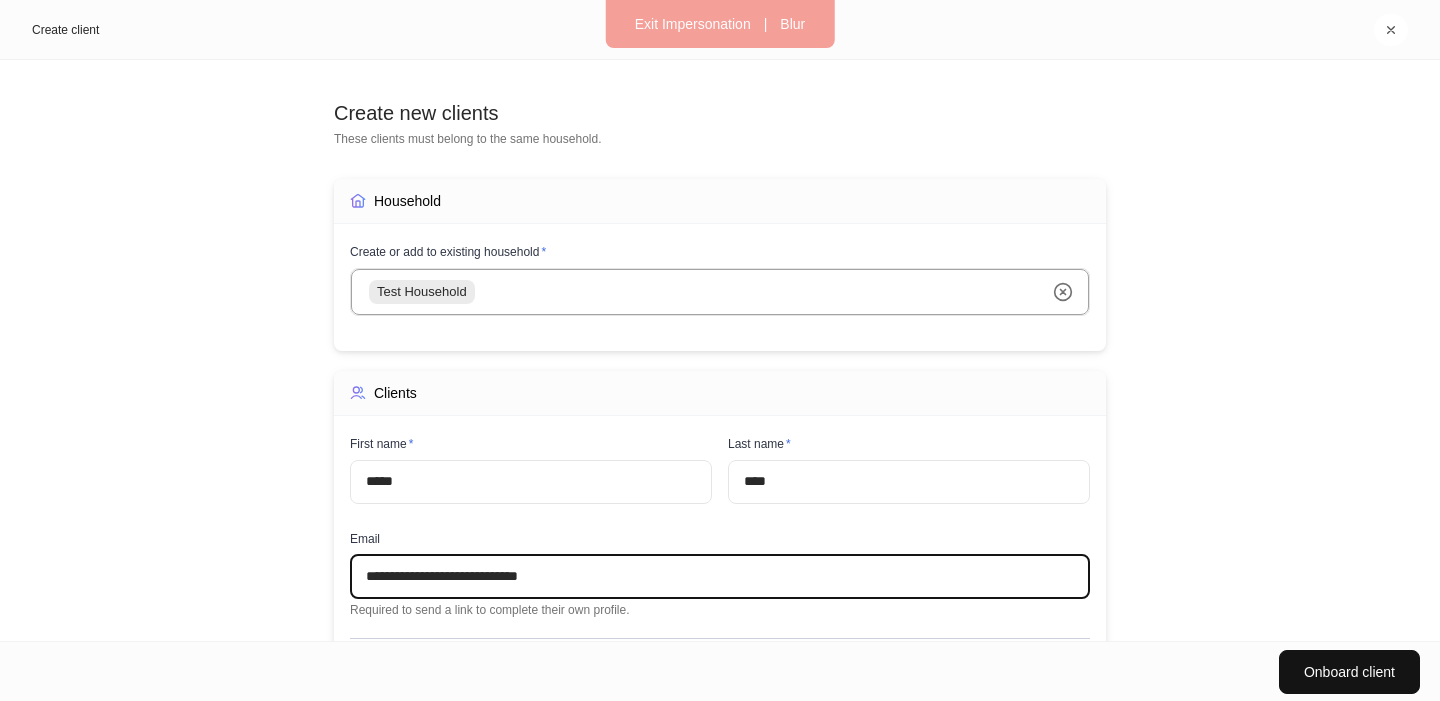 type on "**********" 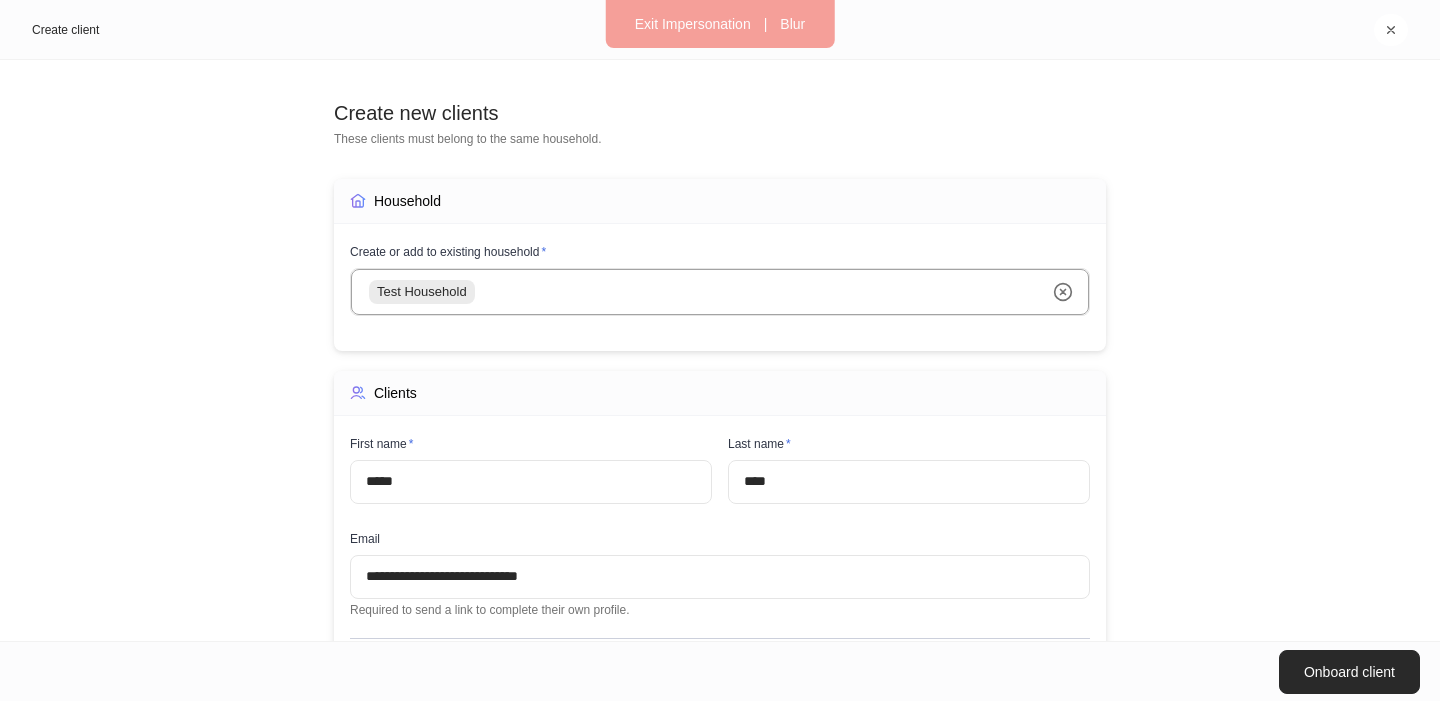 click on "Onboard client" at bounding box center (1349, 672) 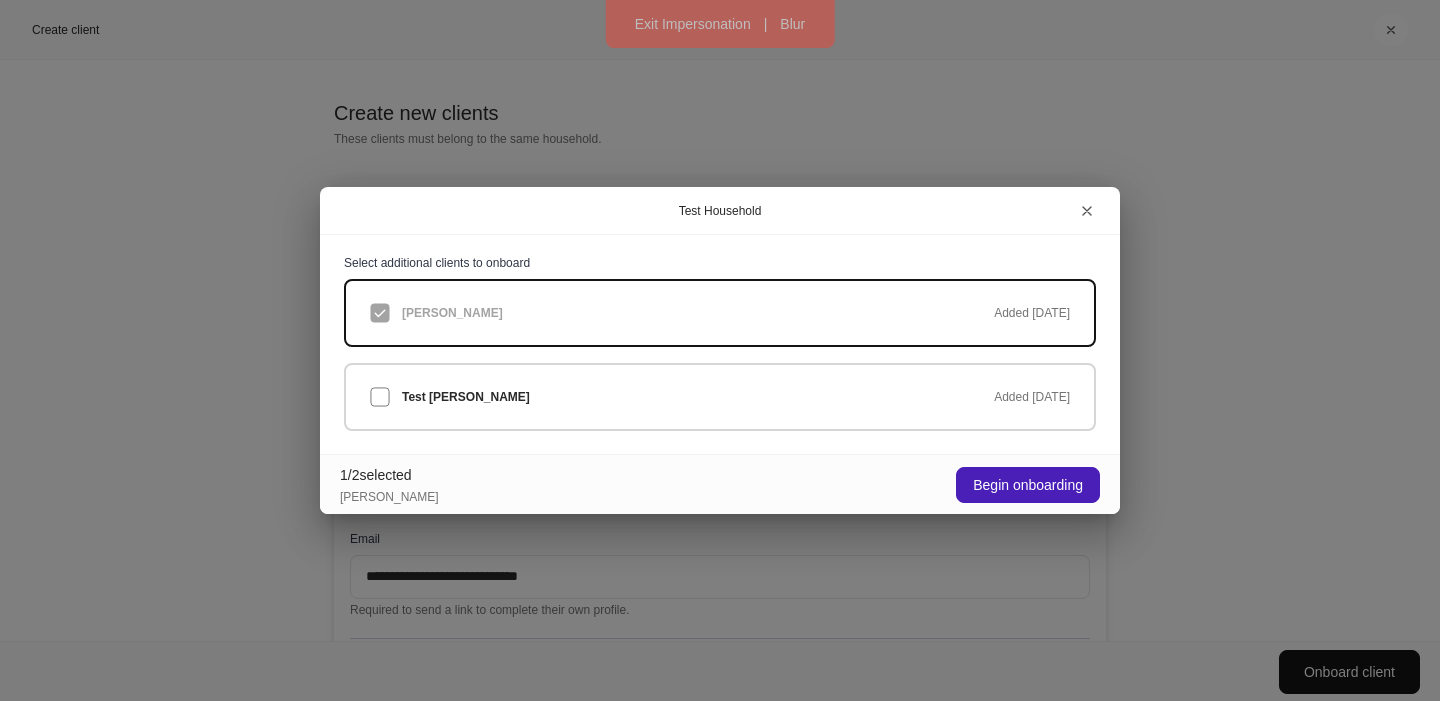 click on "Begin onboarding" at bounding box center (1028, 485) 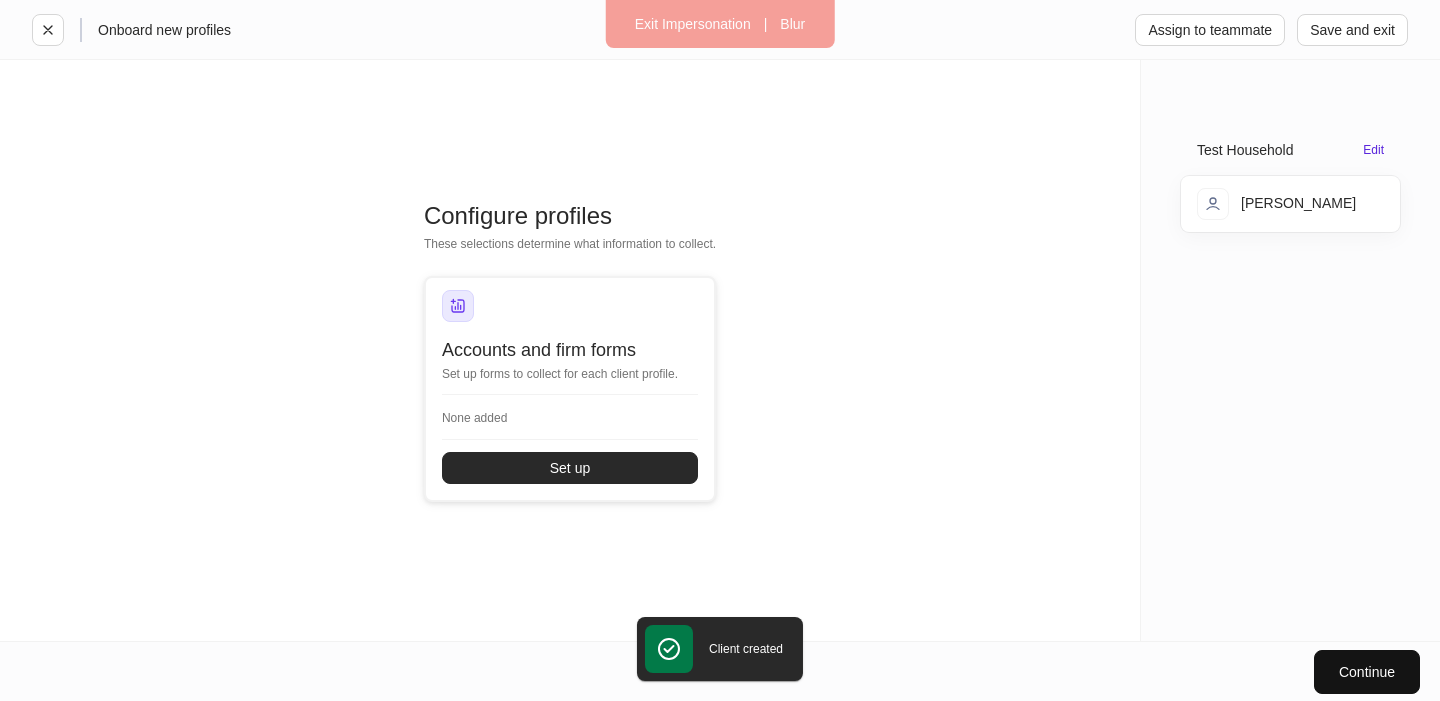 click on "Set up" at bounding box center [570, 468] 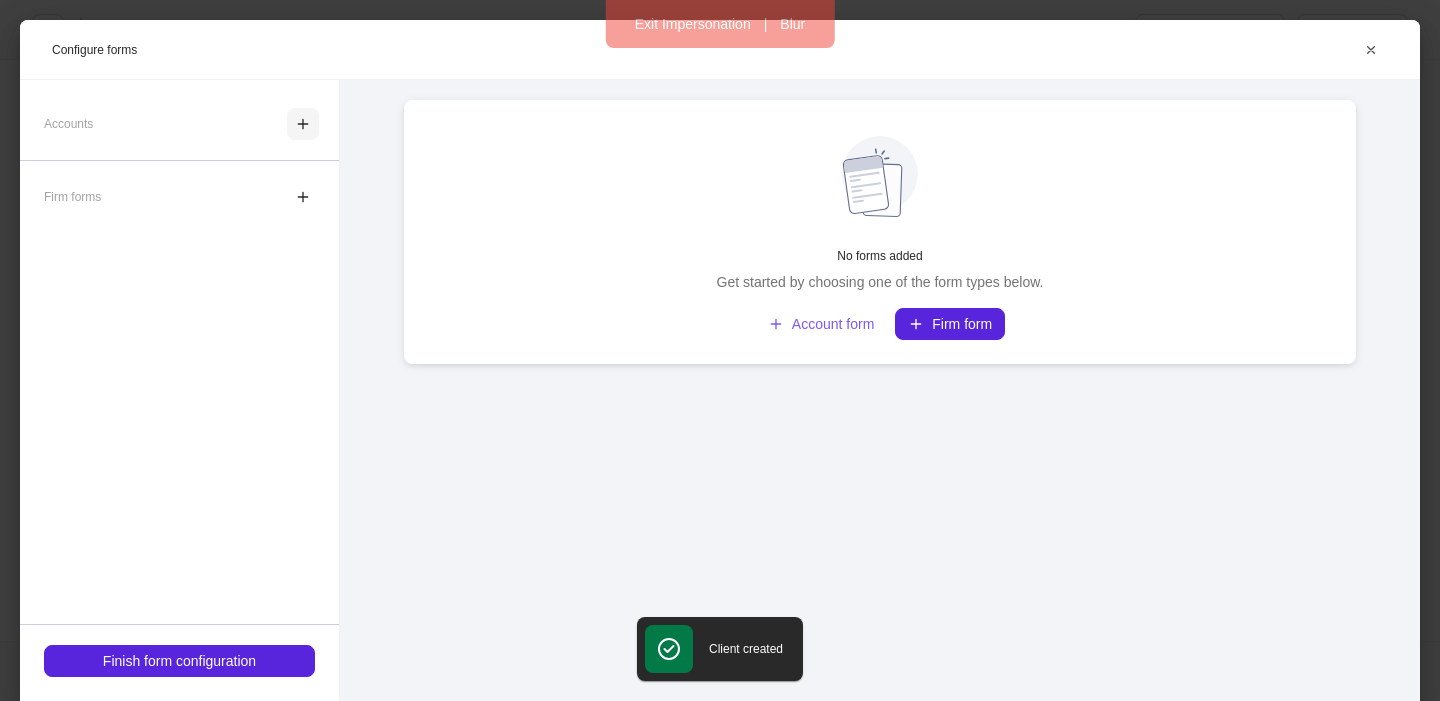 click 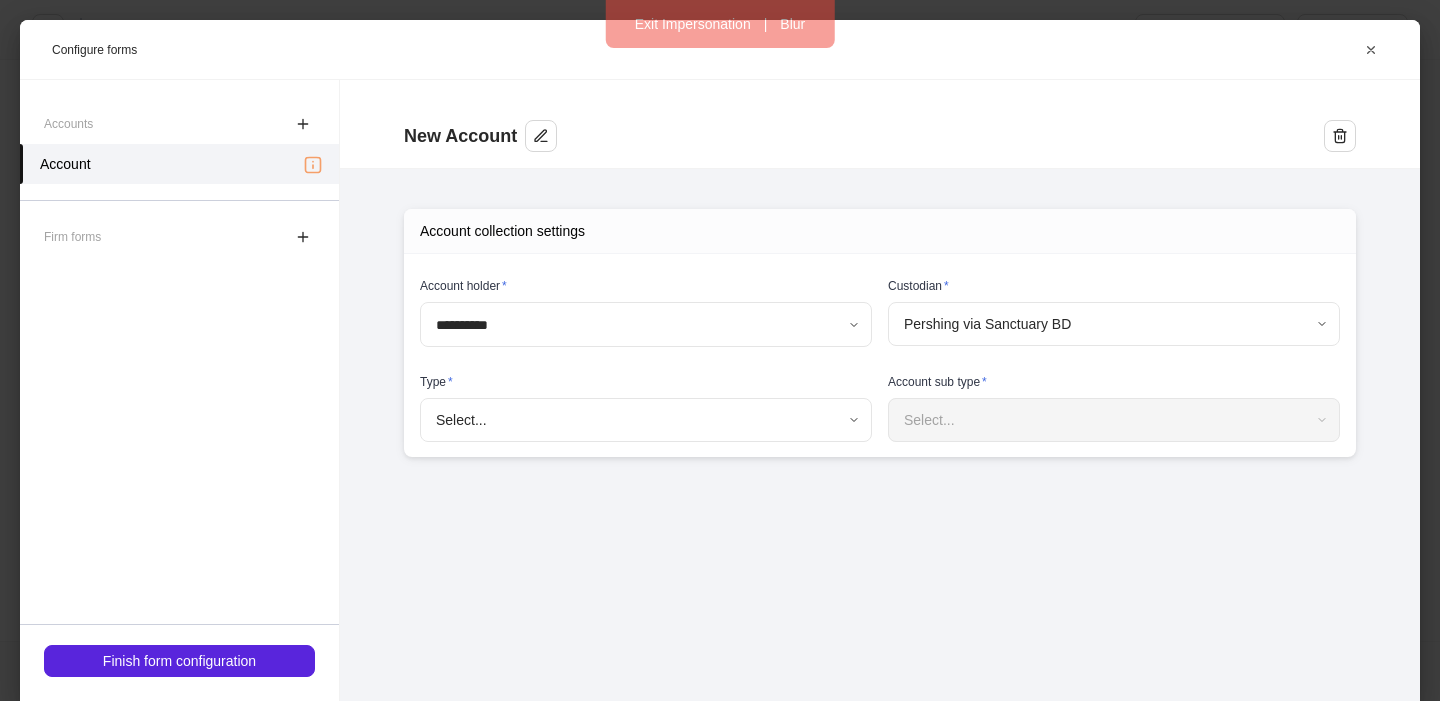 click on "**********" at bounding box center (720, 350) 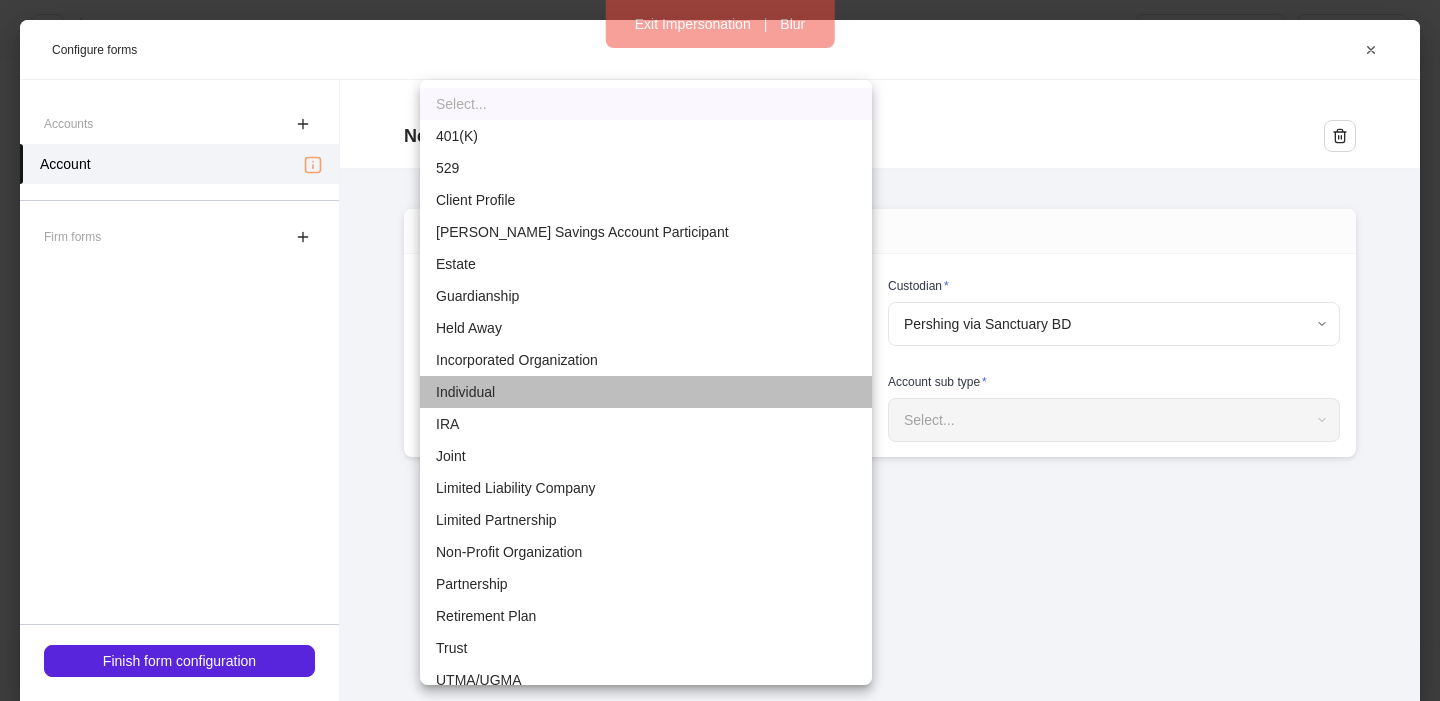 click on "Individual" at bounding box center (646, 392) 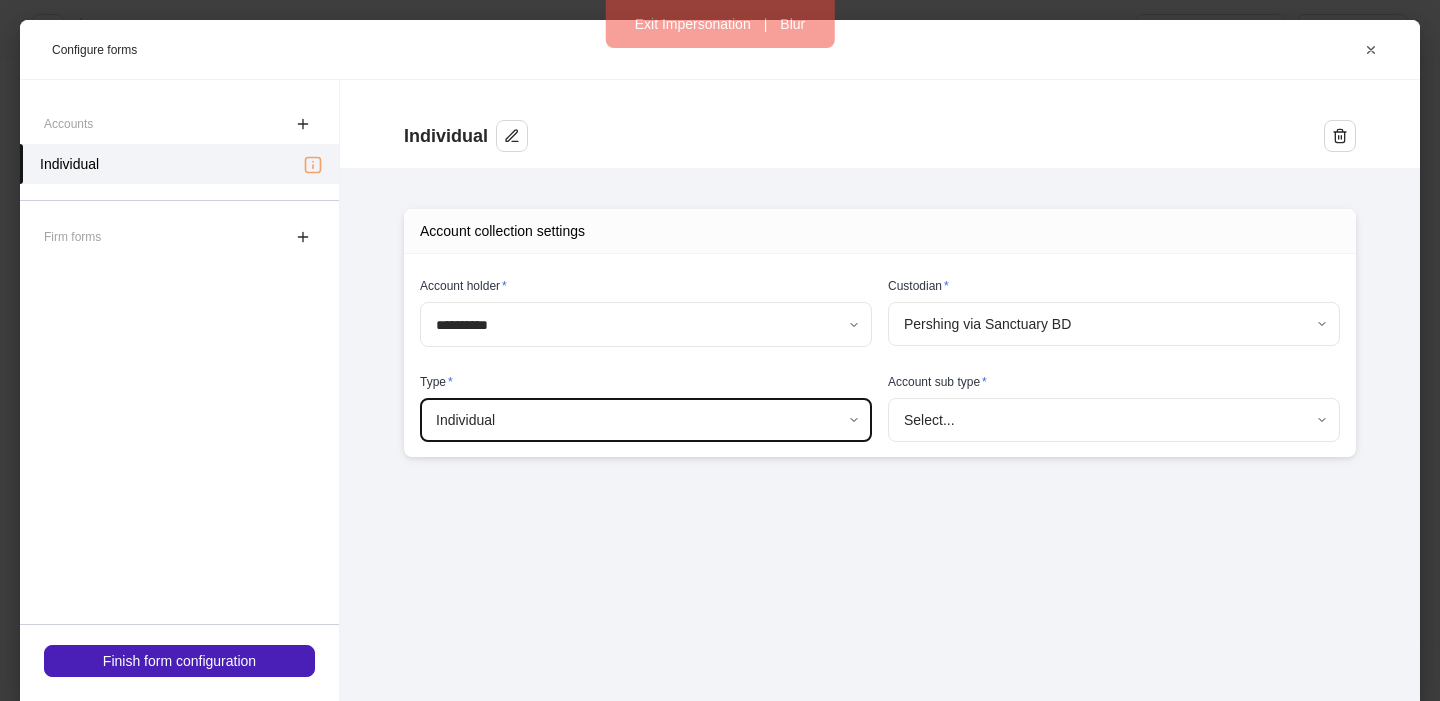 click on "Finish form configuration" at bounding box center [179, 661] 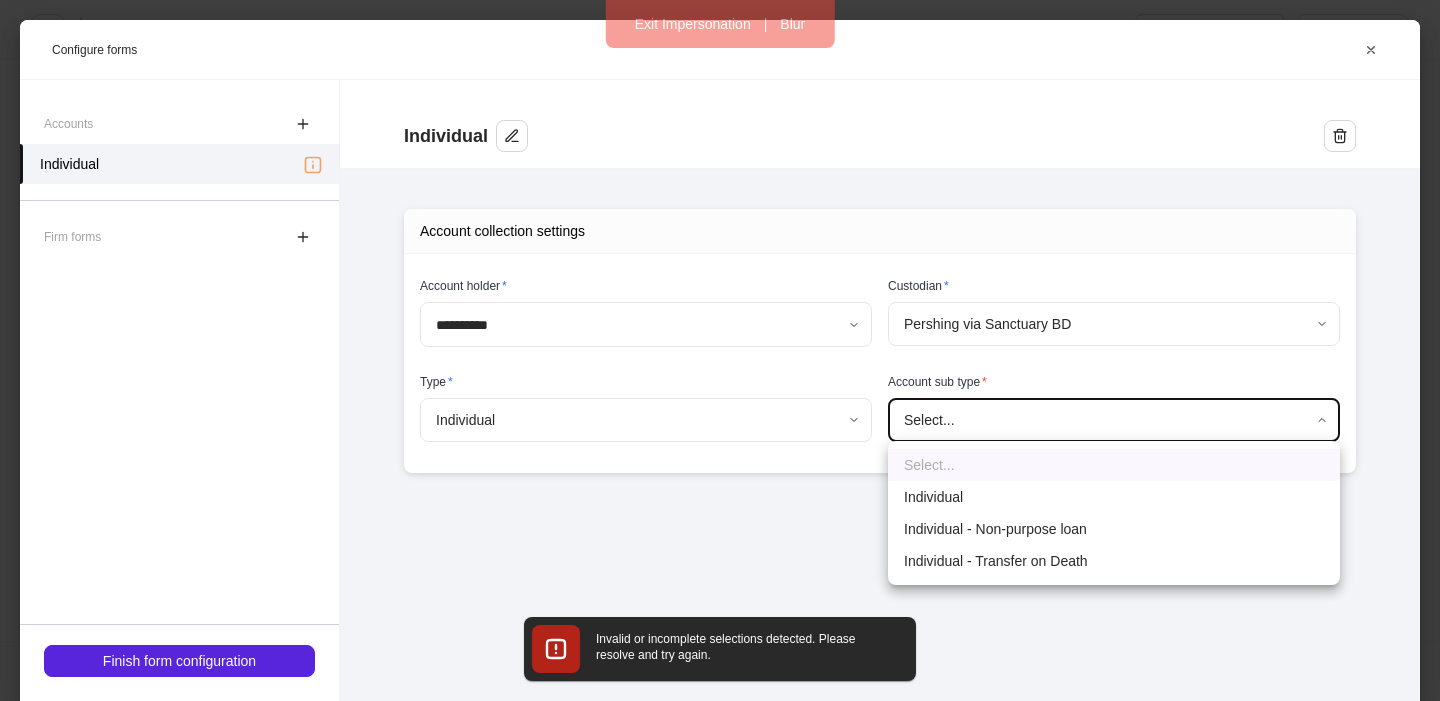 drag, startPoint x: 991, startPoint y: 428, endPoint x: 983, endPoint y: 437, distance: 12.0415945 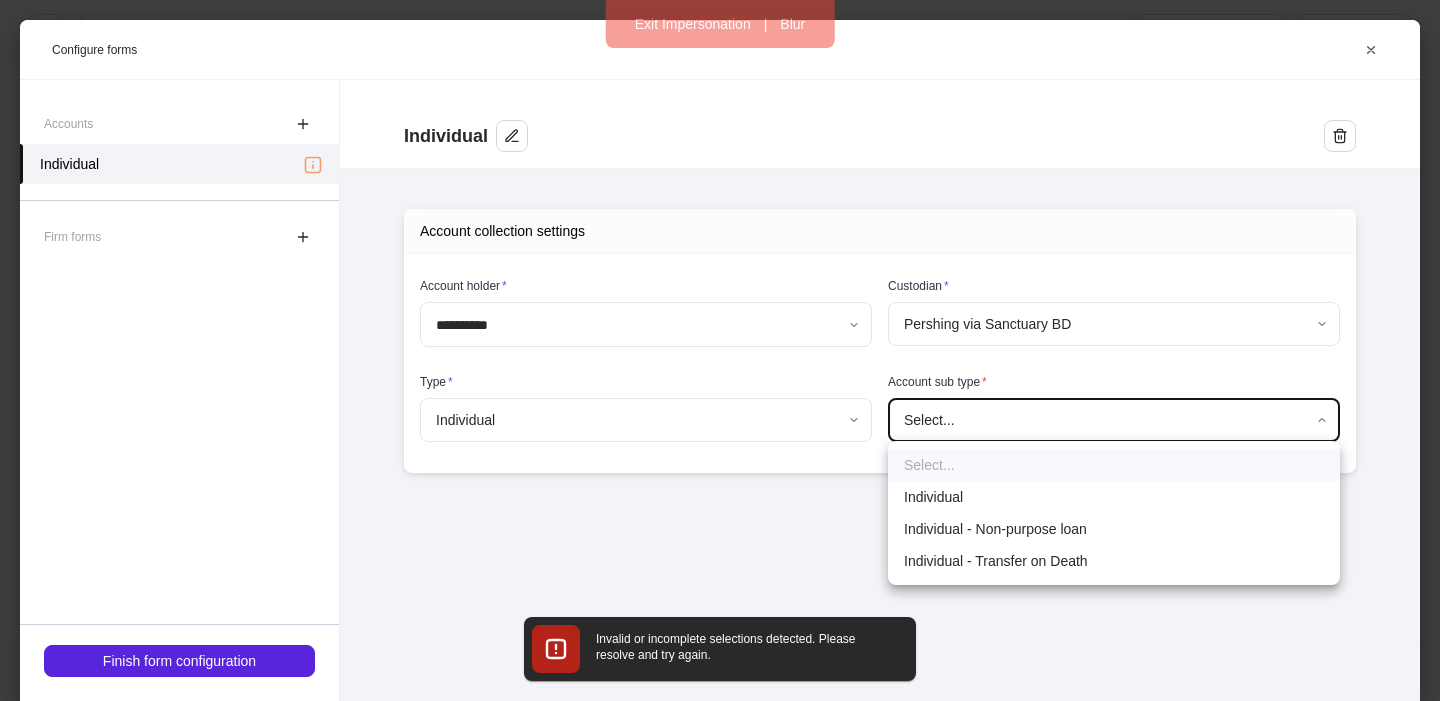 drag, startPoint x: 950, startPoint y: 488, endPoint x: 920, endPoint y: 497, distance: 31.320919 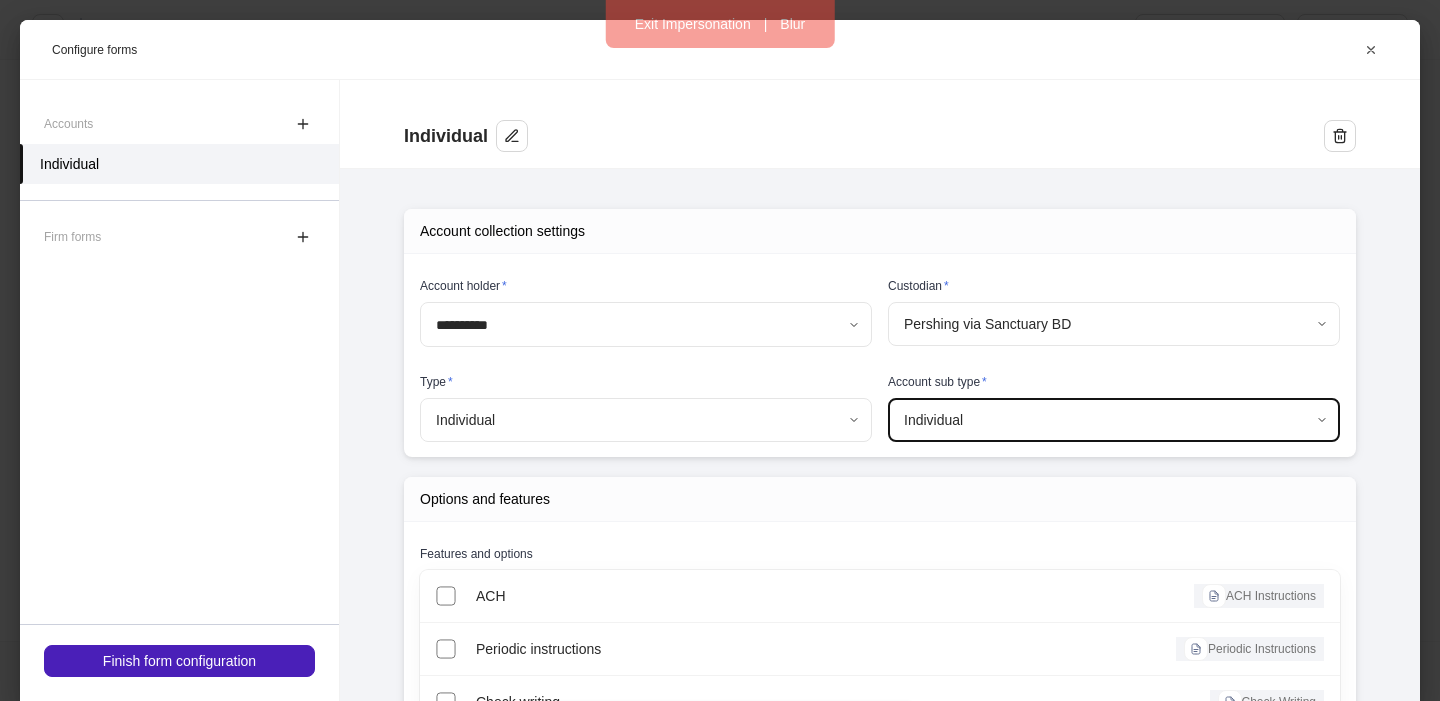 click on "Finish form configuration" at bounding box center (179, 661) 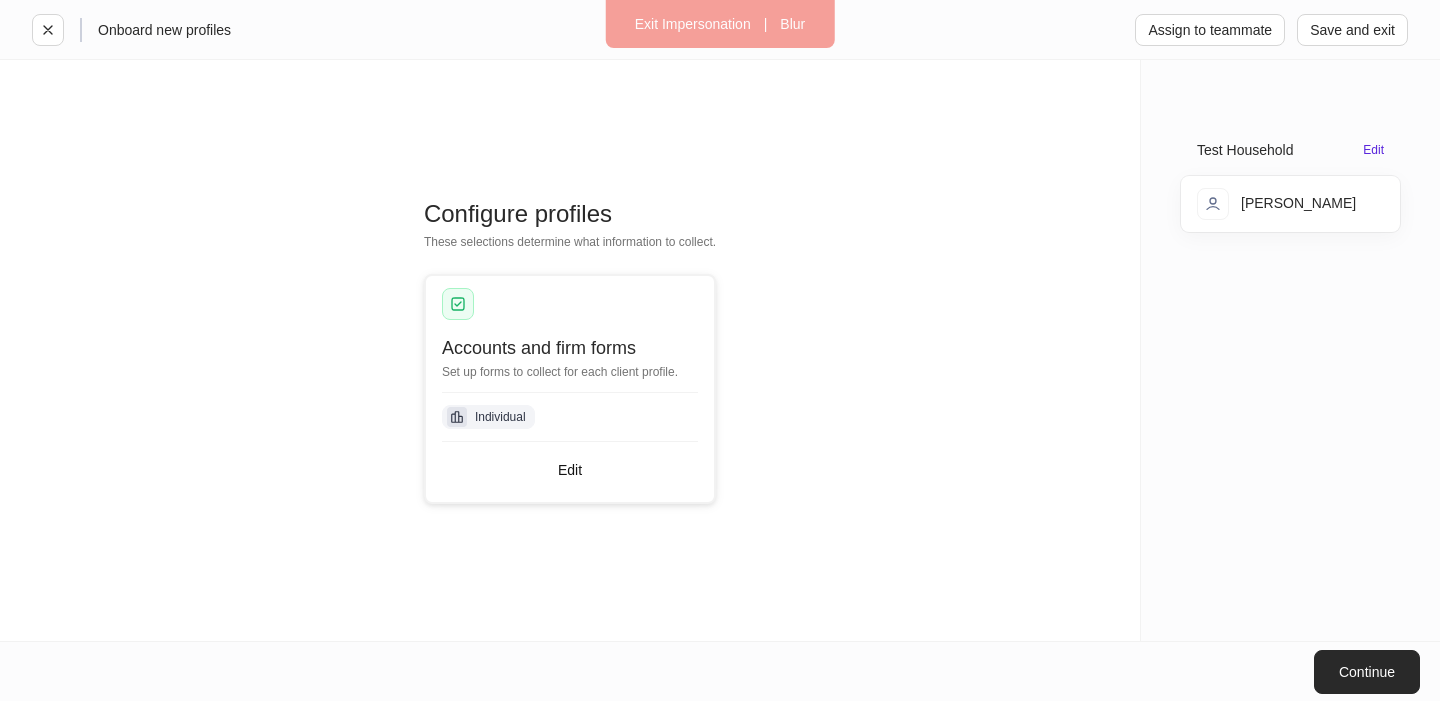 click on "Continue" at bounding box center [1367, 672] 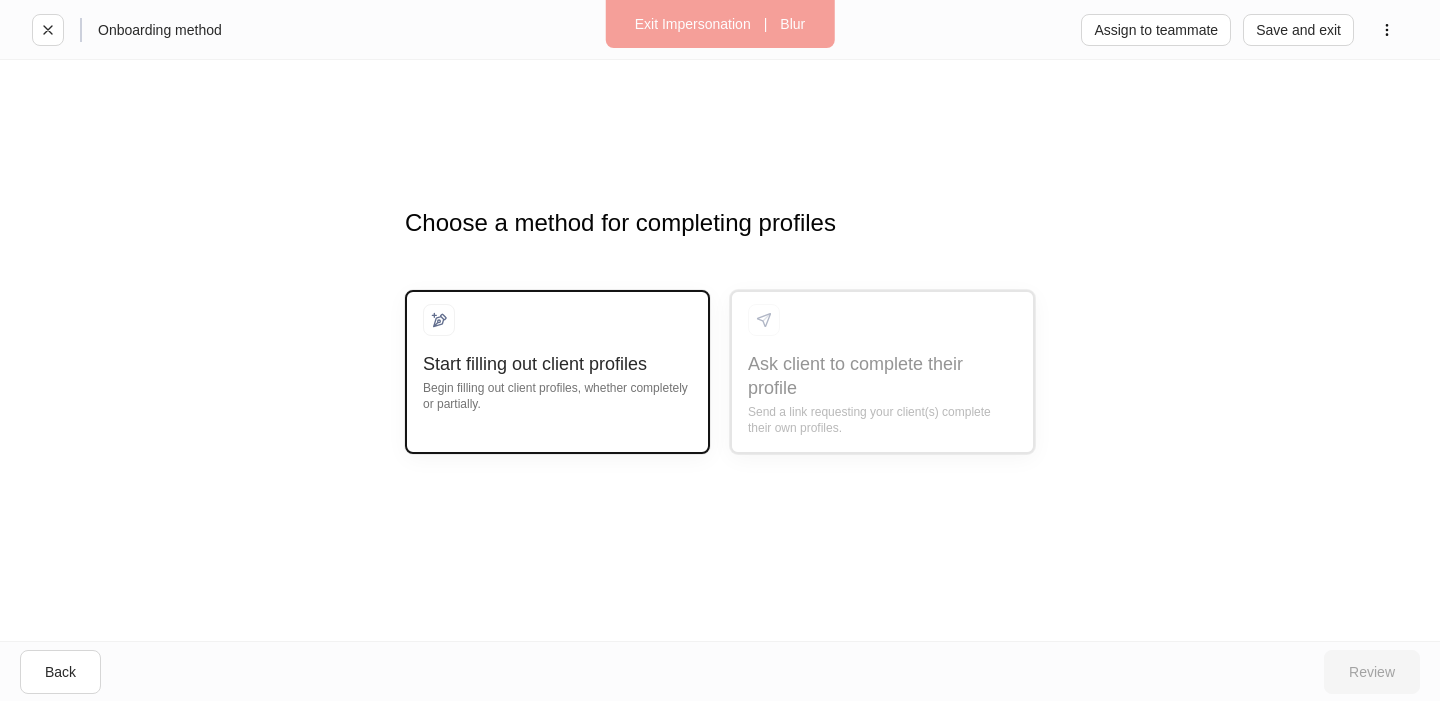 click at bounding box center (557, 328) 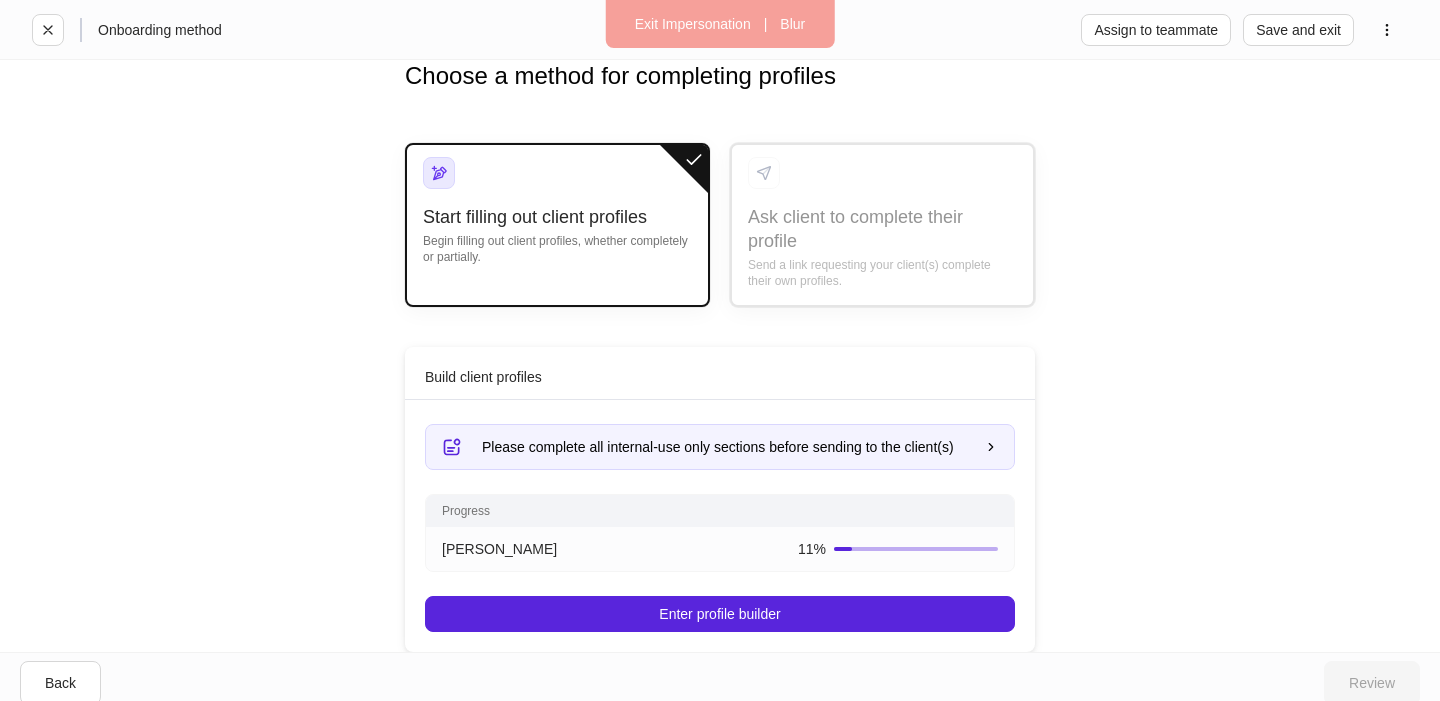 click on "Please complete all internal-use only sections before sending to the client(s) Progress [PERSON_NAME] Test 11 % Enter profile builder" at bounding box center (720, 520) 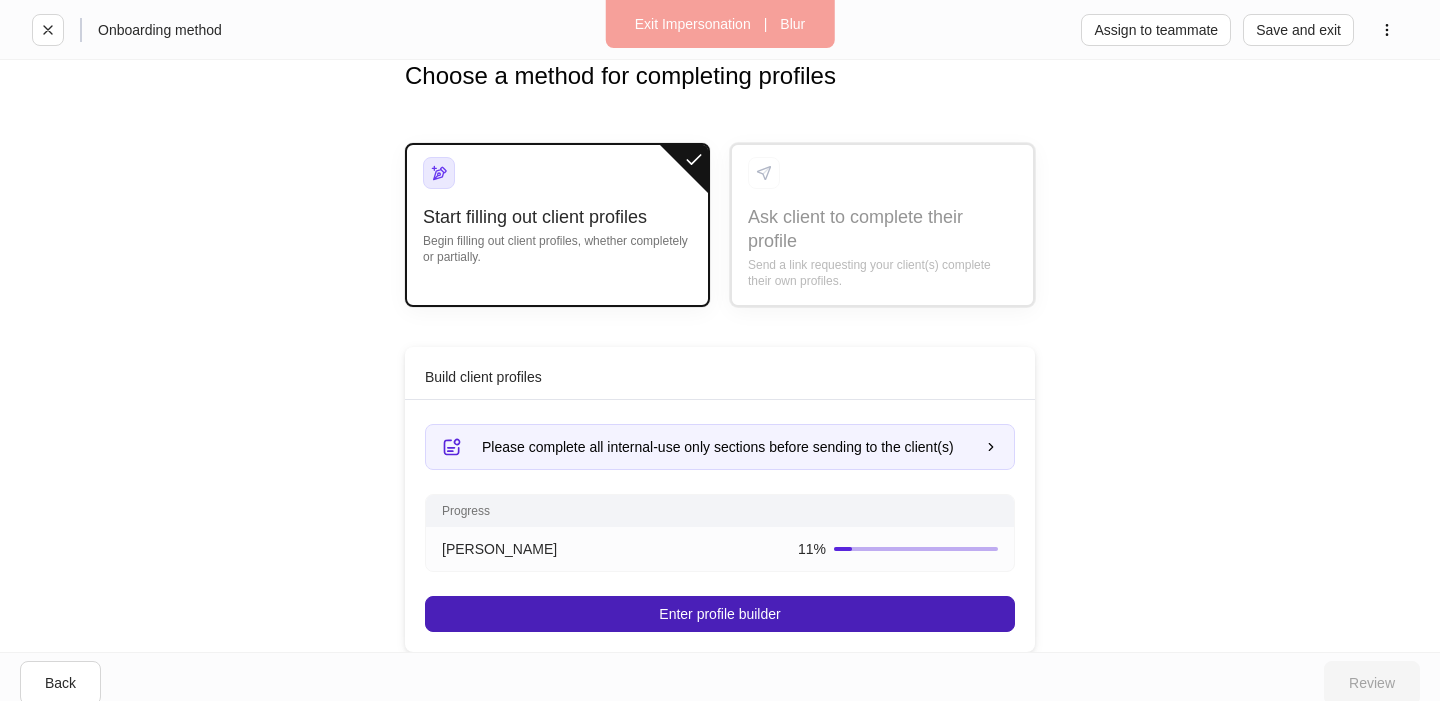 click on "Enter profile builder" at bounding box center [720, 614] 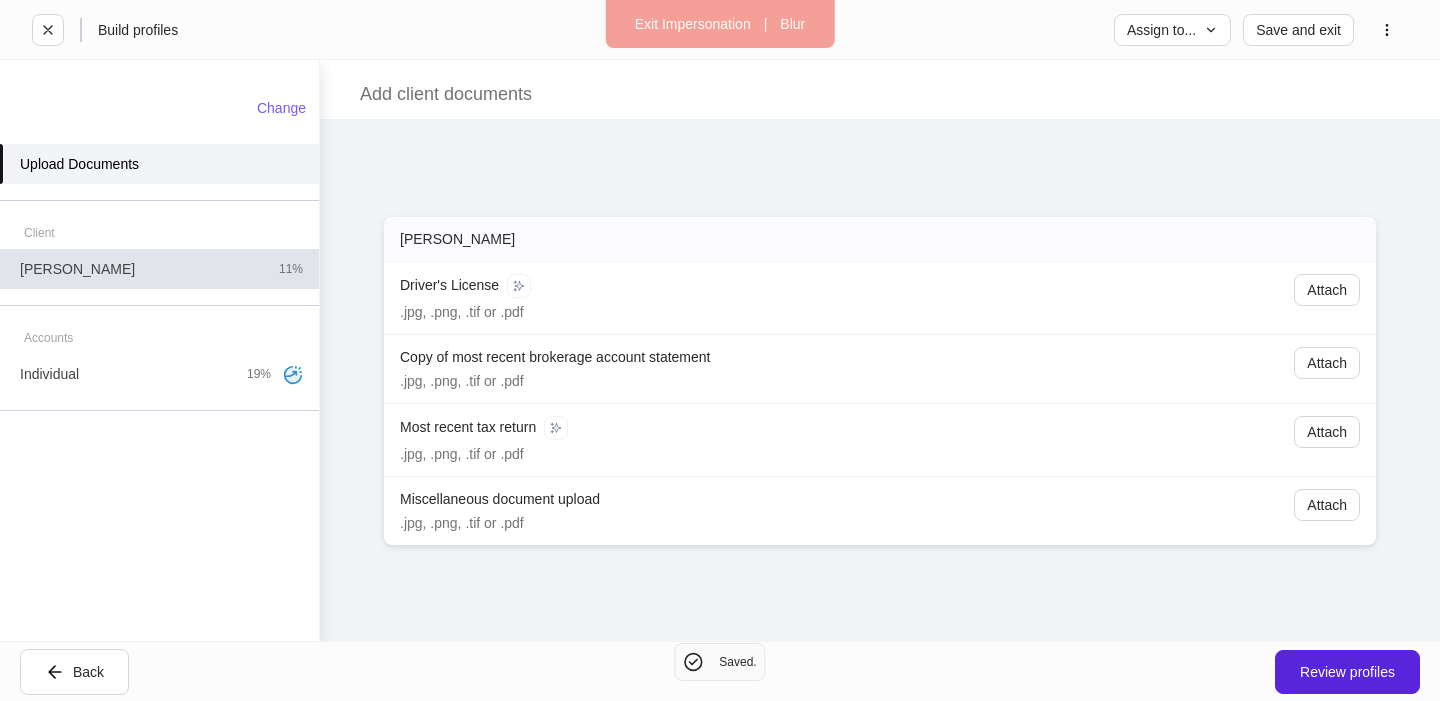 click on "[PERSON_NAME] Test 11%" at bounding box center (159, 269) 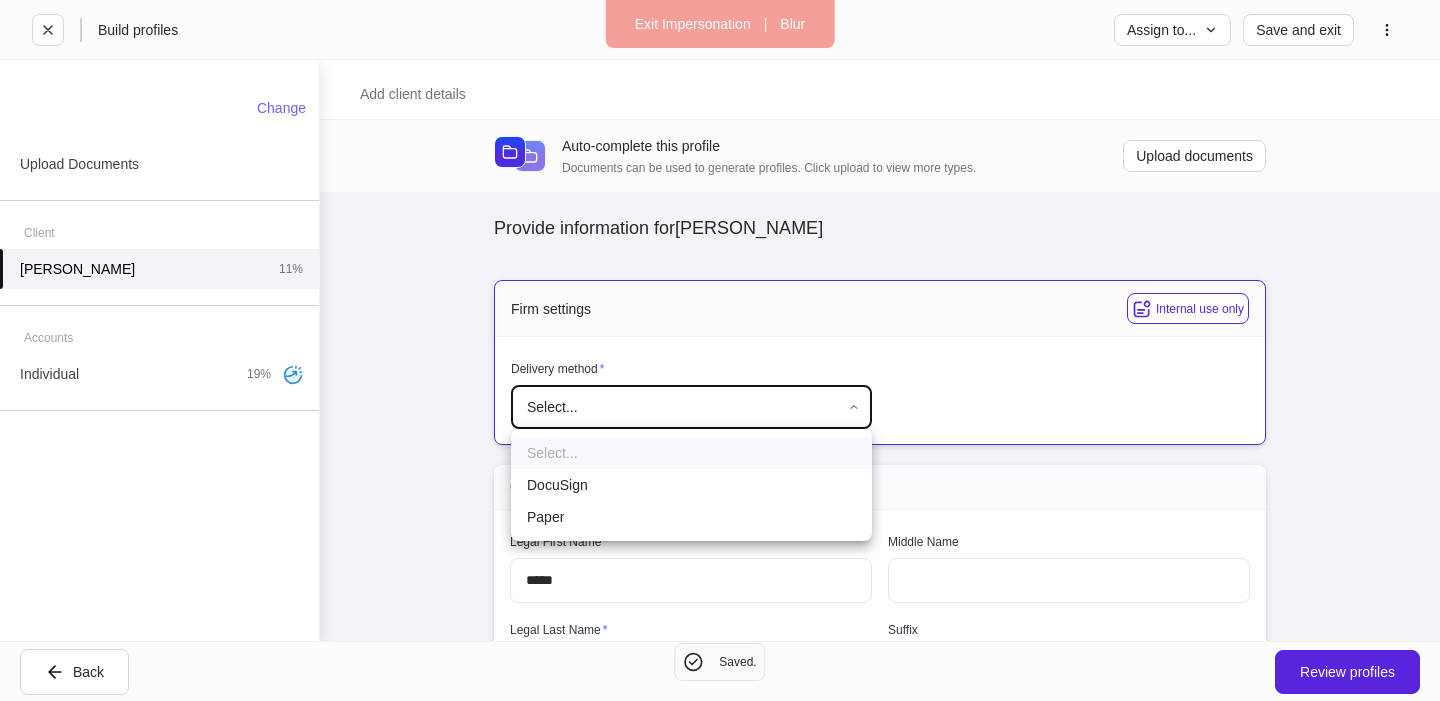 click on "Exit Impersonation | Blur Build profiles Assign to... Save and exit Add client details Auto-complete this profile Documents can be used to generate profiles. Click upload to view more types. Upload documents Provide information for  [PERSON_NAME] Please complete all internal-use only sections before sending to the client. We ask all fields not intended for the client to be filled so the profiles can begin syncing upon client completion. Firm settings Internal use only Delivery method * Select... ​ General information Legal First Name * ***** ​ Middle Name ​ Legal Last Name * **** ​ Suffix Select... ​ Social security number * **** show ​ Date of birth * ​ Marital status * Select... ​ Number of dependents * ​ Country of citizenship * [DEMOGRAPHIC_DATA][GEOGRAPHIC_DATA] * ​ ID type * Select... ​ Issuer * ​ ID Number * ​ Country of issuance * [GEOGRAPHIC_DATA] * ​ Issue date * ​ Expiration date * ​ Contact information Legal address * Address * ​ Apt, suite ​ City * ​ * *" at bounding box center (720, 350) 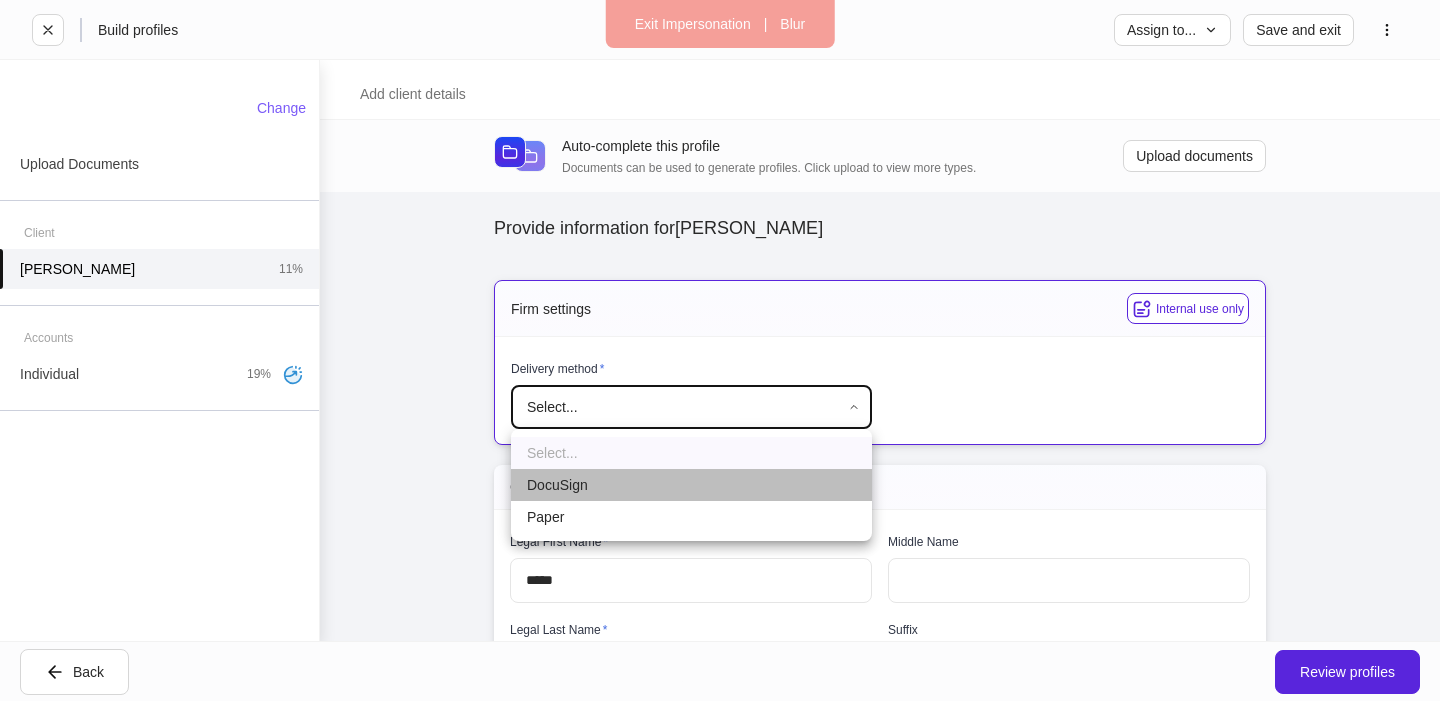click on "DocuSign" at bounding box center (691, 485) 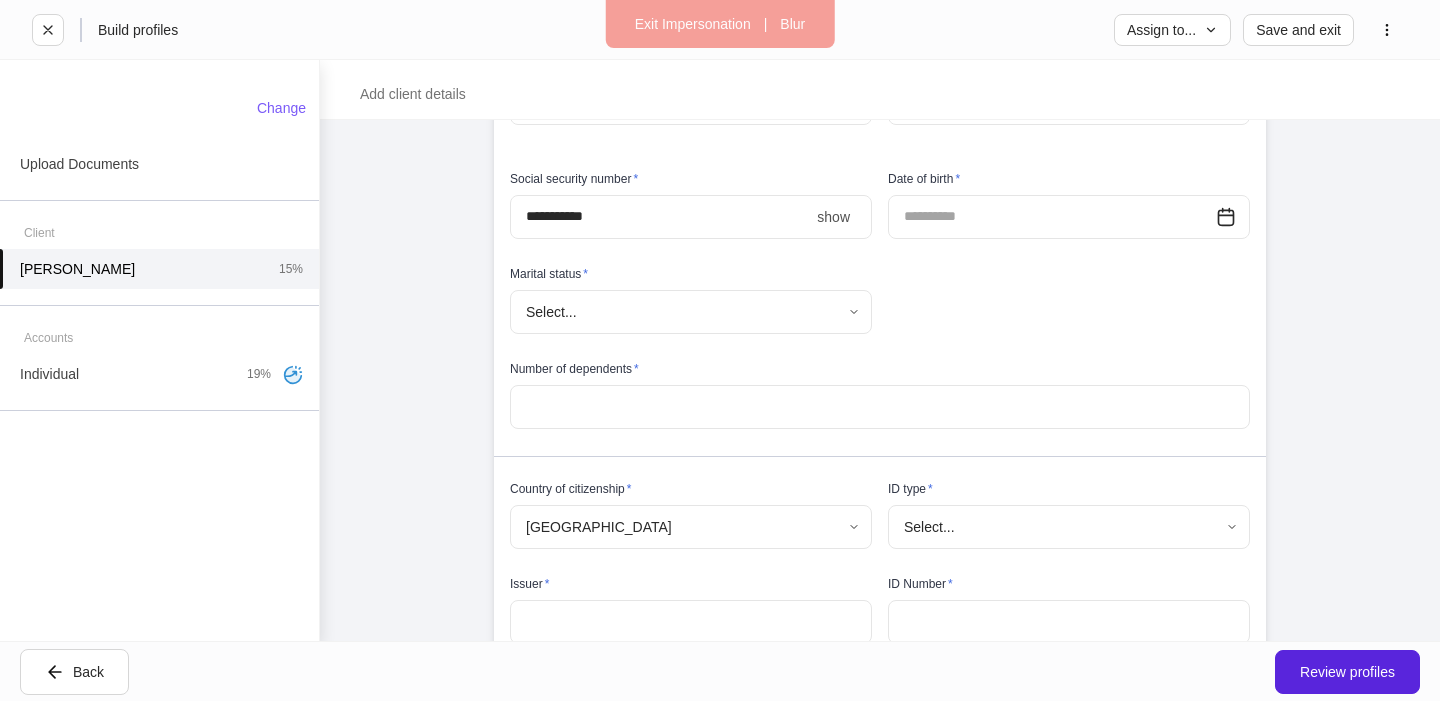 scroll, scrollTop: 579, scrollLeft: 0, axis: vertical 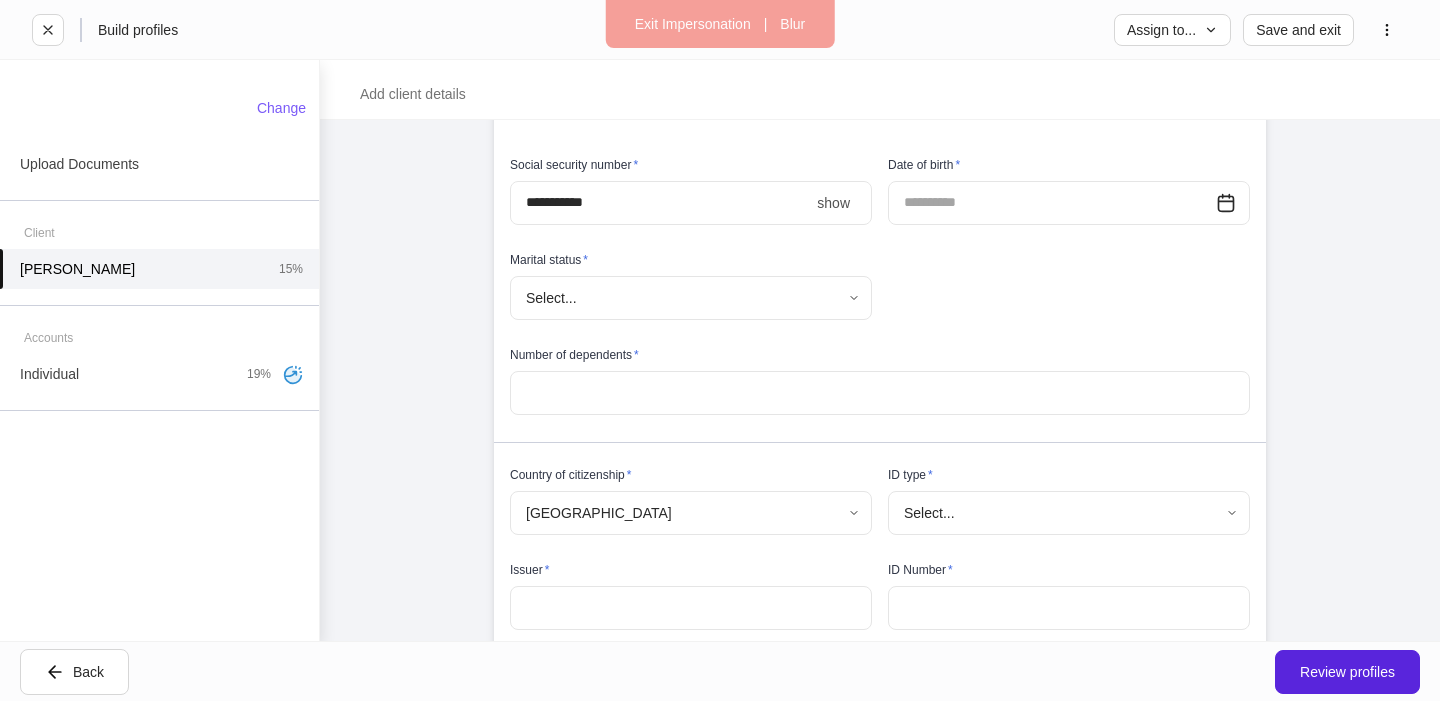 click on "****" at bounding box center (659, 203) 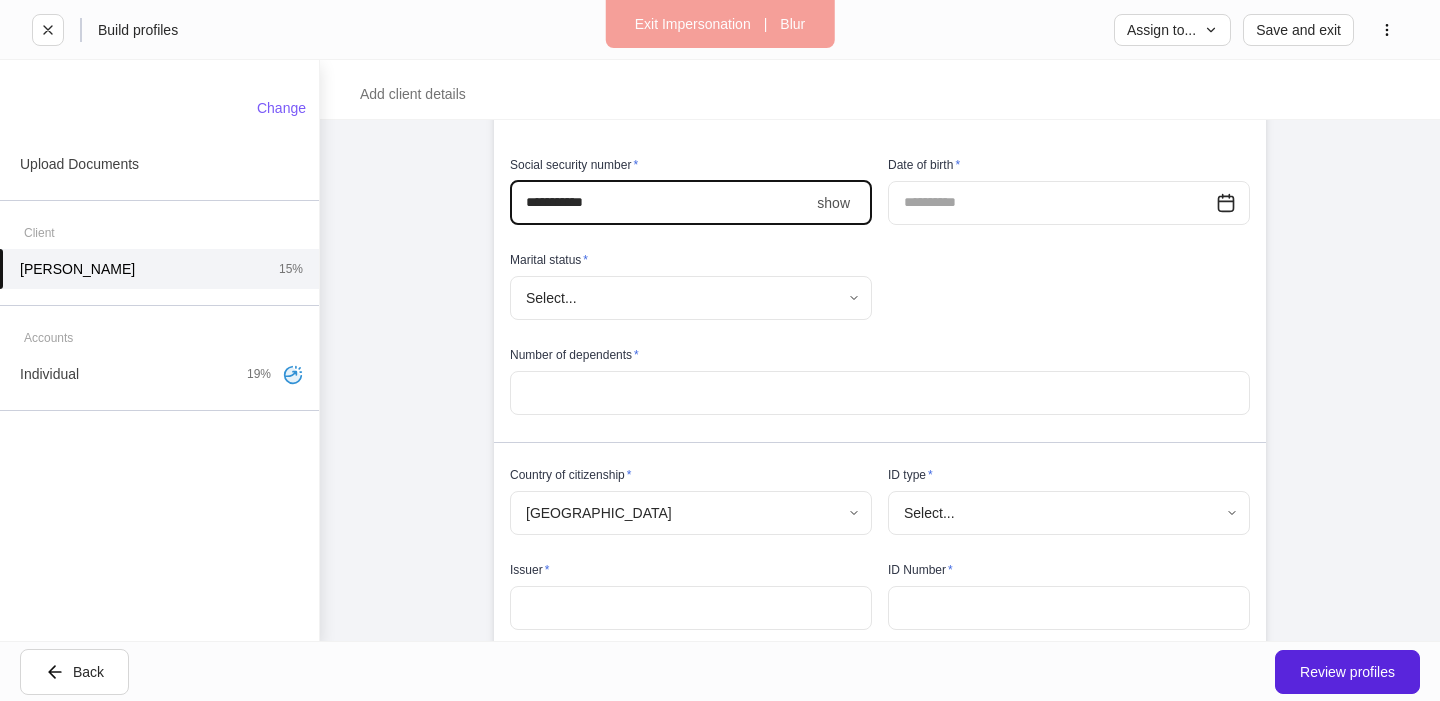 type on "**********" 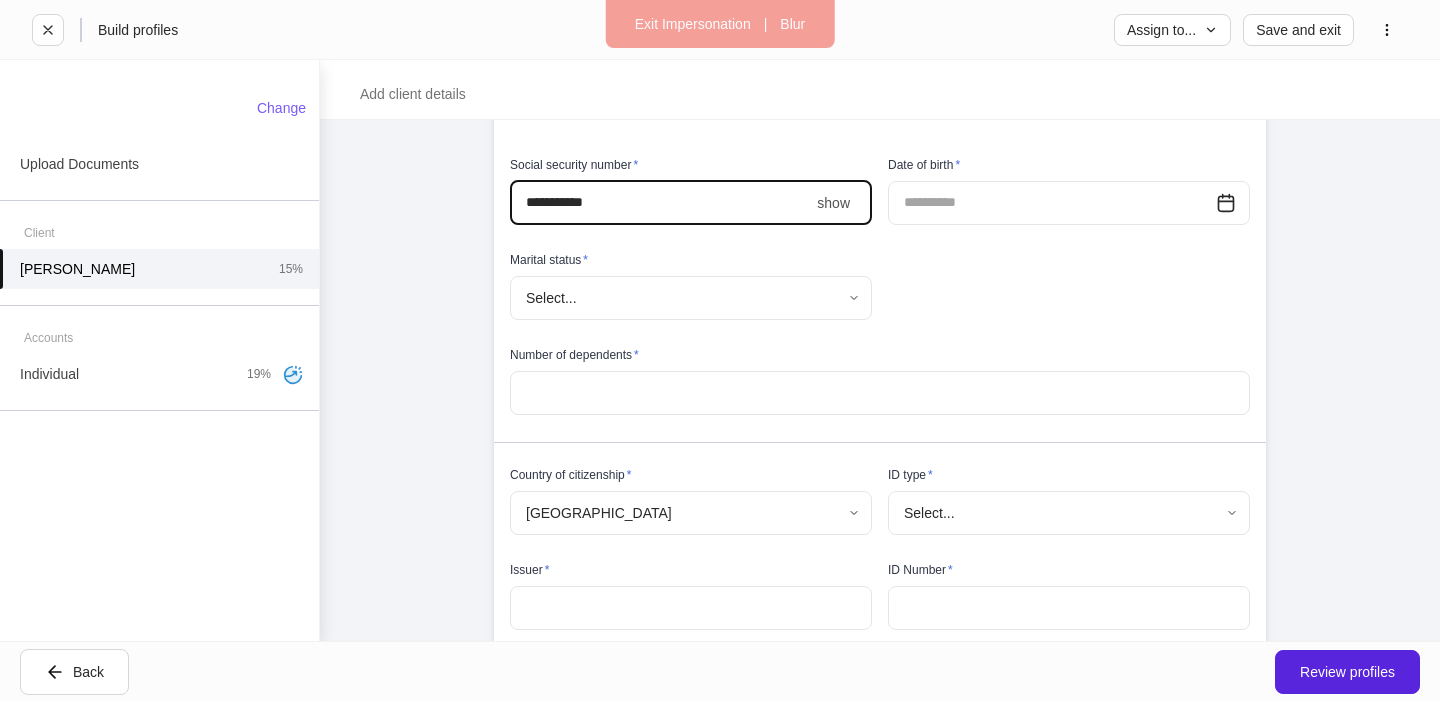click at bounding box center (1052, 203) 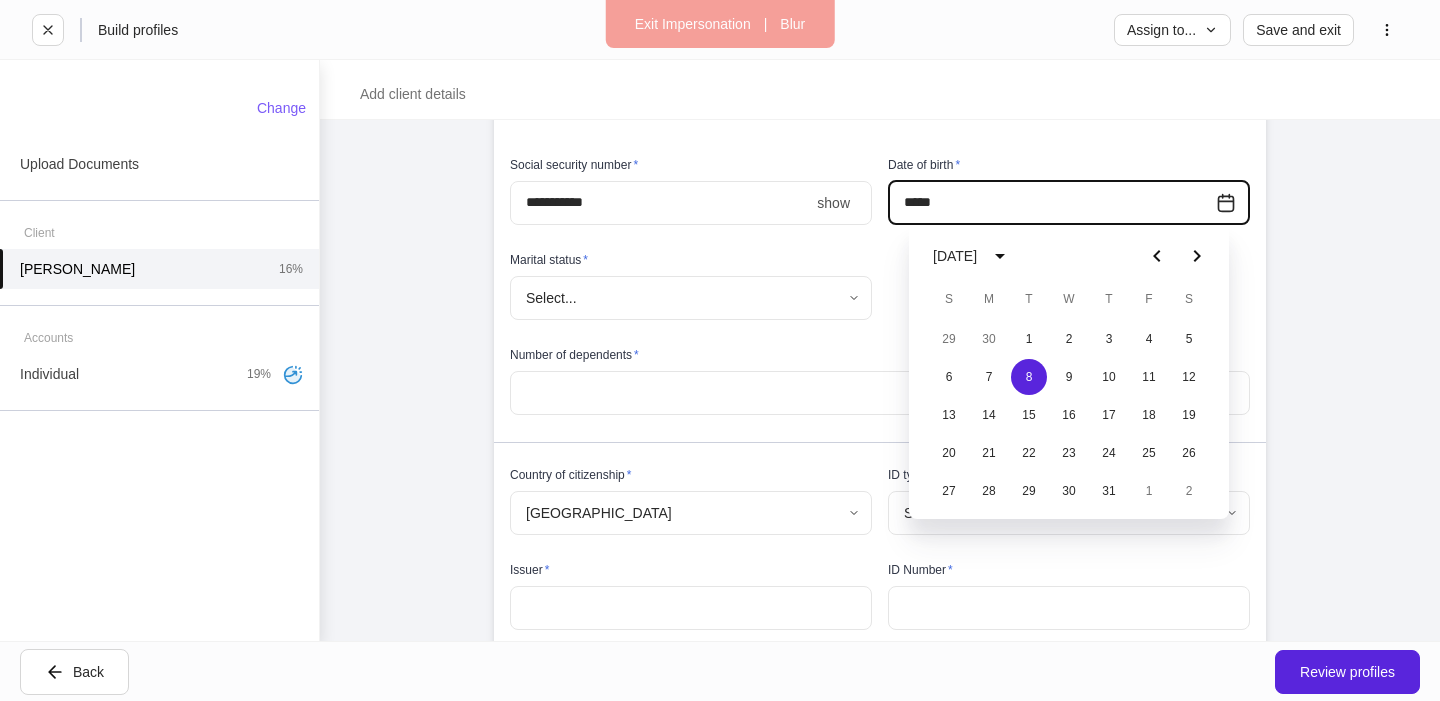 click 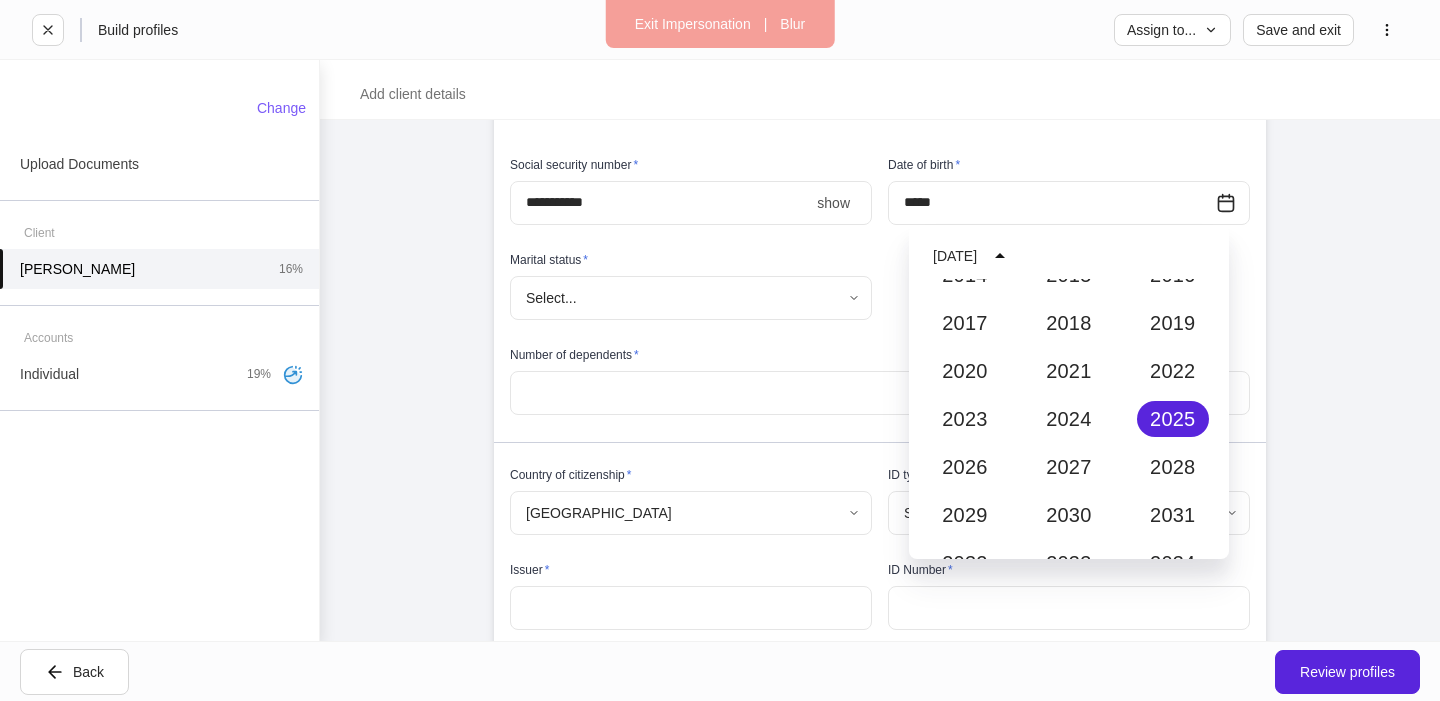 scroll, scrollTop: 1639, scrollLeft: 0, axis: vertical 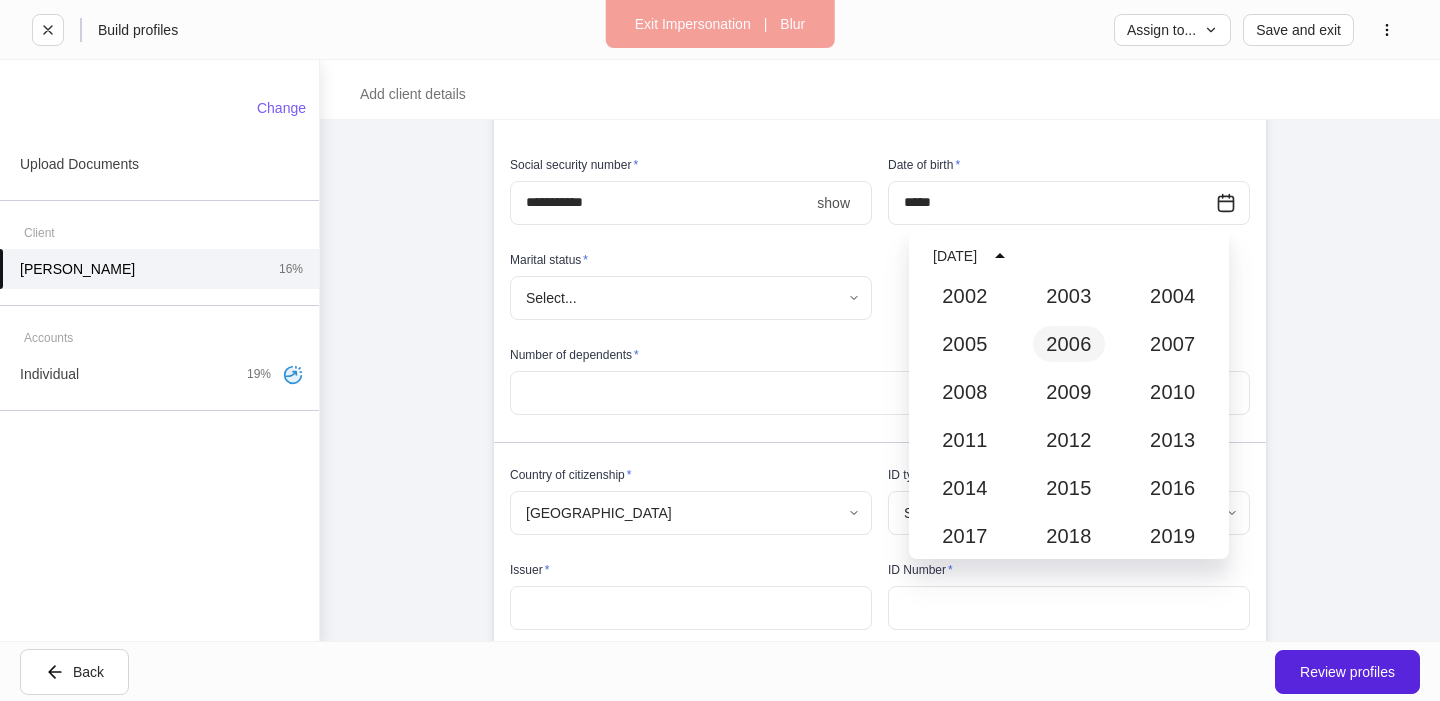 click on "2006" at bounding box center [1069, 344] 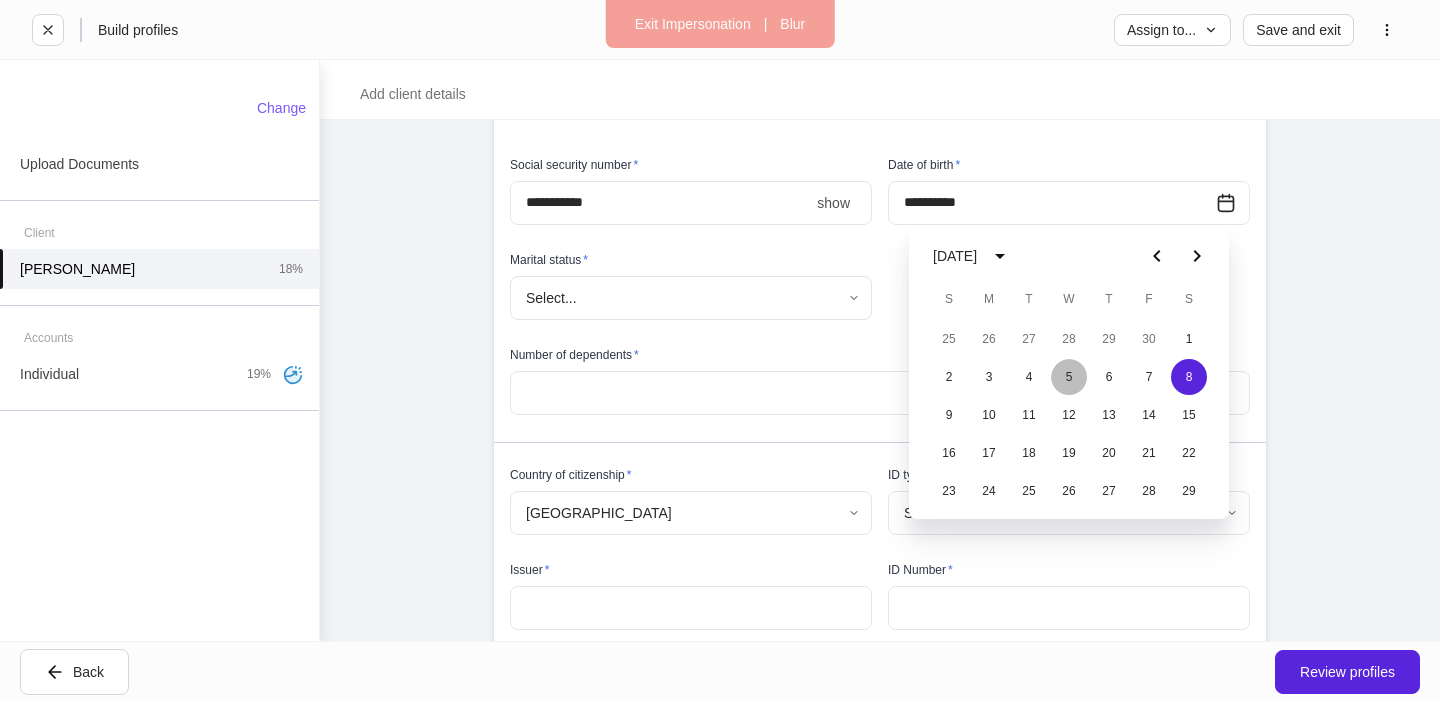 click on "5" at bounding box center [1069, 377] 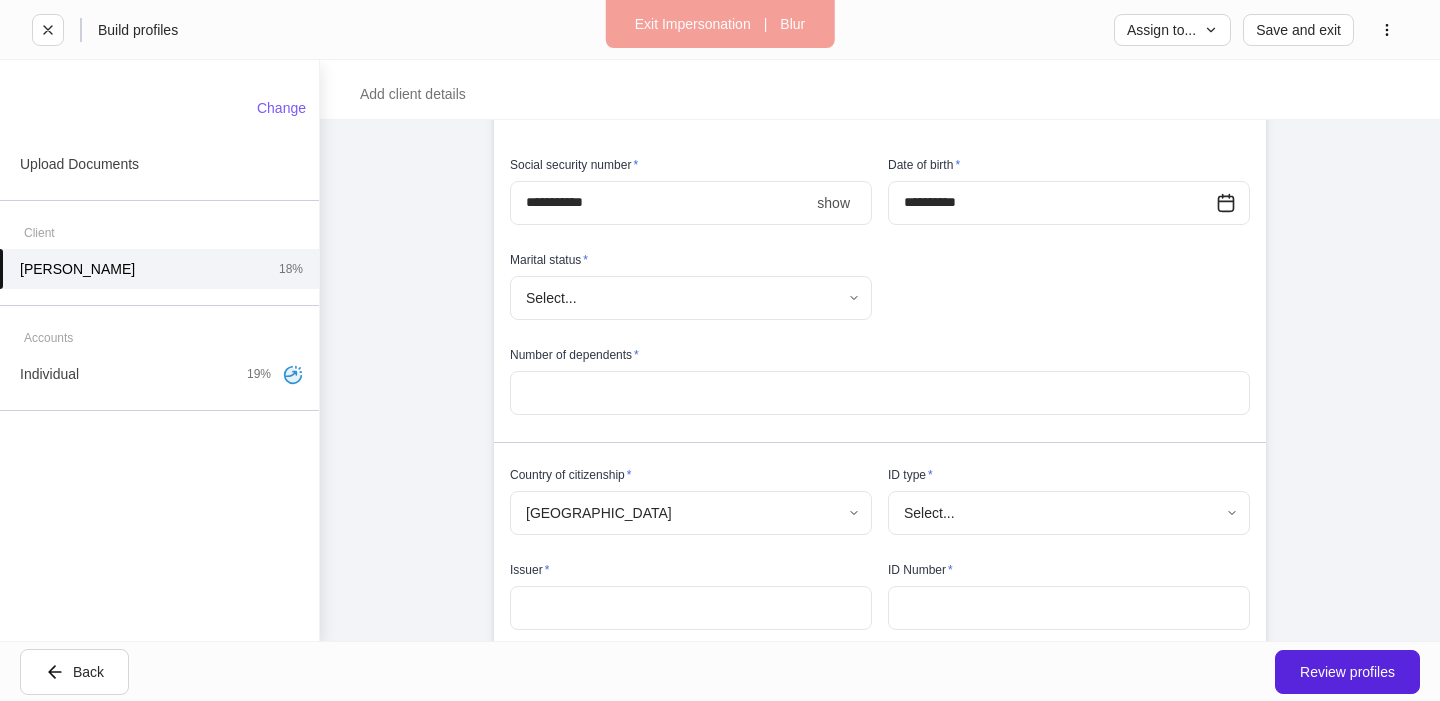 type on "**********" 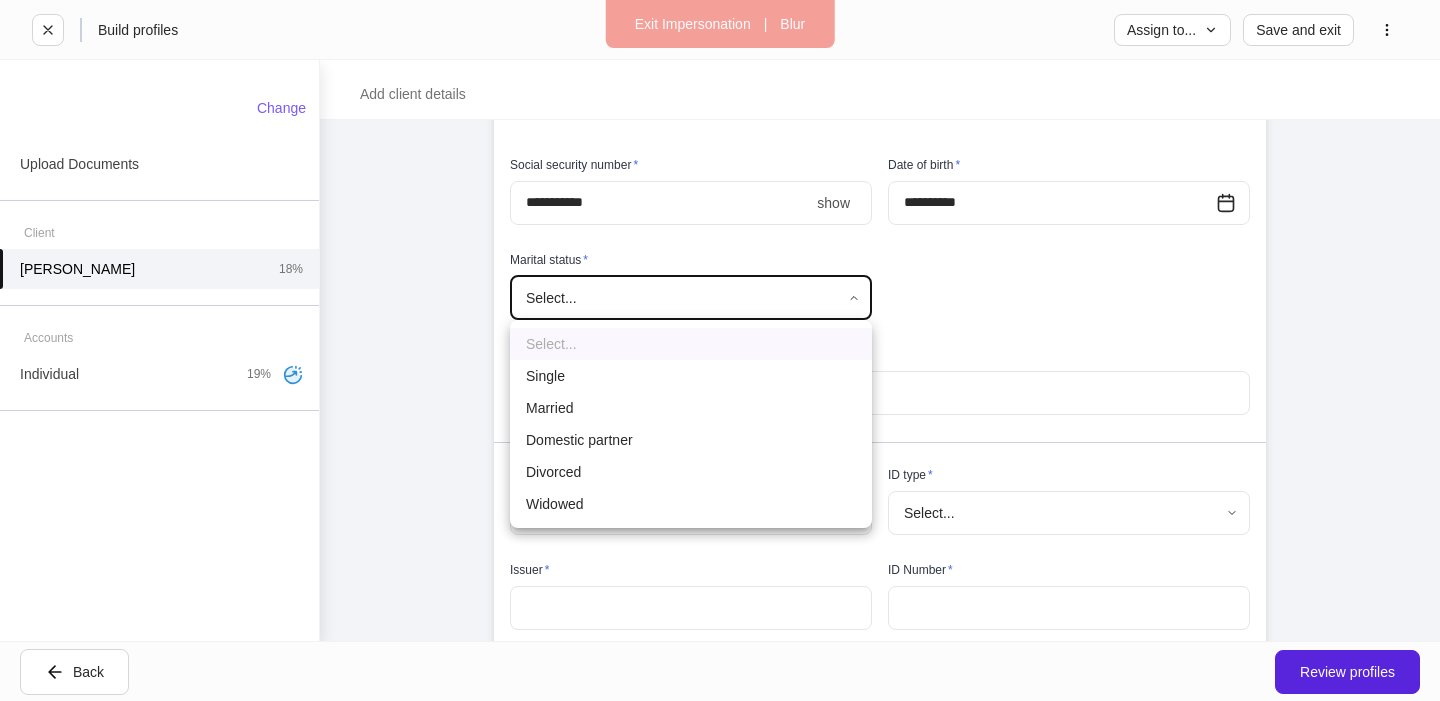 click on "**********" at bounding box center (720, 350) 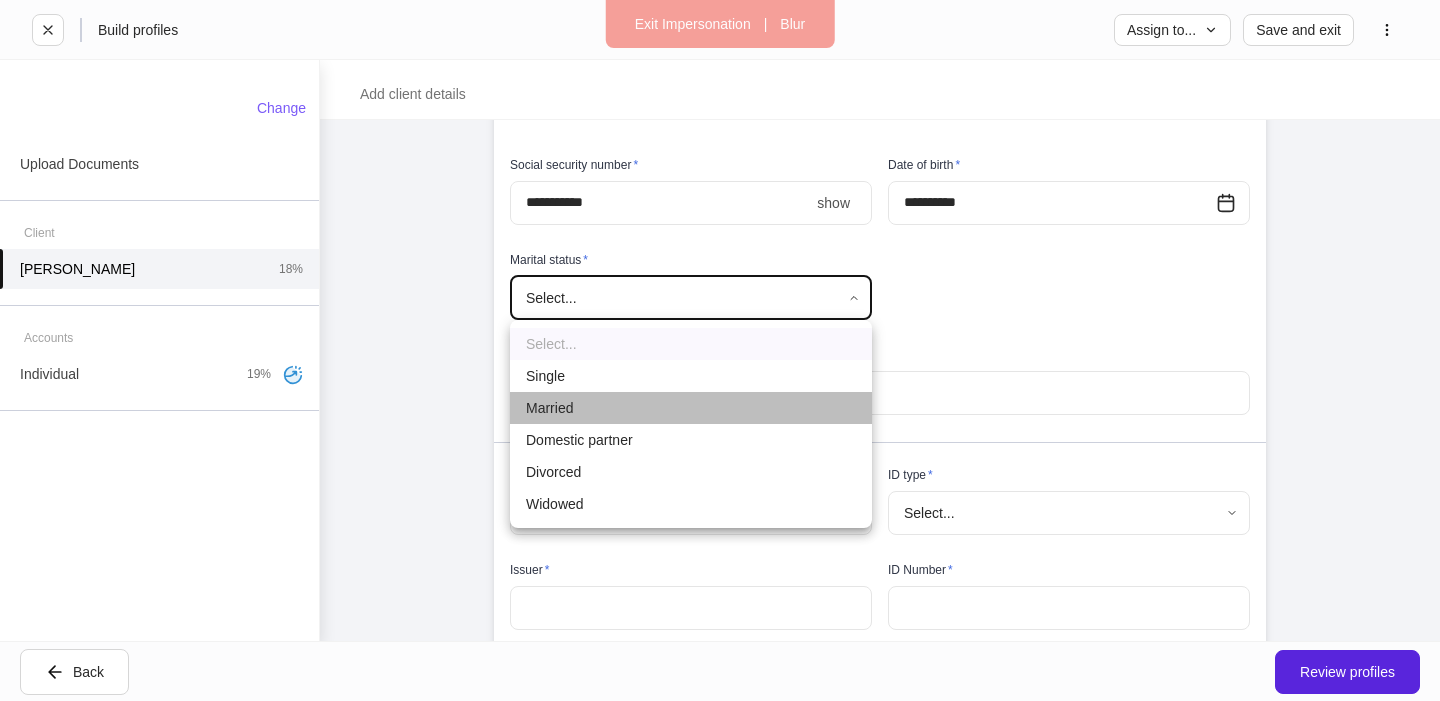 click on "Married" at bounding box center (691, 408) 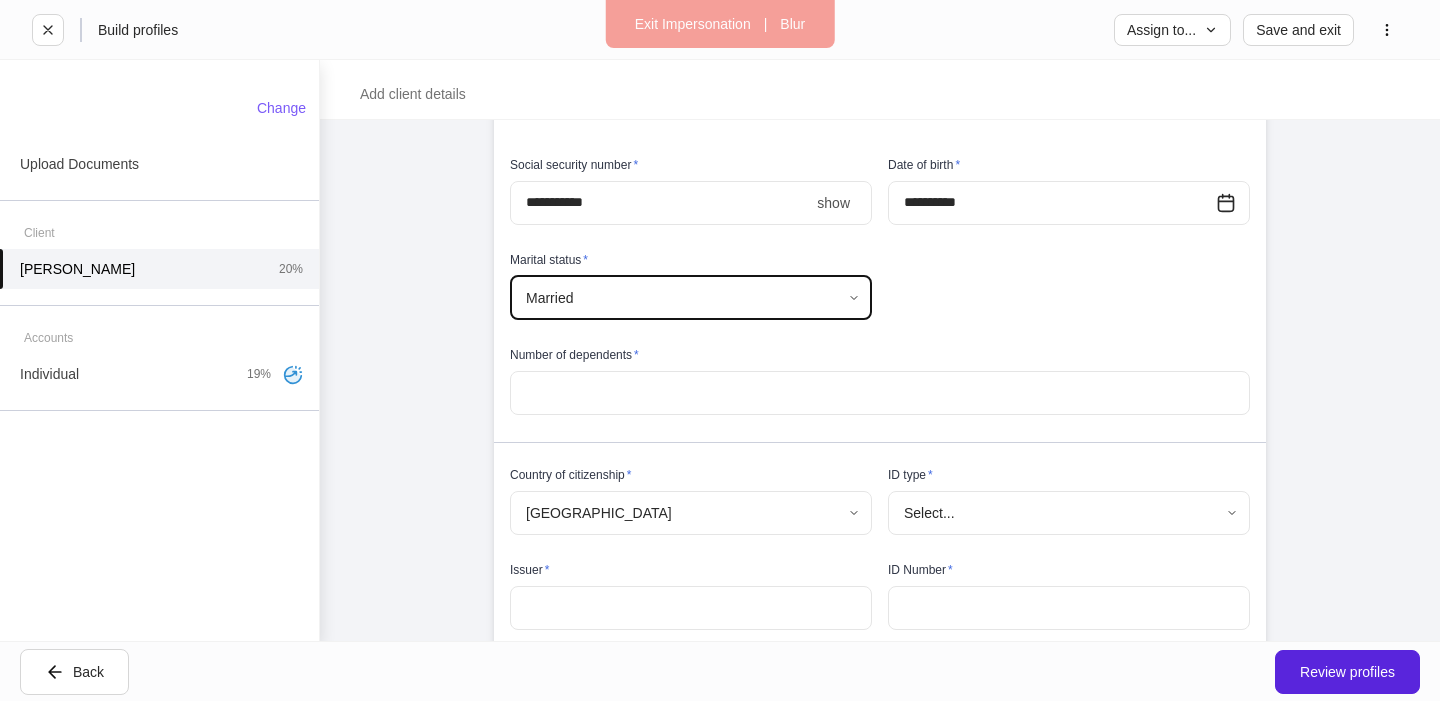 click at bounding box center [880, 393] 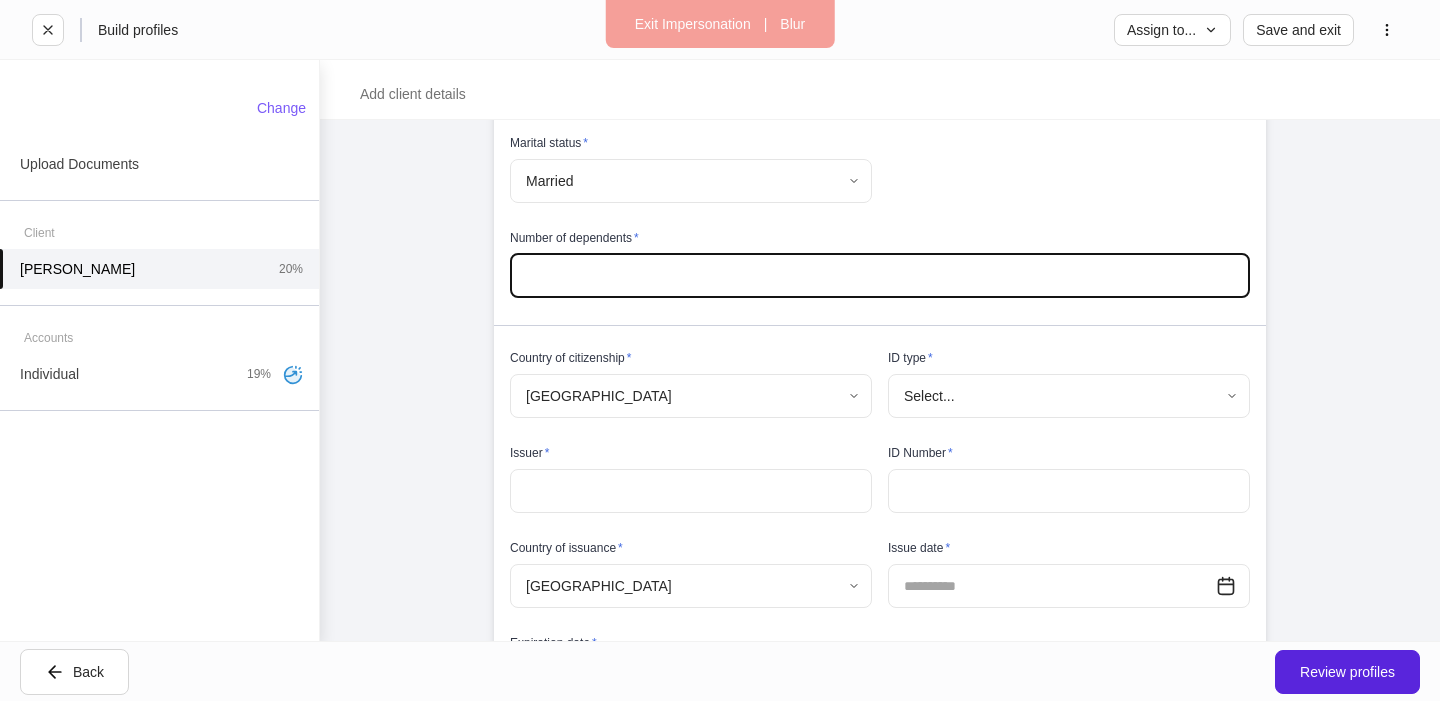 scroll, scrollTop: 827, scrollLeft: 0, axis: vertical 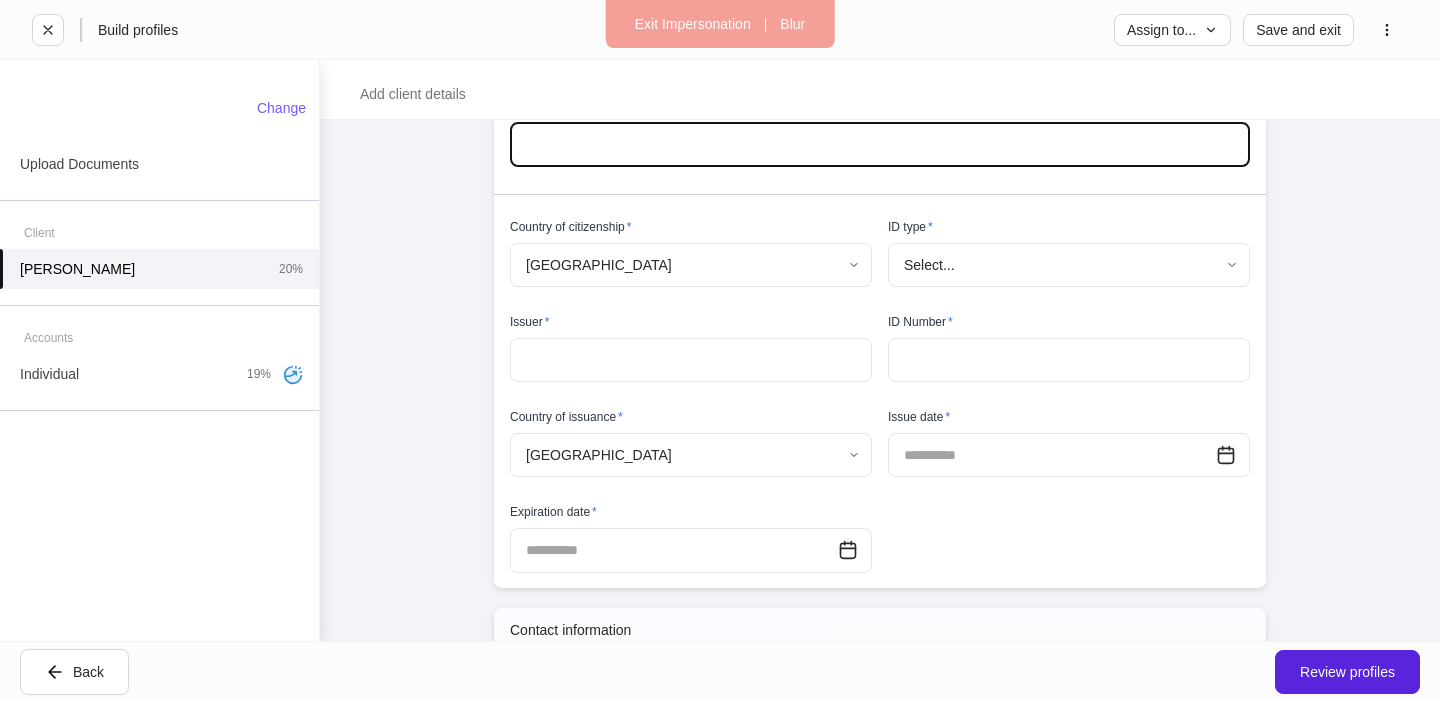 type on "*" 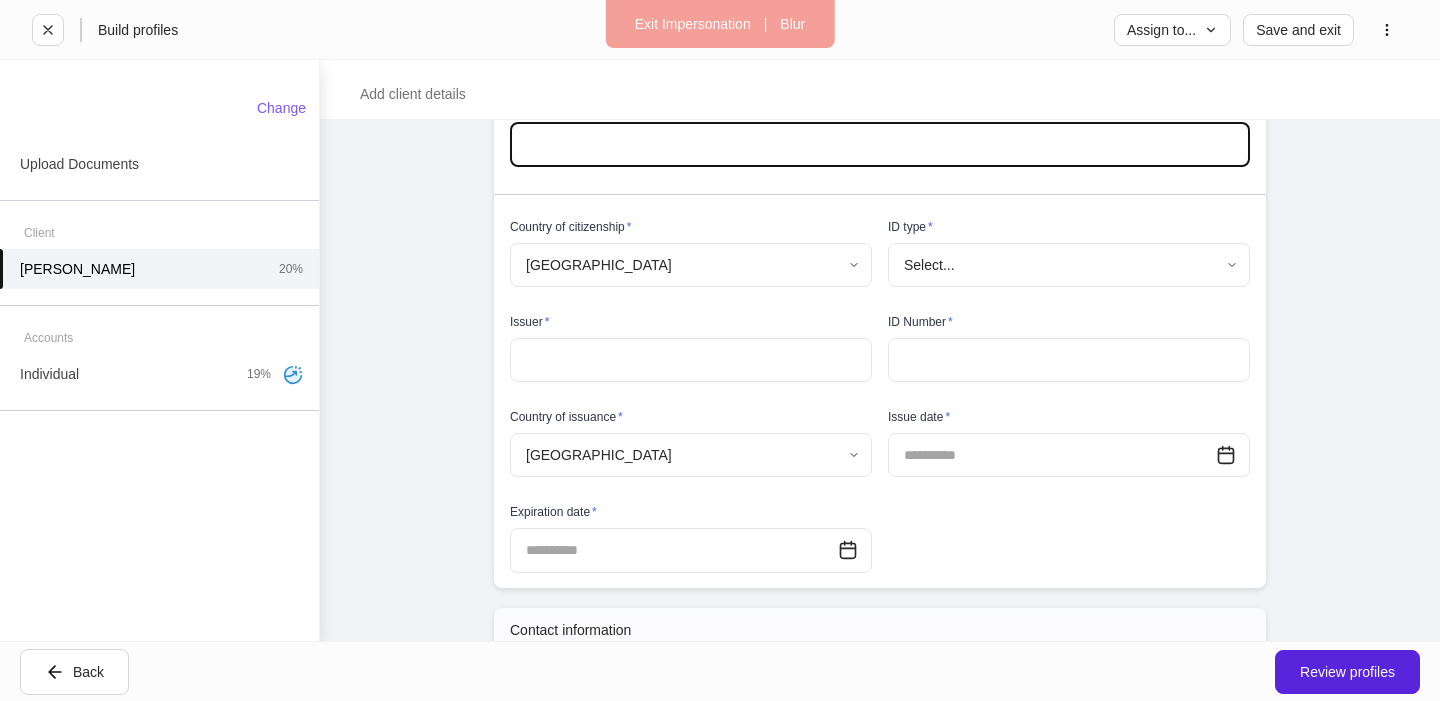 click on "**********" at bounding box center (720, 350) 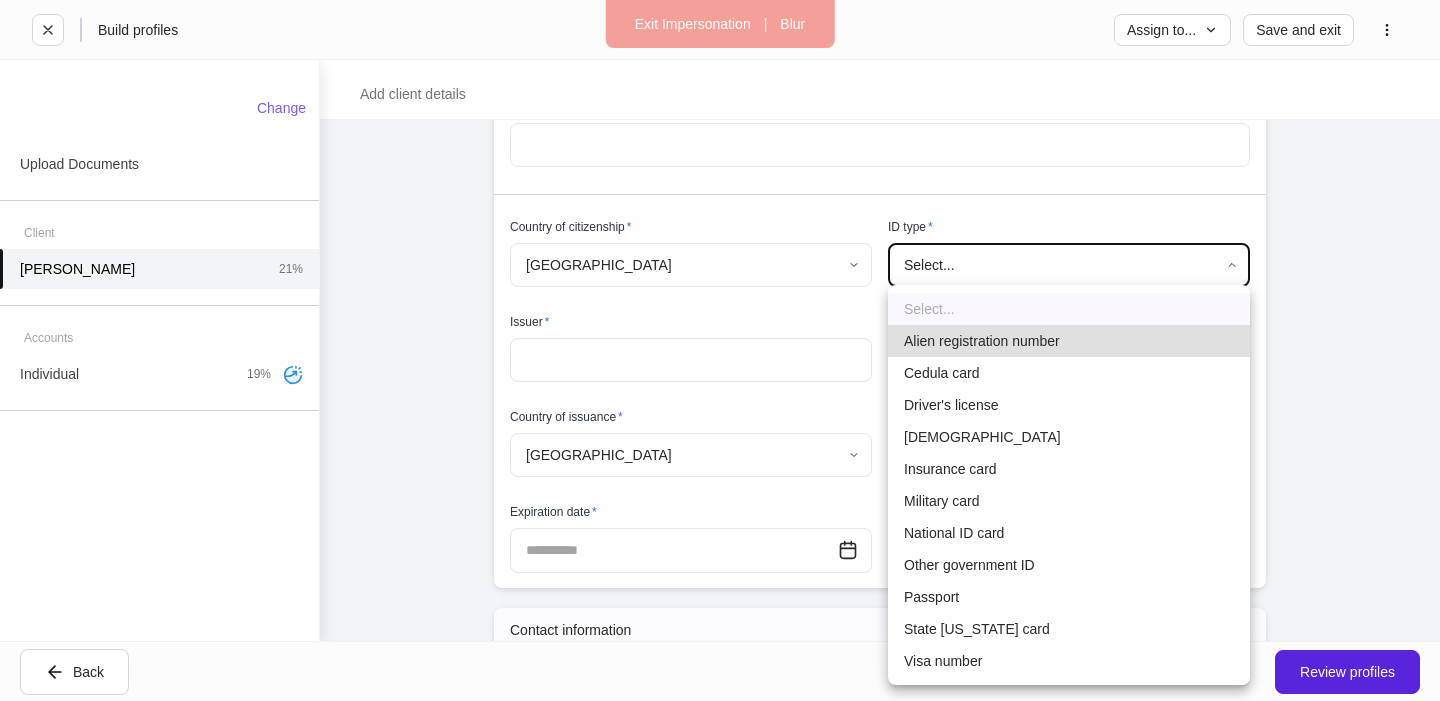 drag, startPoint x: 932, startPoint y: 407, endPoint x: 654, endPoint y: 347, distance: 284.40112 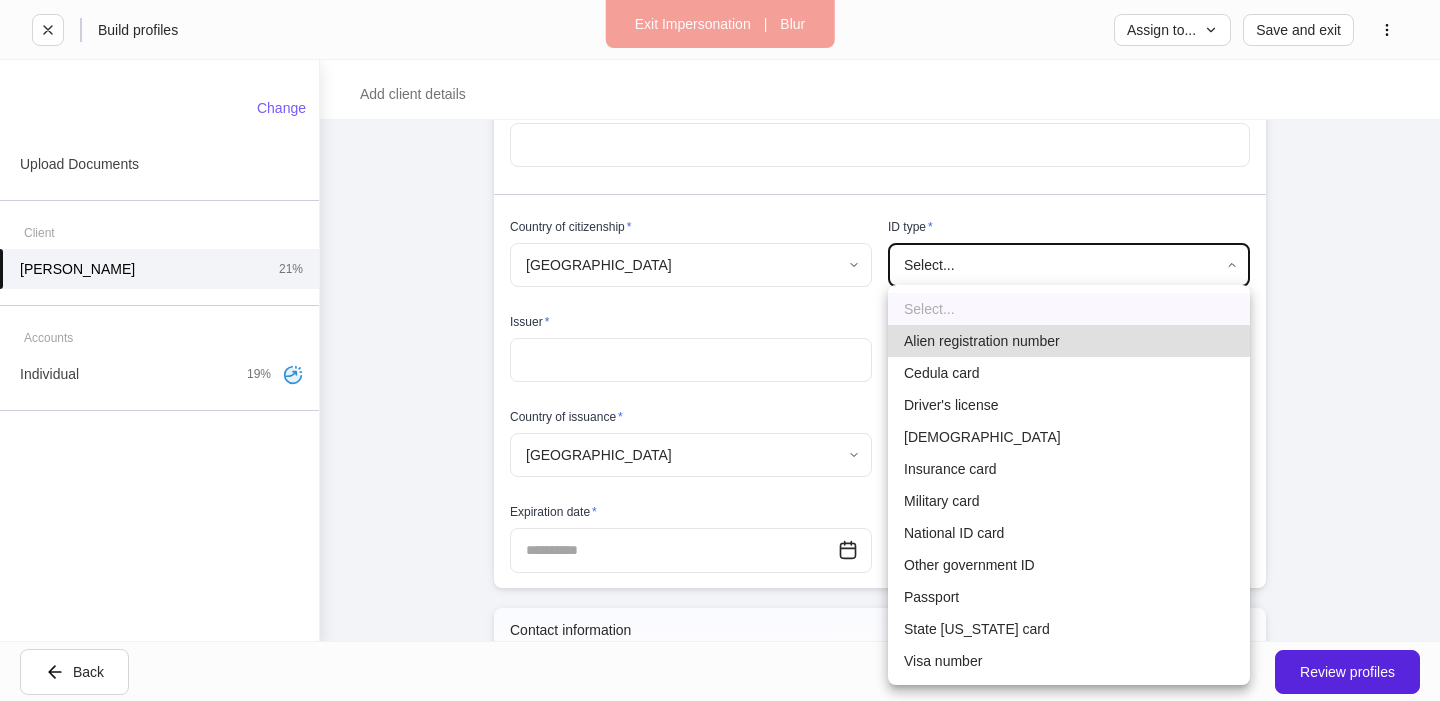 click on "Driver's license" at bounding box center (1069, 405) 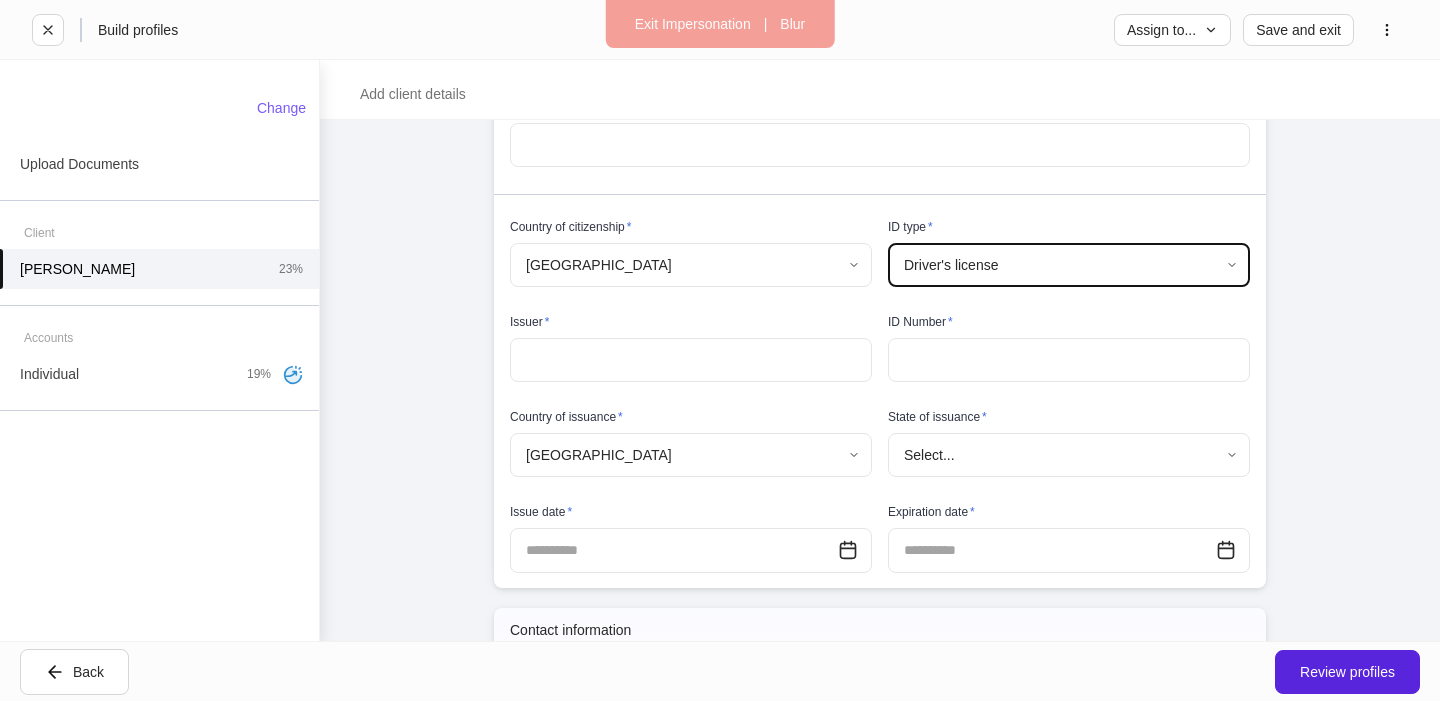 click on "Alien registration number Cedula card Driver's license [DEMOGRAPHIC_DATA] Insurance card Military card National ID card Other government ID Passport State [US_STATE] card Visa number" at bounding box center [720, 350] 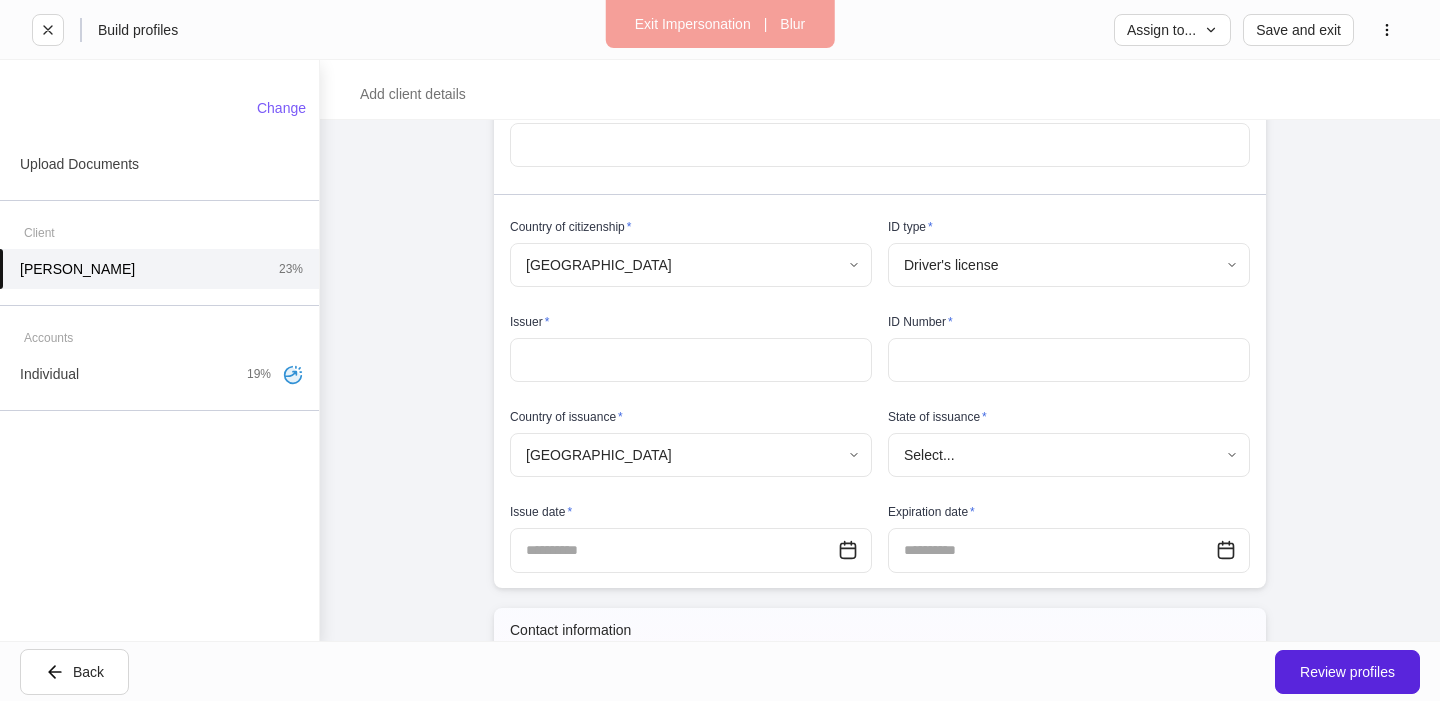 click at bounding box center [691, 360] 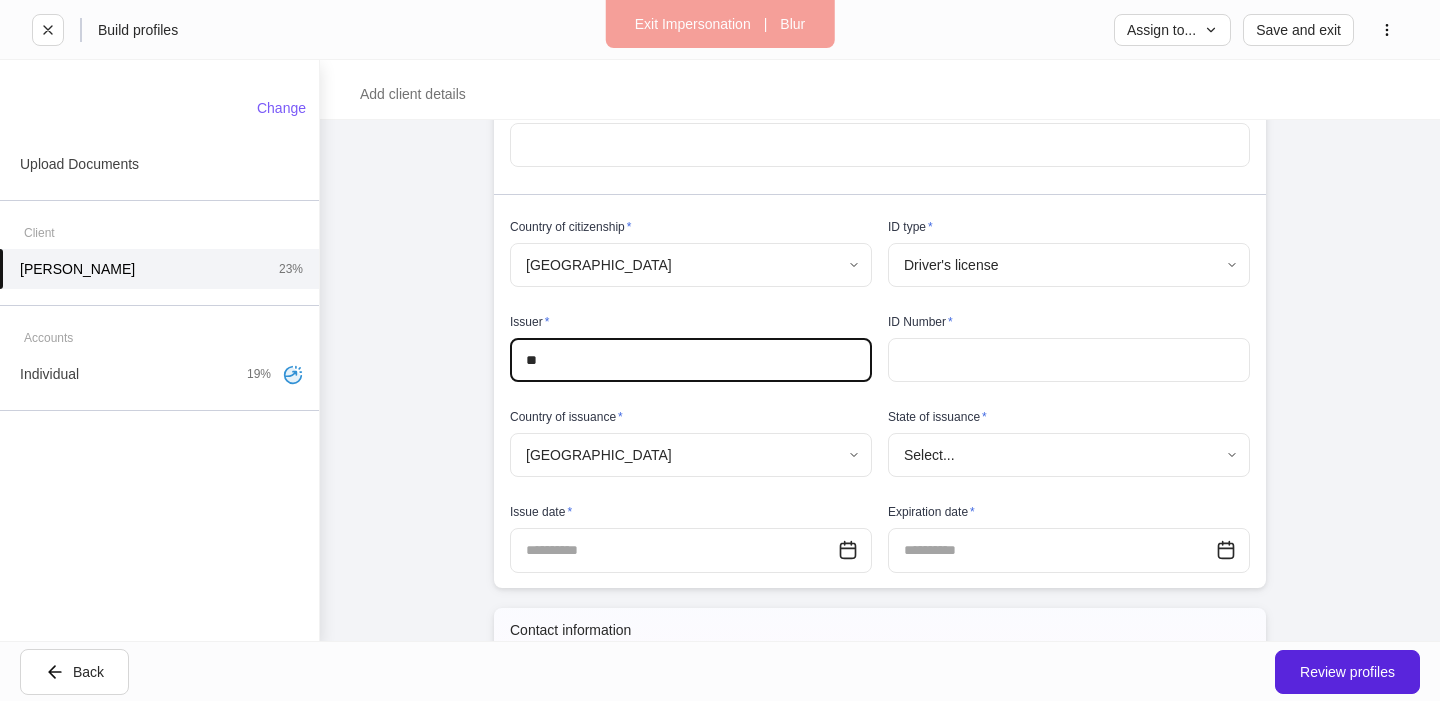 type on "**" 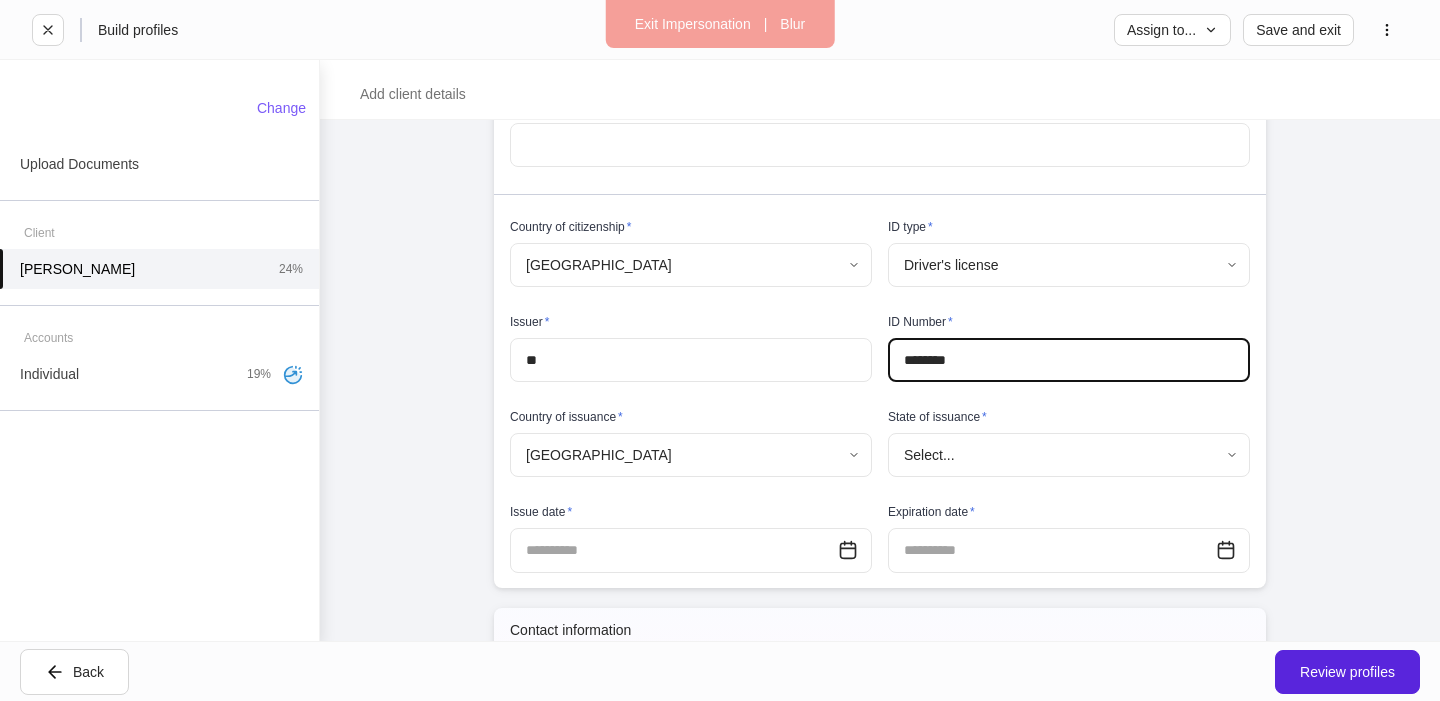 type on "********" 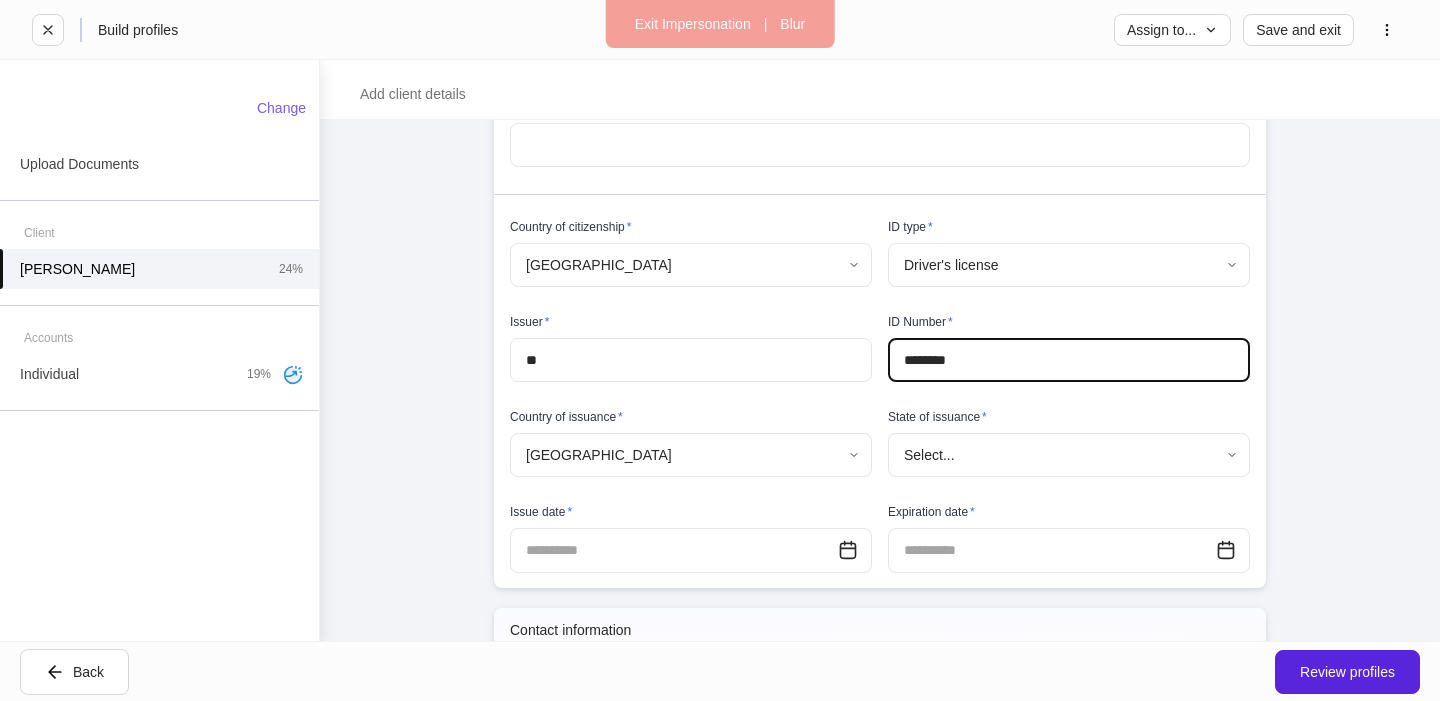 click on "**********" at bounding box center (720, 350) 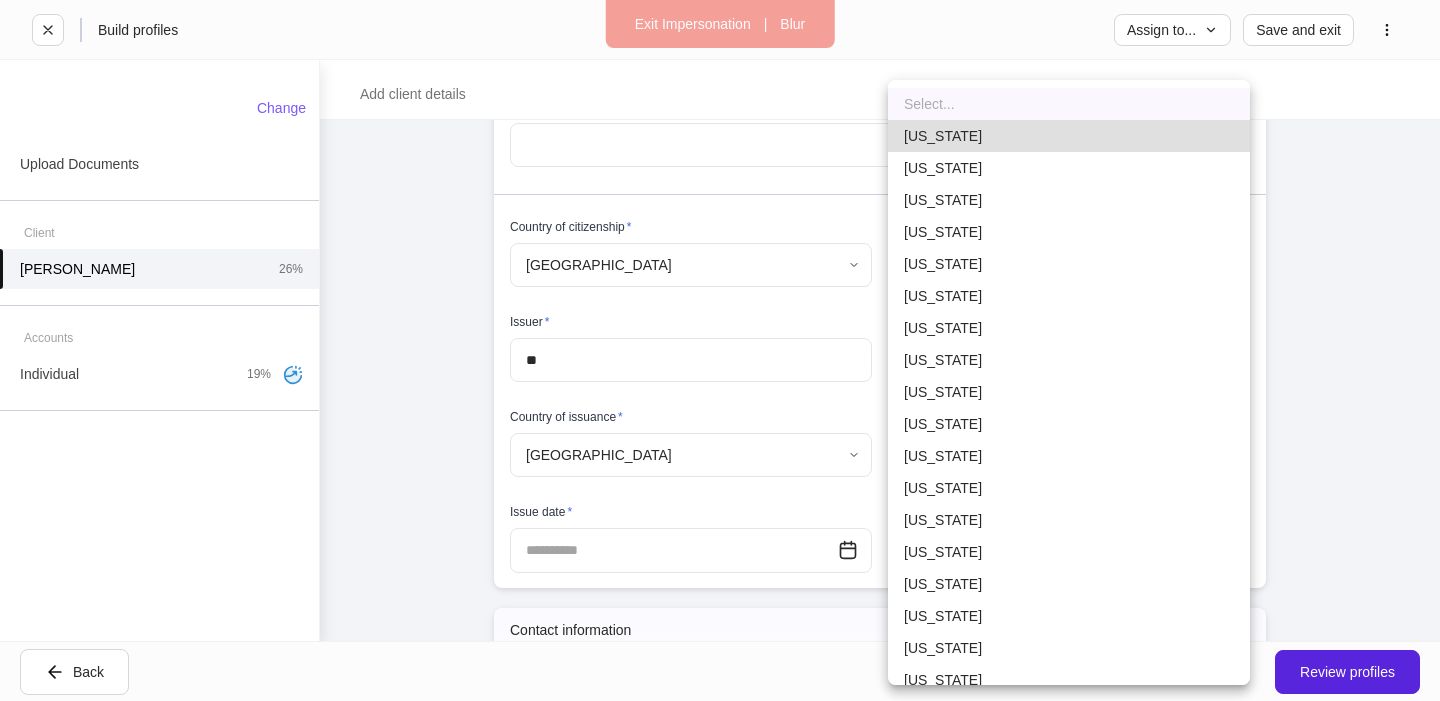 click on "[US_STATE]" at bounding box center (1069, 520) 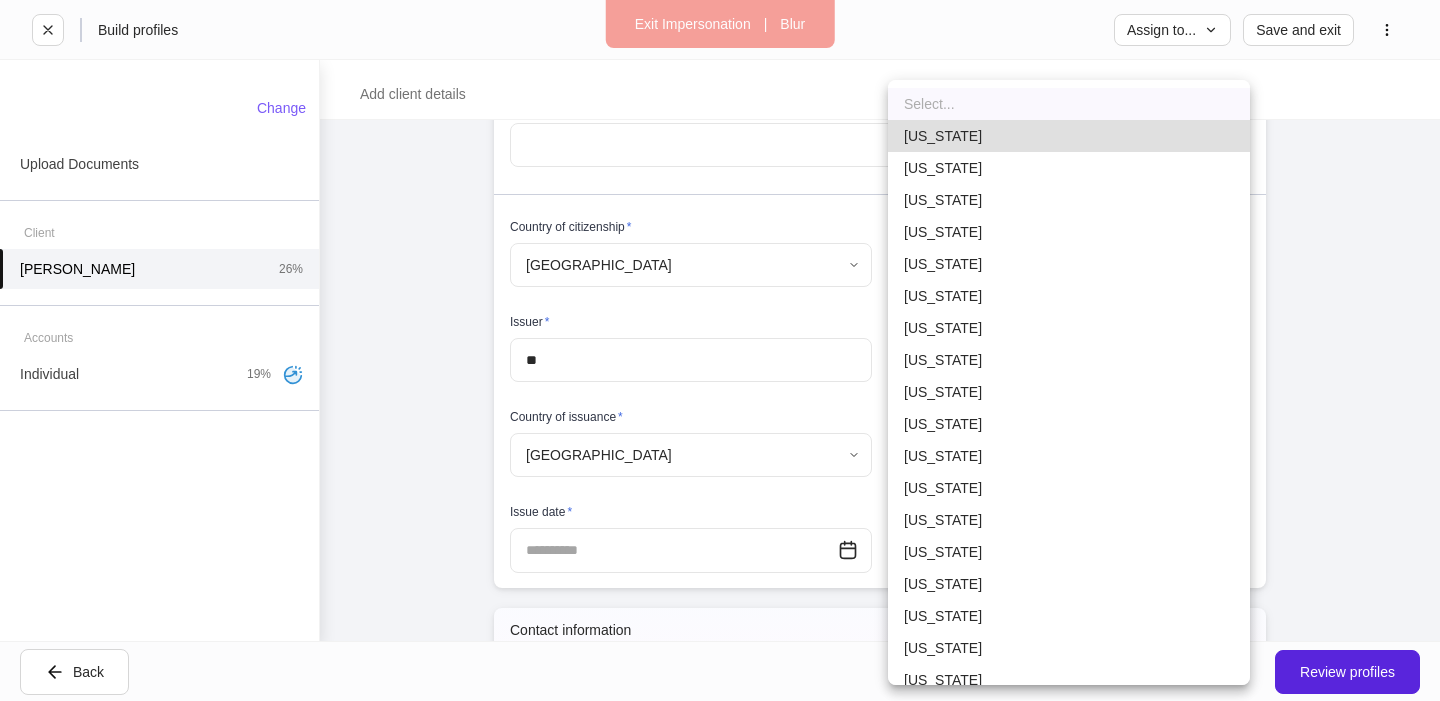 type on "**" 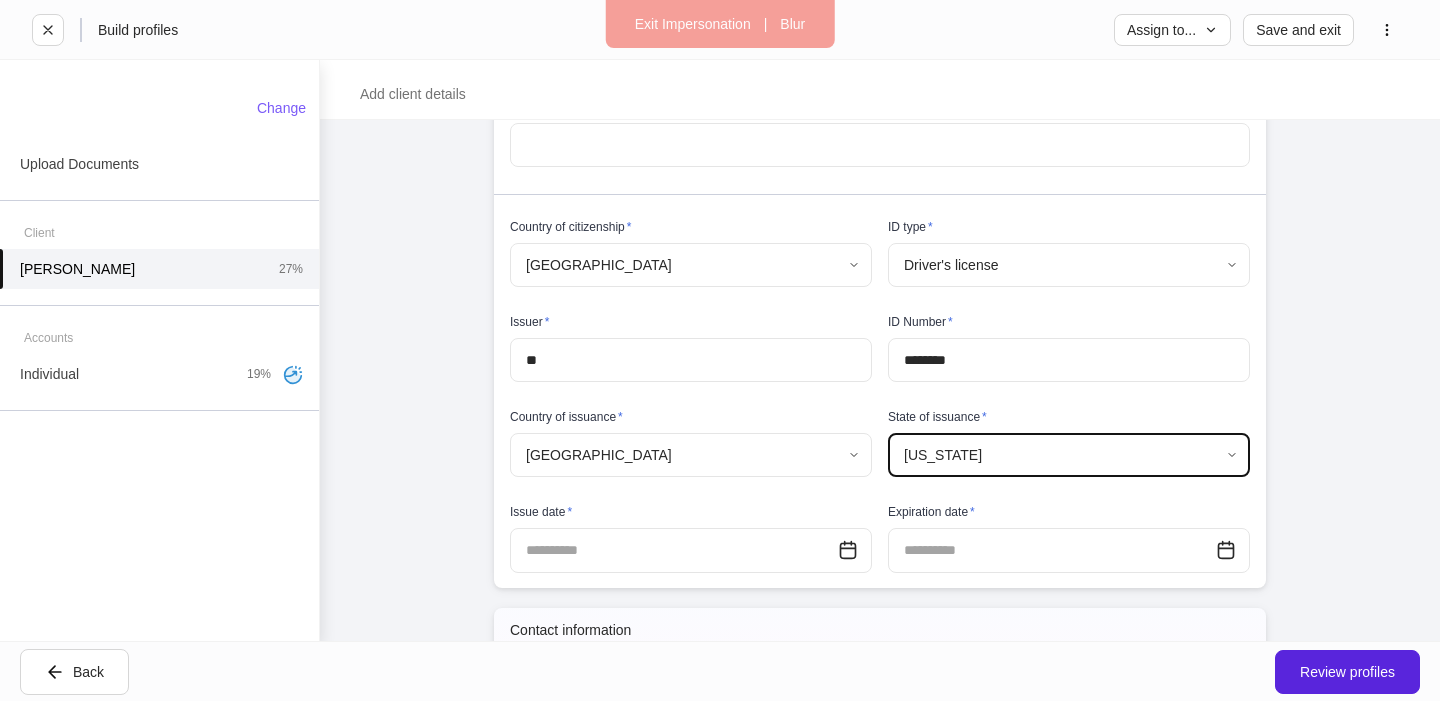 click at bounding box center (674, 550) 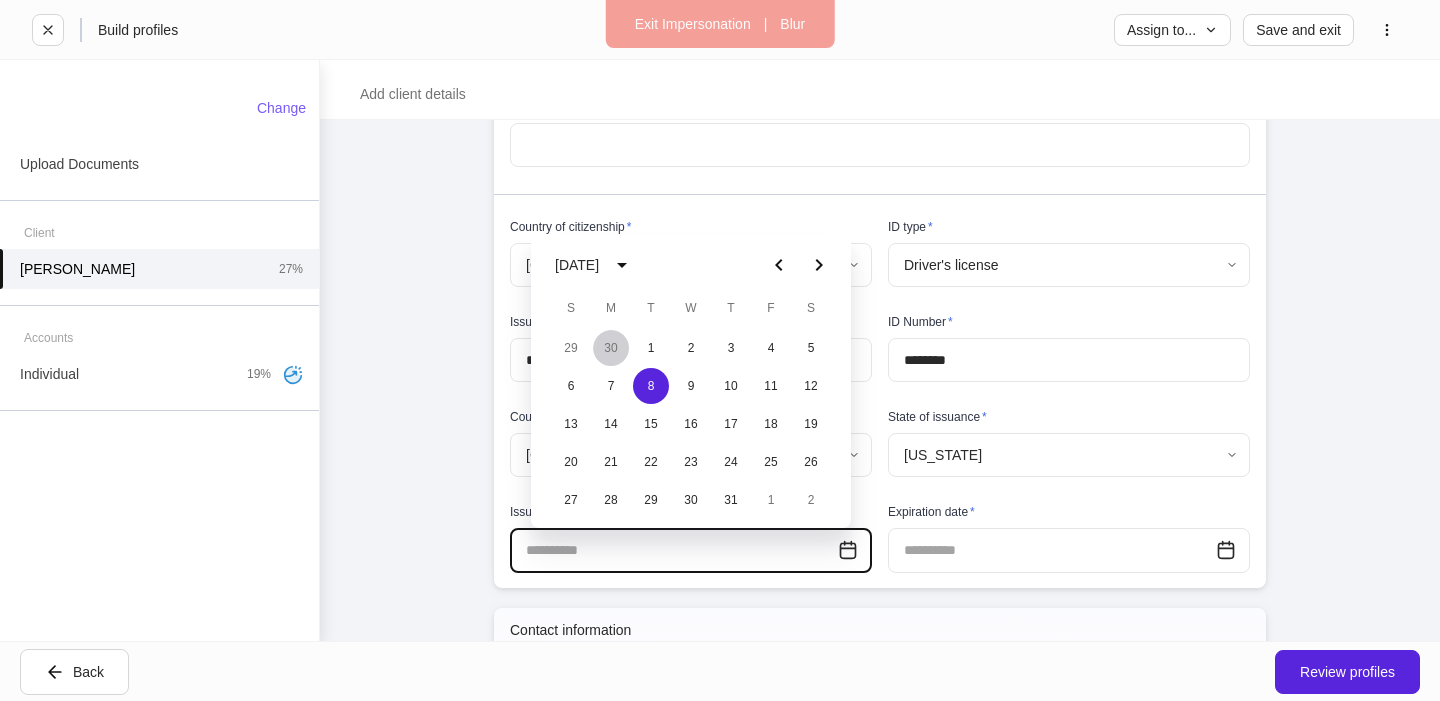 click on "30" at bounding box center (611, 348) 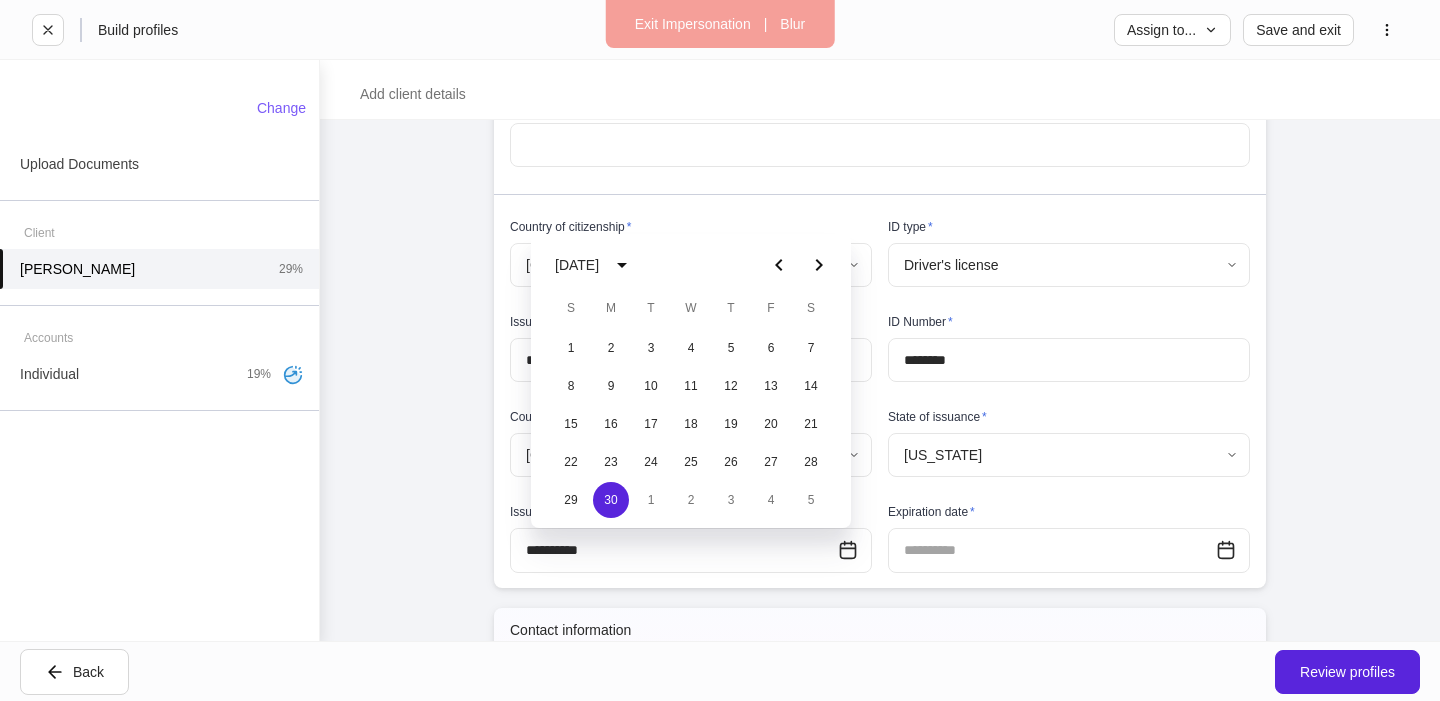 type on "**********" 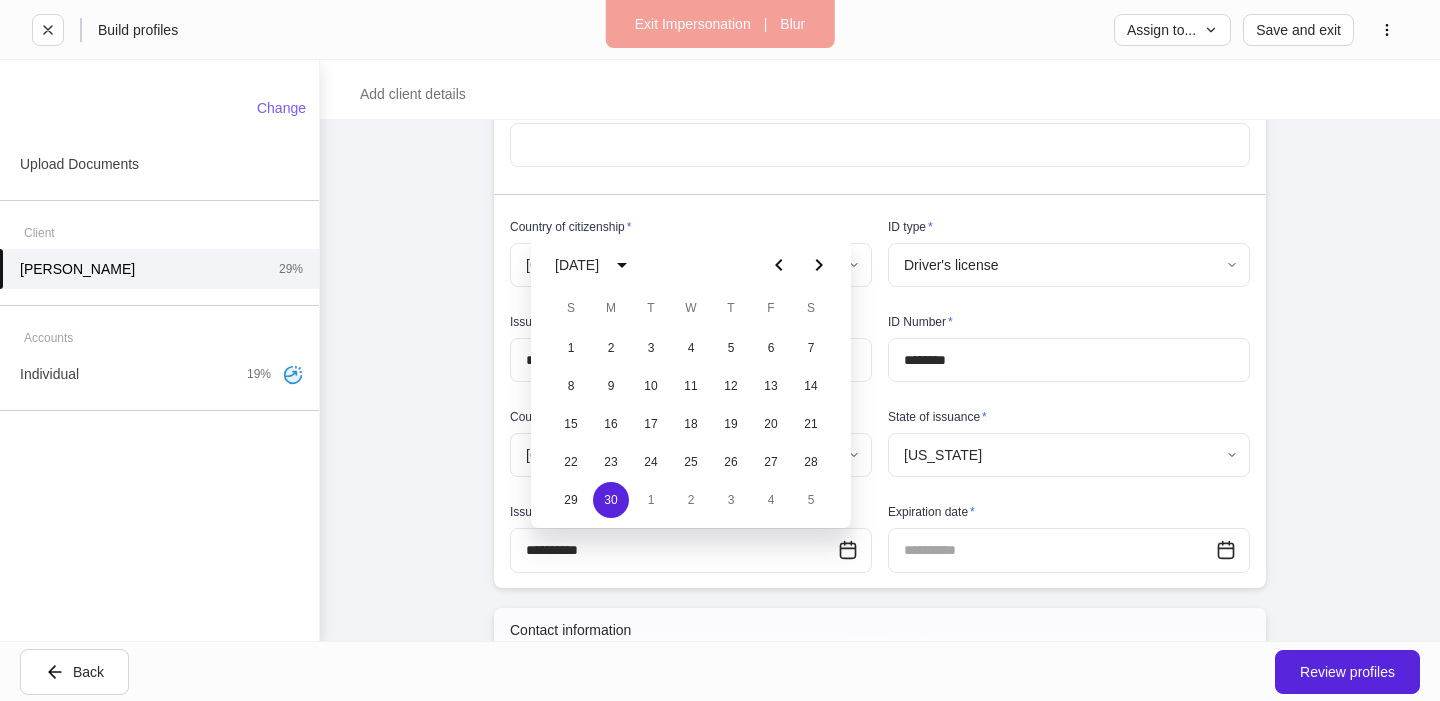 drag, startPoint x: 1015, startPoint y: 550, endPoint x: 1028, endPoint y: 556, distance: 14.3178215 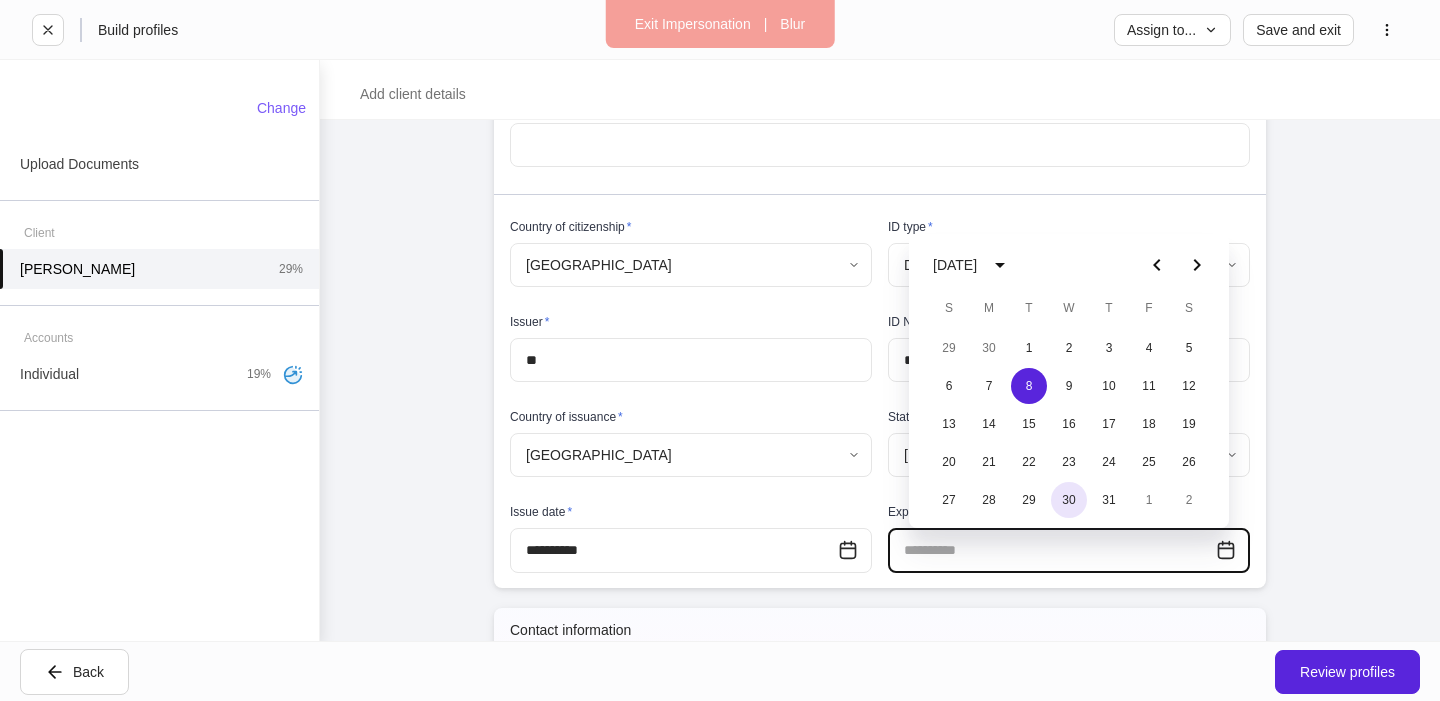 click on "30" at bounding box center (1069, 500) 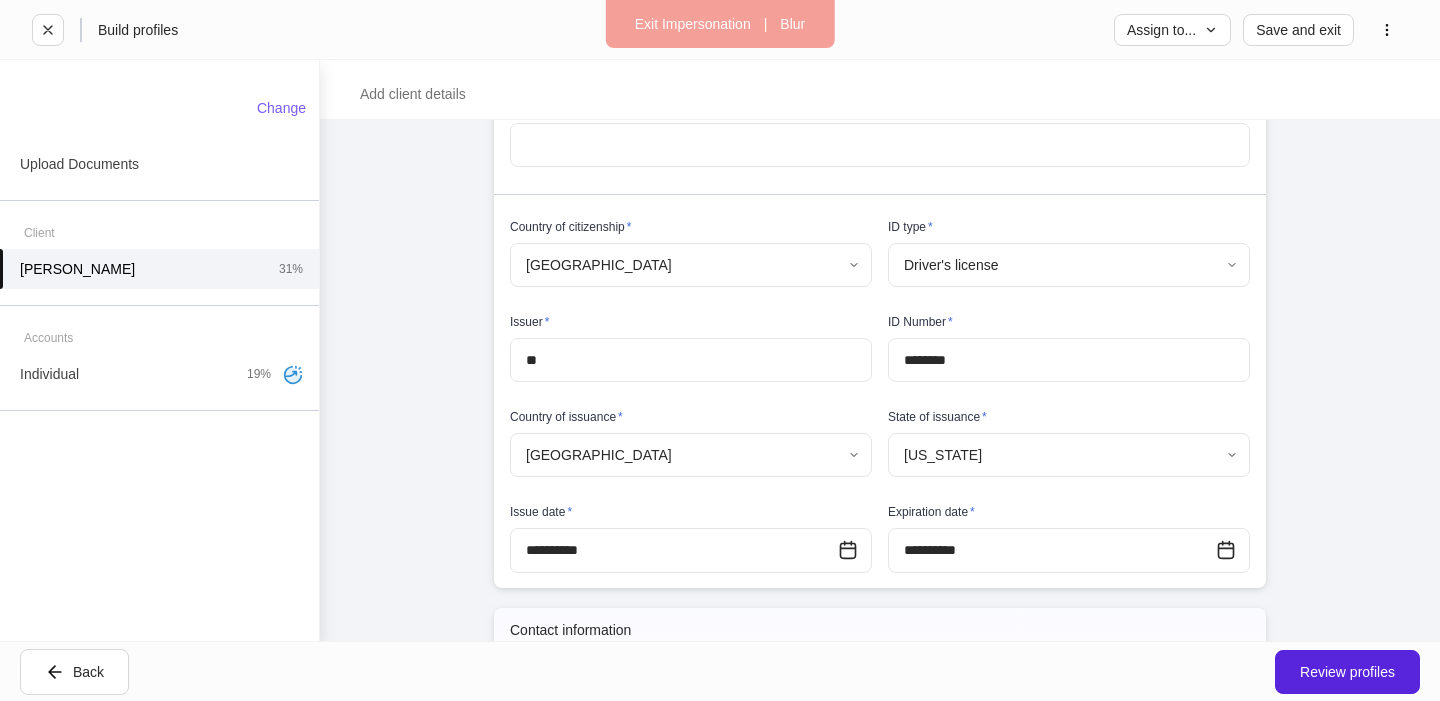 type on "**********" 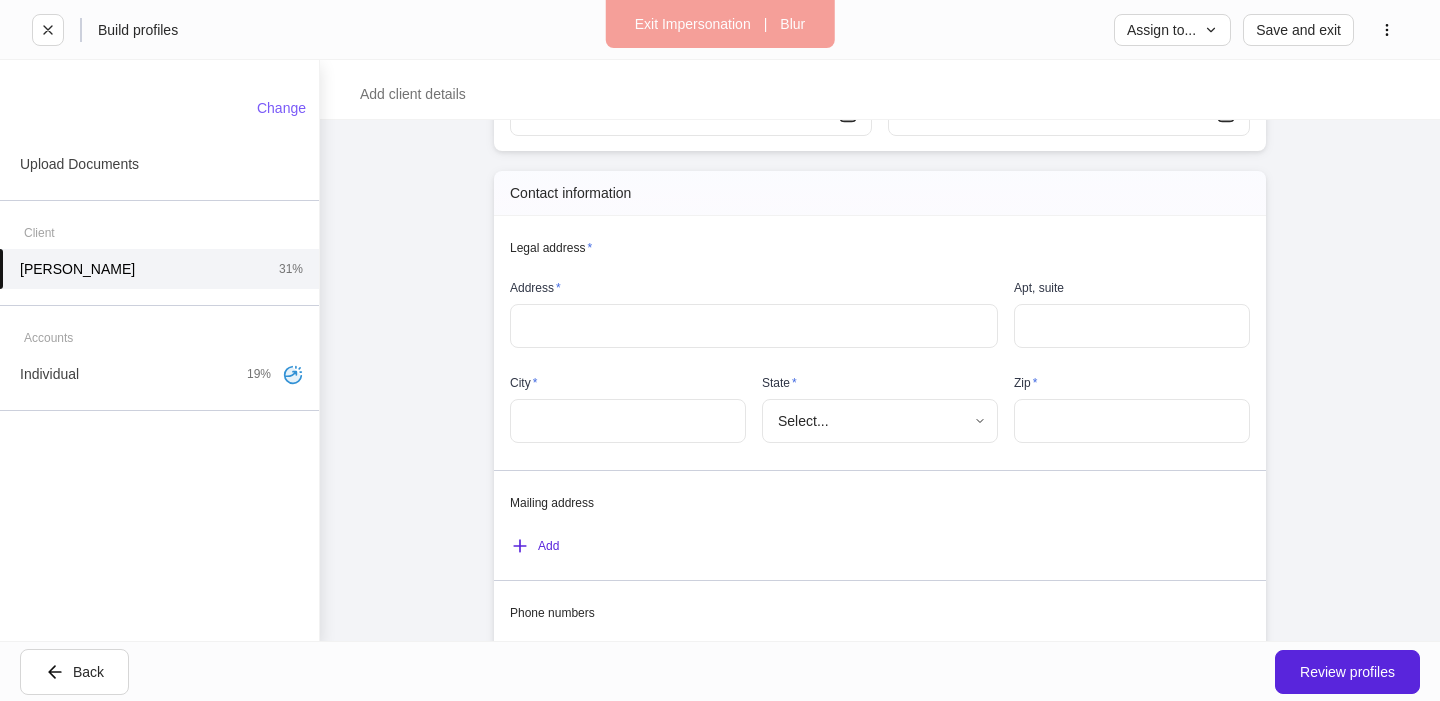 scroll, scrollTop: 1317, scrollLeft: 0, axis: vertical 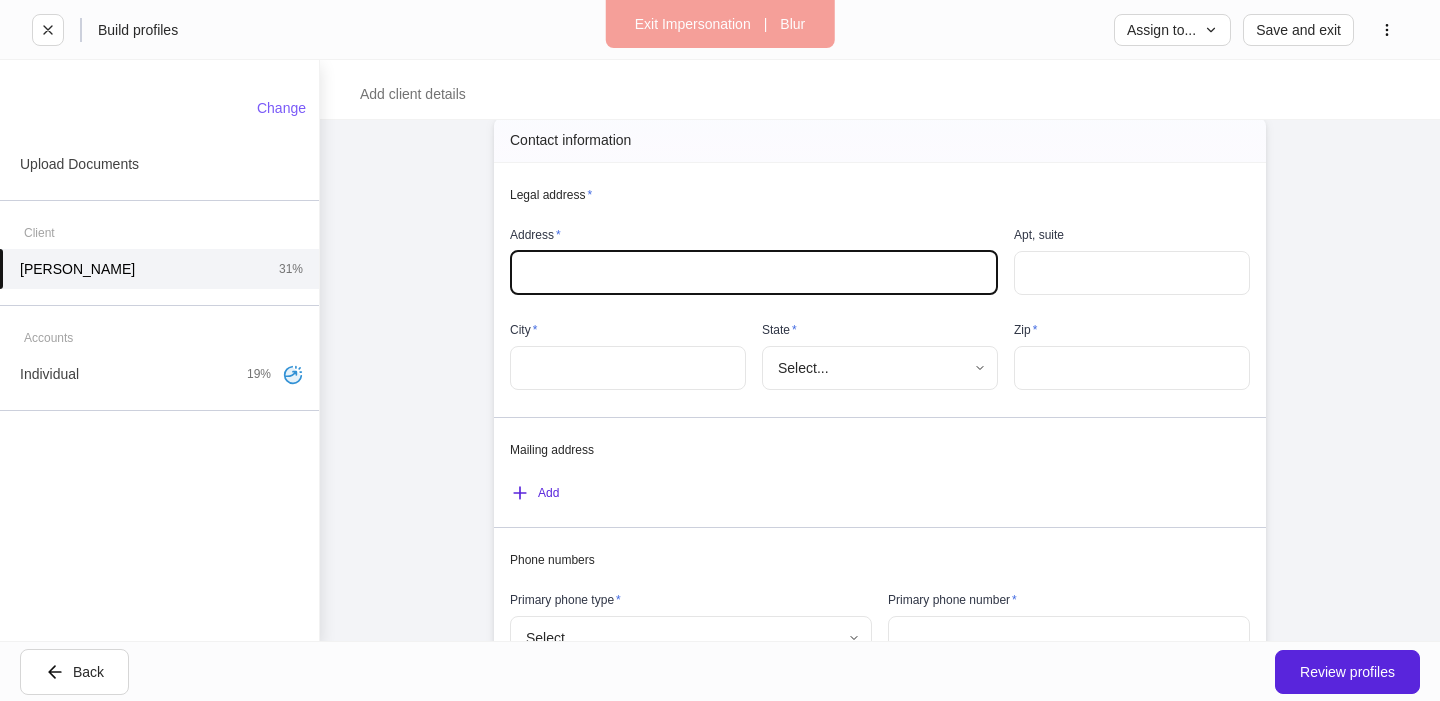 click at bounding box center [754, 273] 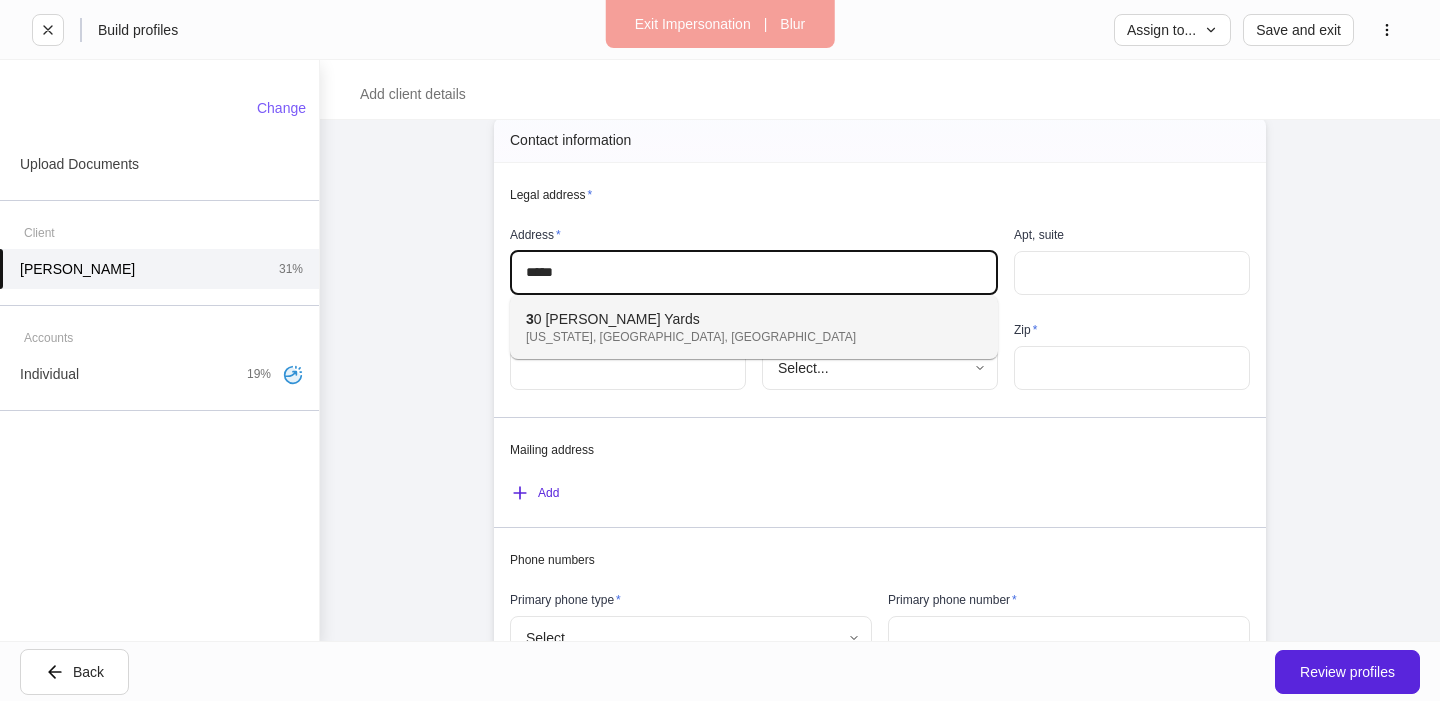 click on "[US_STATE], [GEOGRAPHIC_DATA], [GEOGRAPHIC_DATA]" at bounding box center (732, 337) 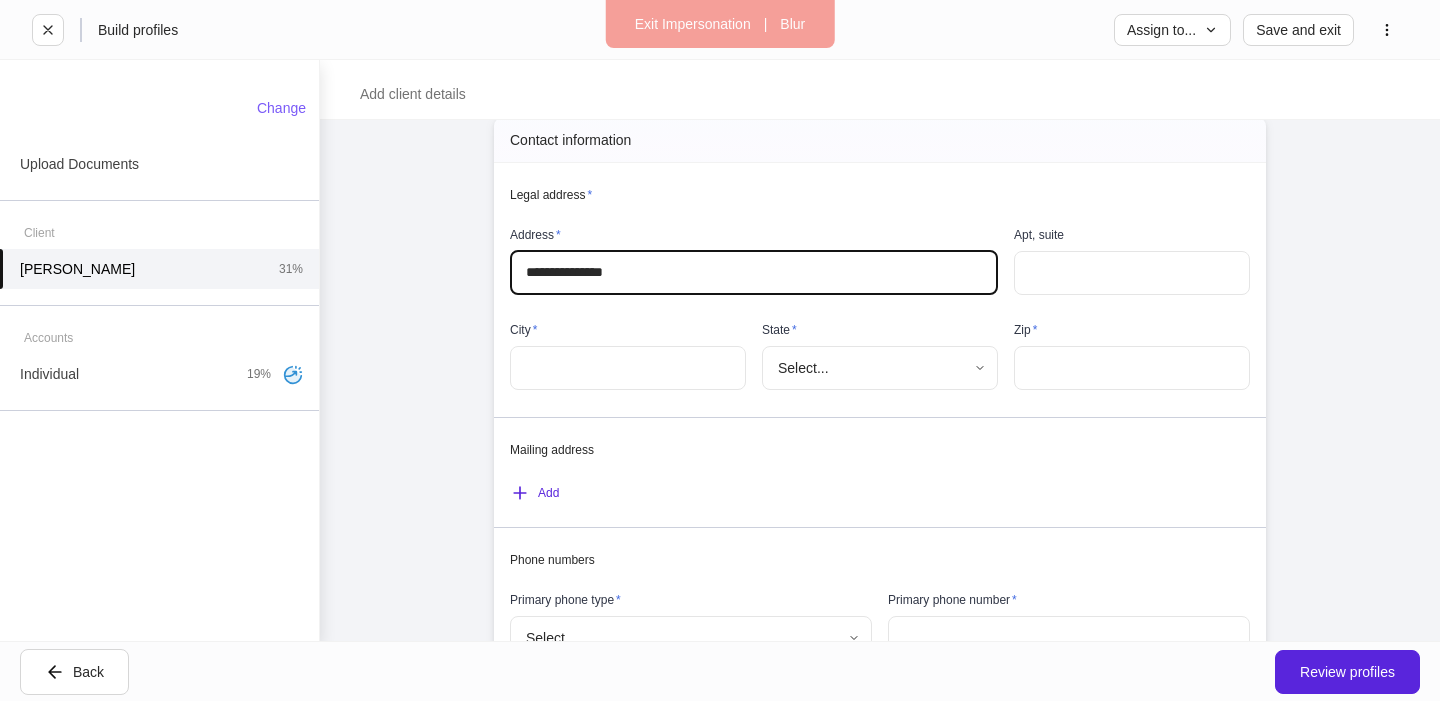 type on "*********" 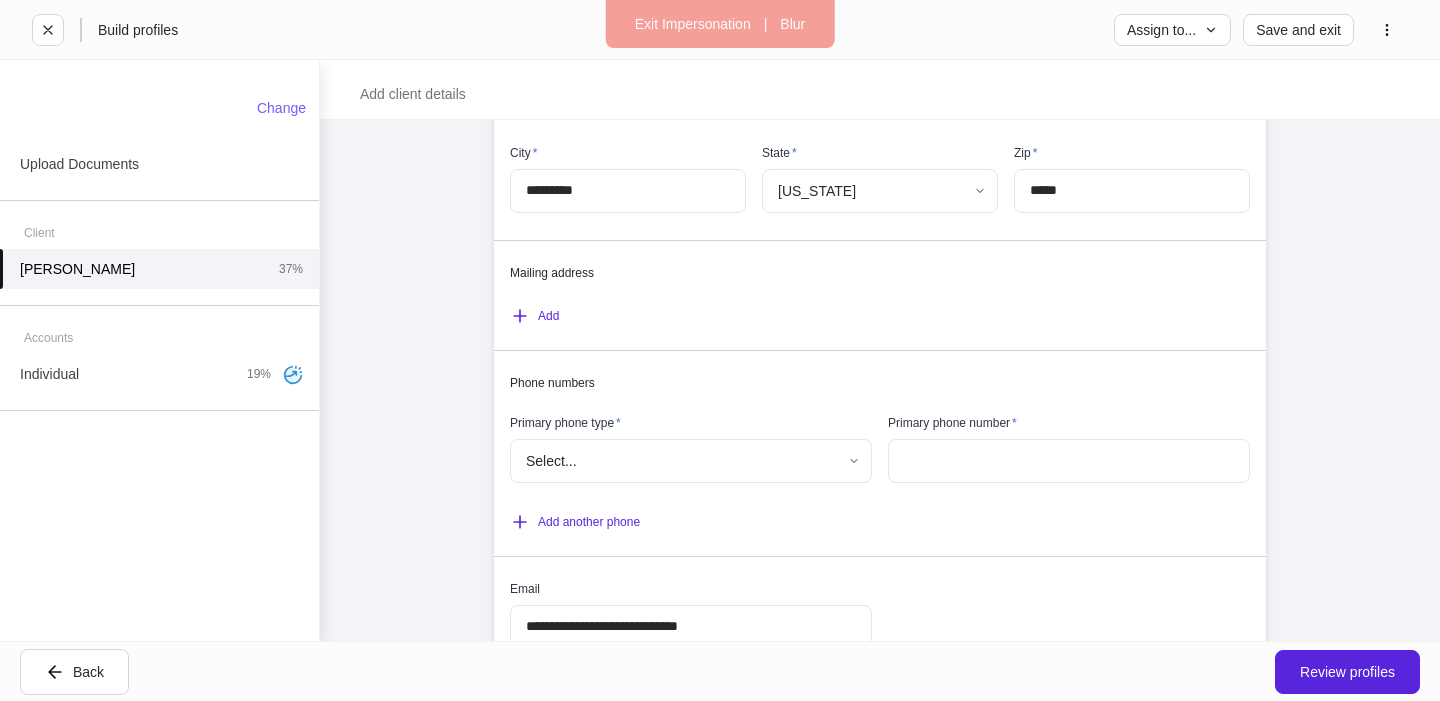 scroll, scrollTop: 1520, scrollLeft: 0, axis: vertical 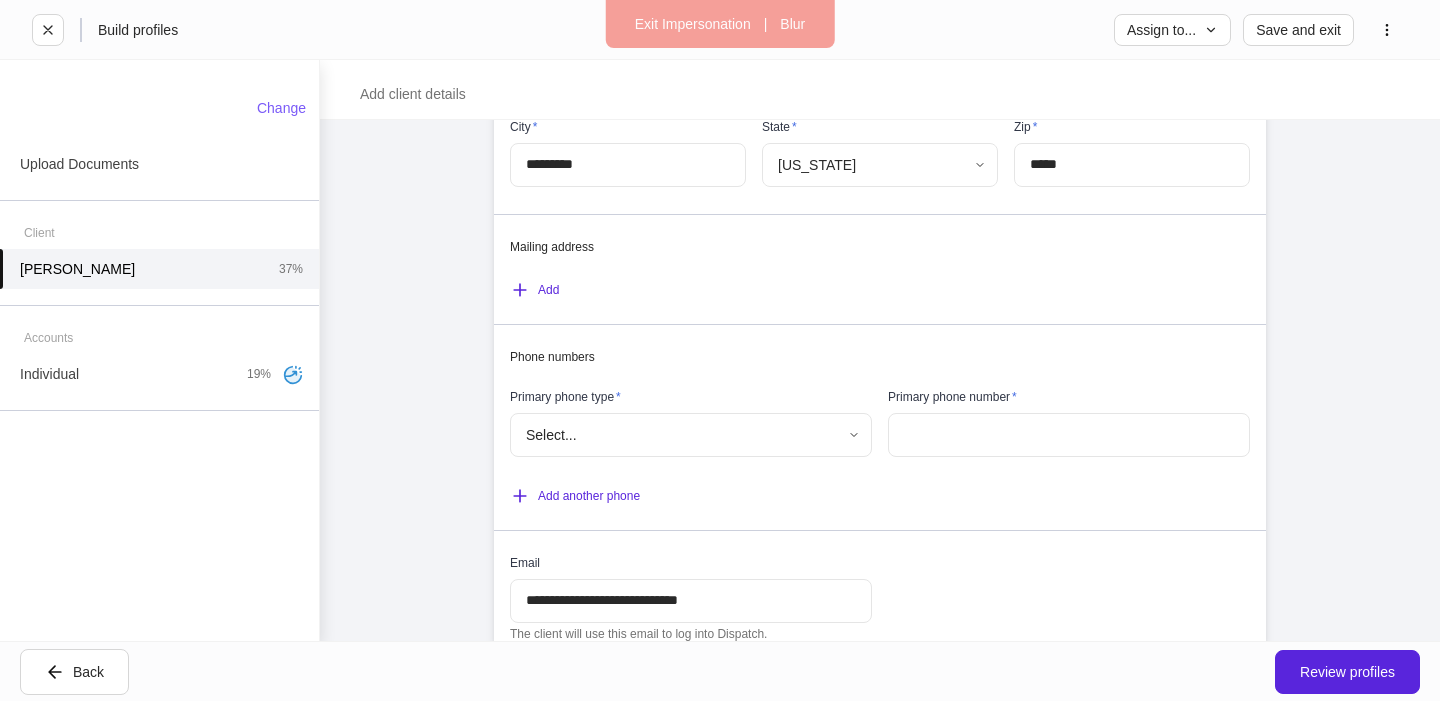 type on "**********" 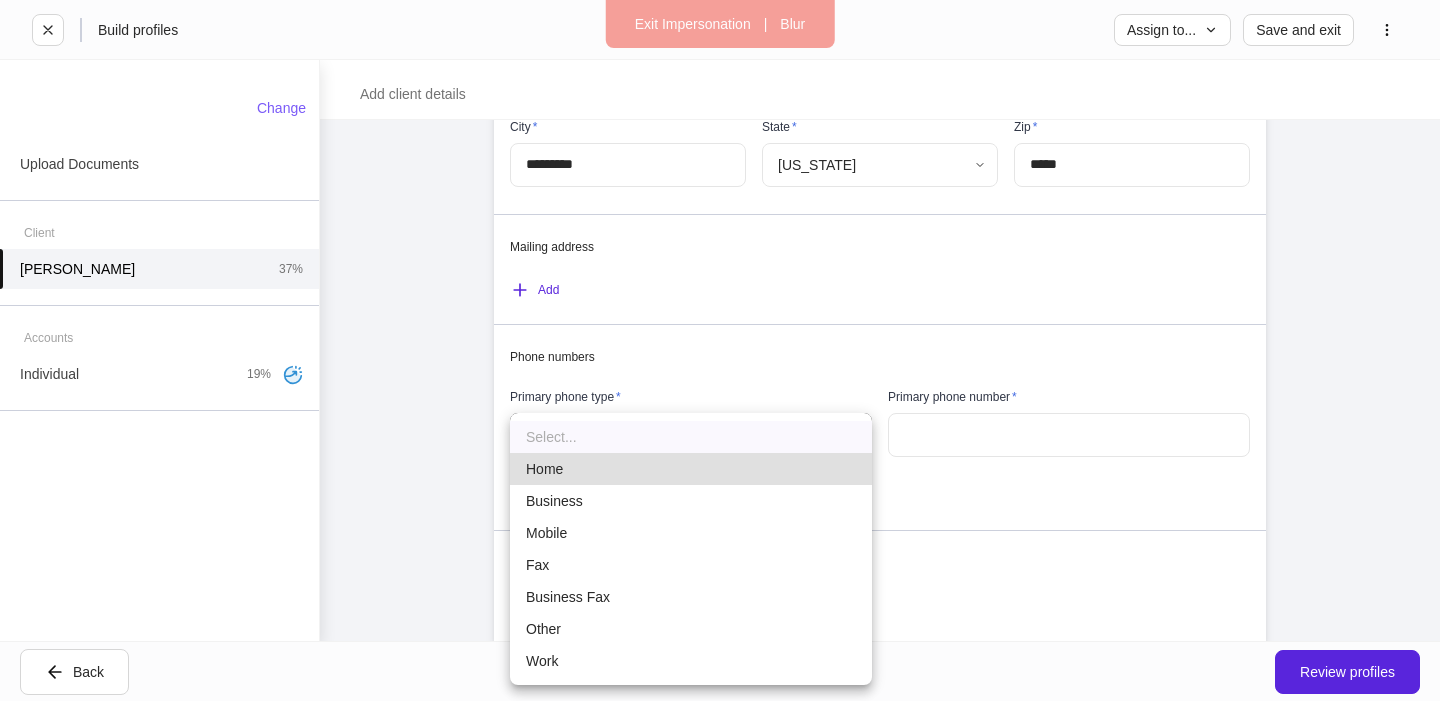 drag, startPoint x: 675, startPoint y: 533, endPoint x: 859, endPoint y: 487, distance: 189.66286 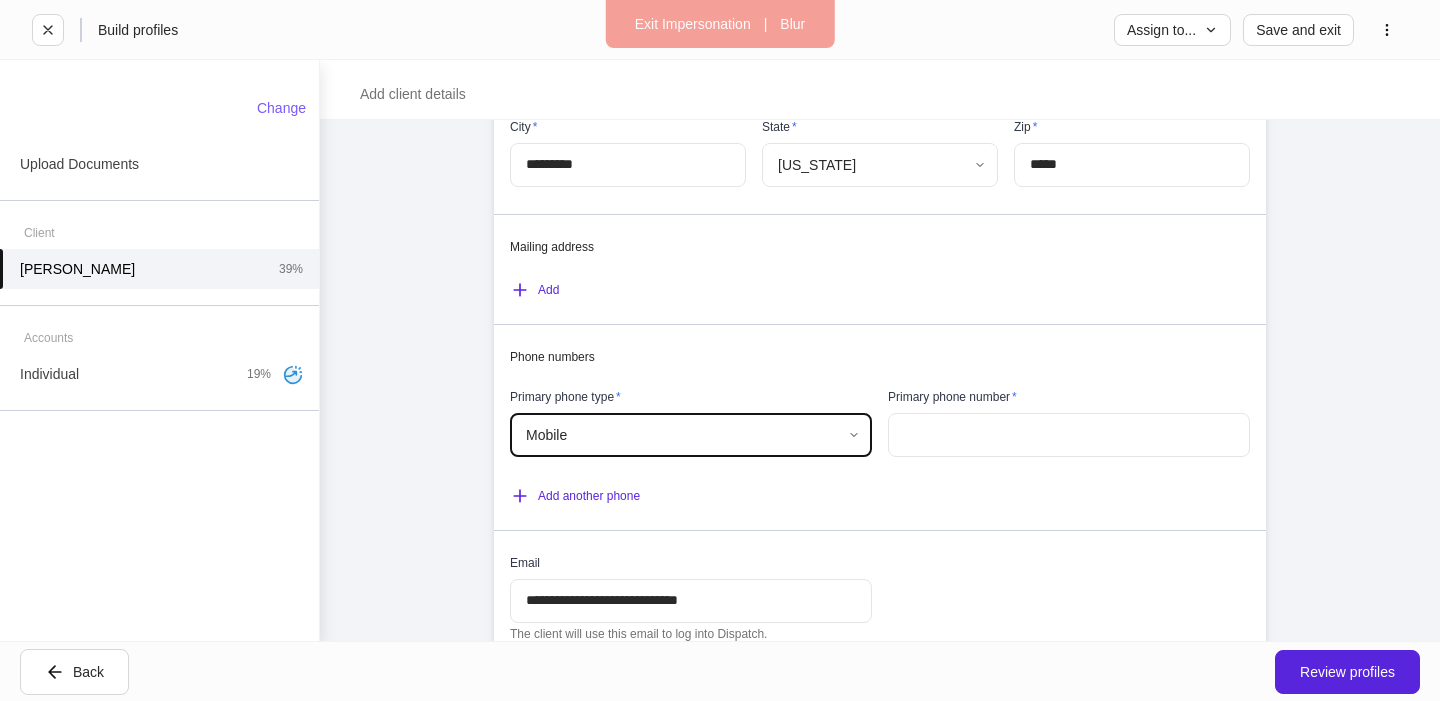 click at bounding box center (1069, 435) 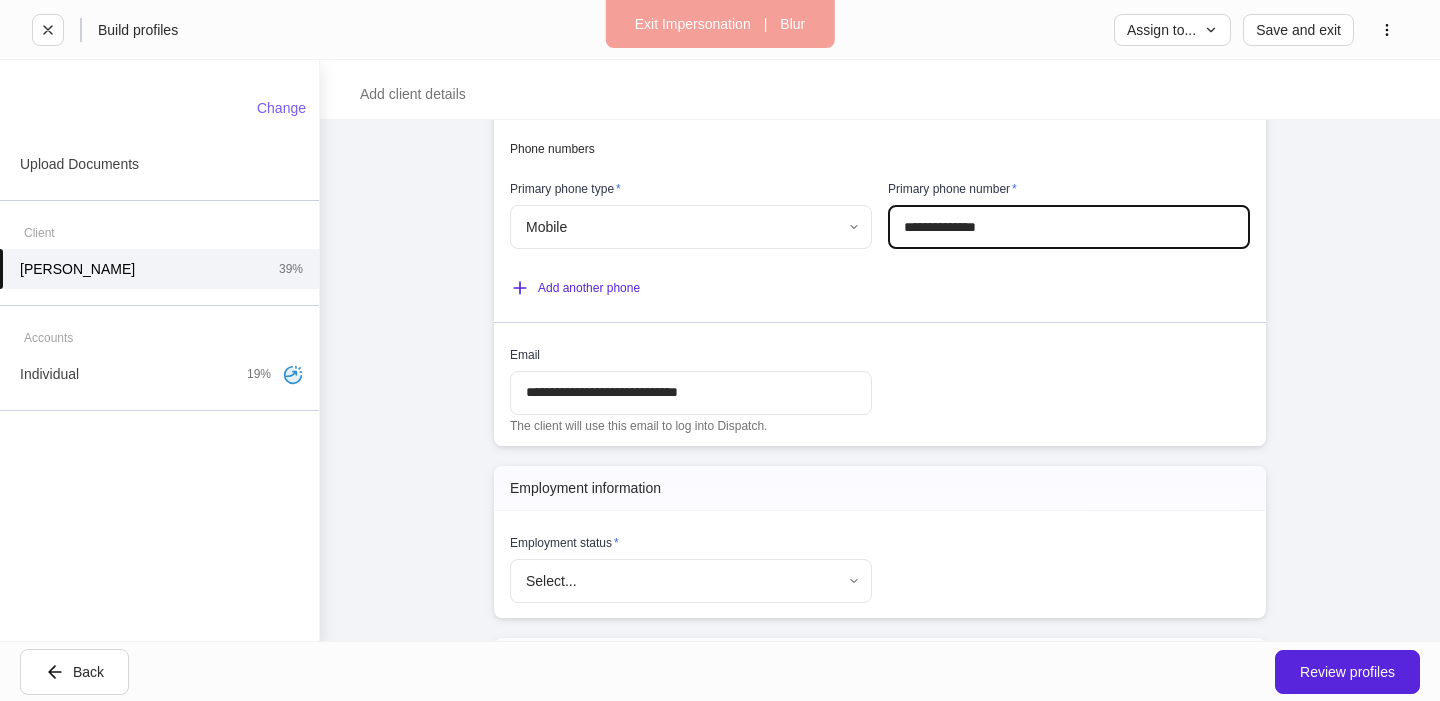 scroll, scrollTop: 1871, scrollLeft: 0, axis: vertical 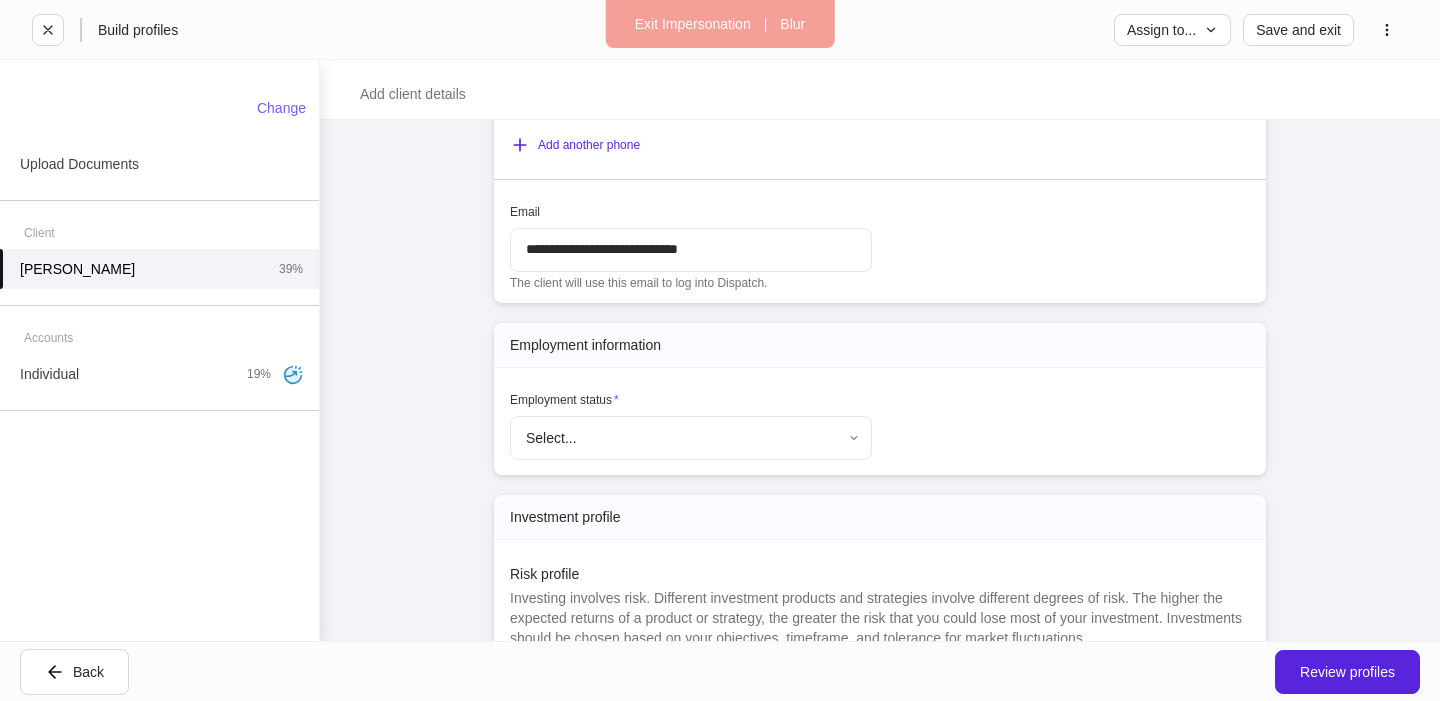 type on "**********" 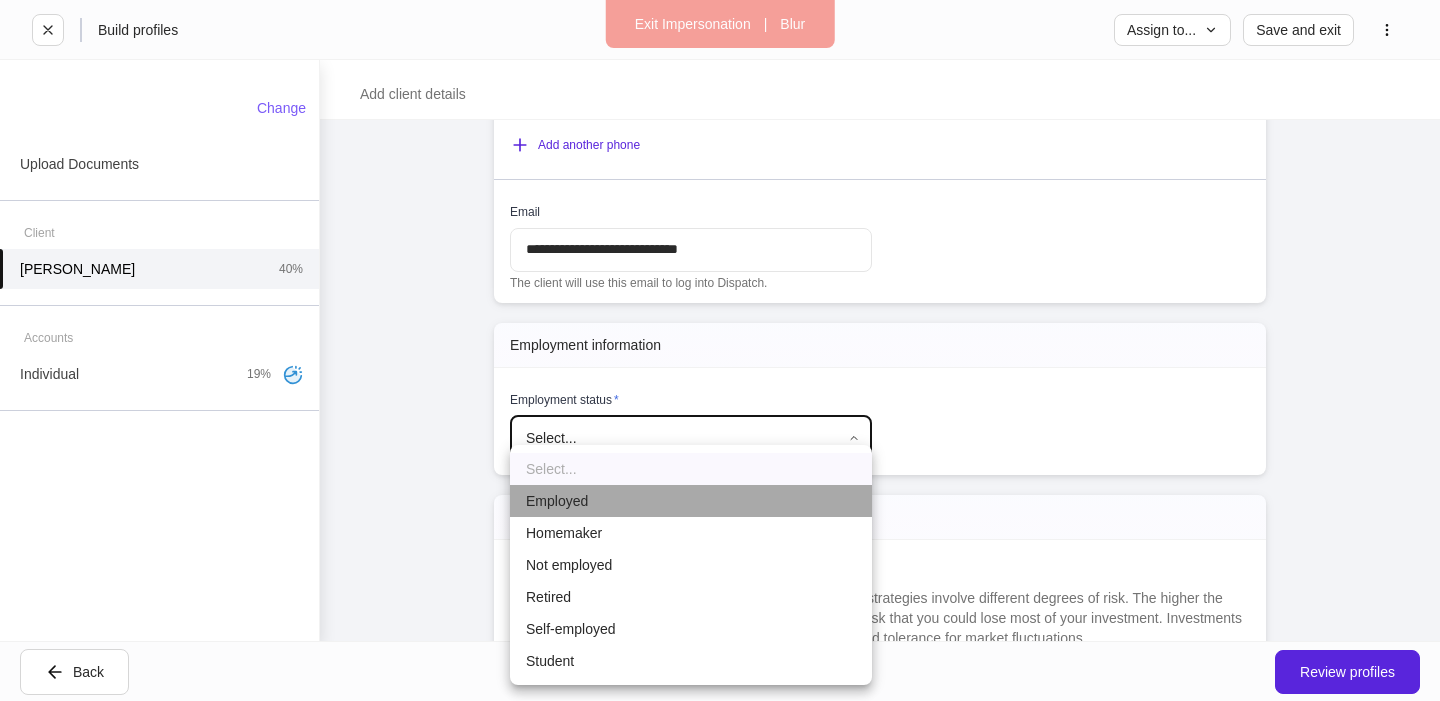 click on "Employed" at bounding box center [691, 501] 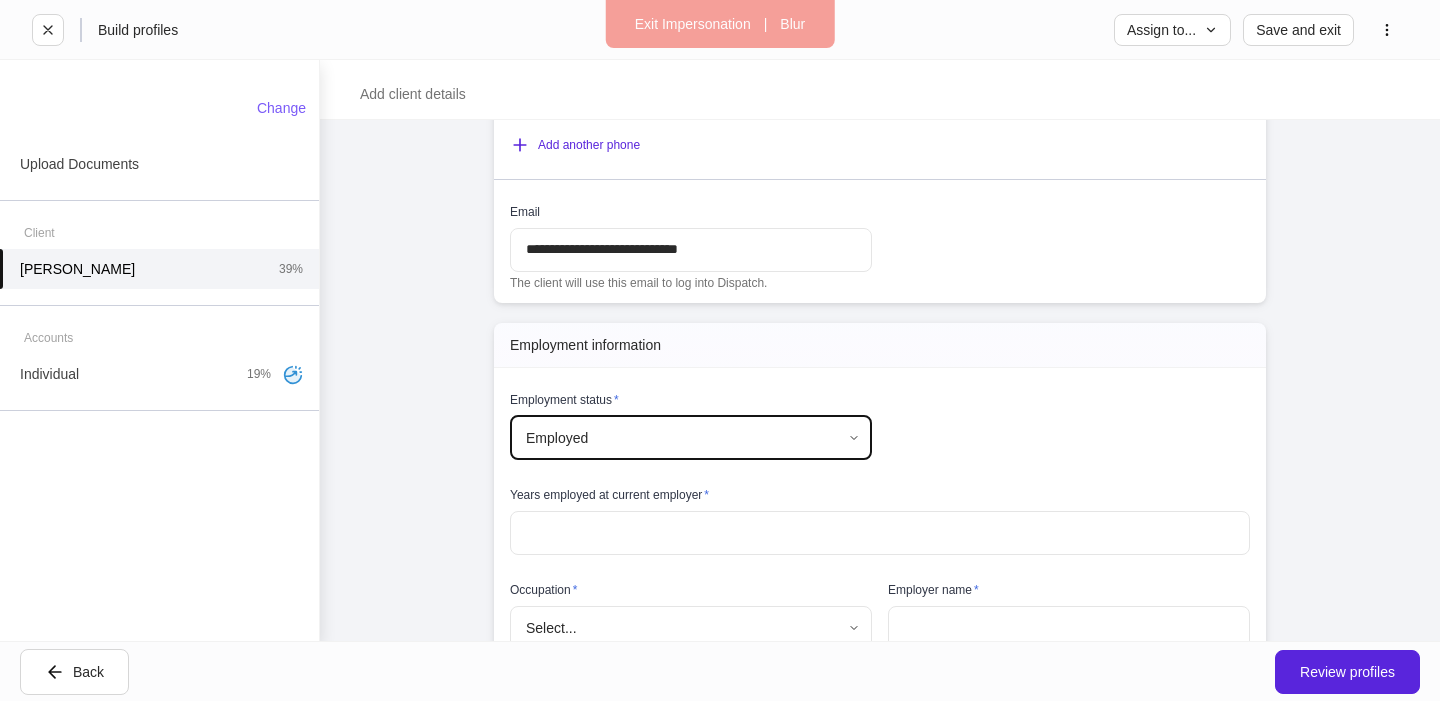 click on "**********" at bounding box center (720, 350) 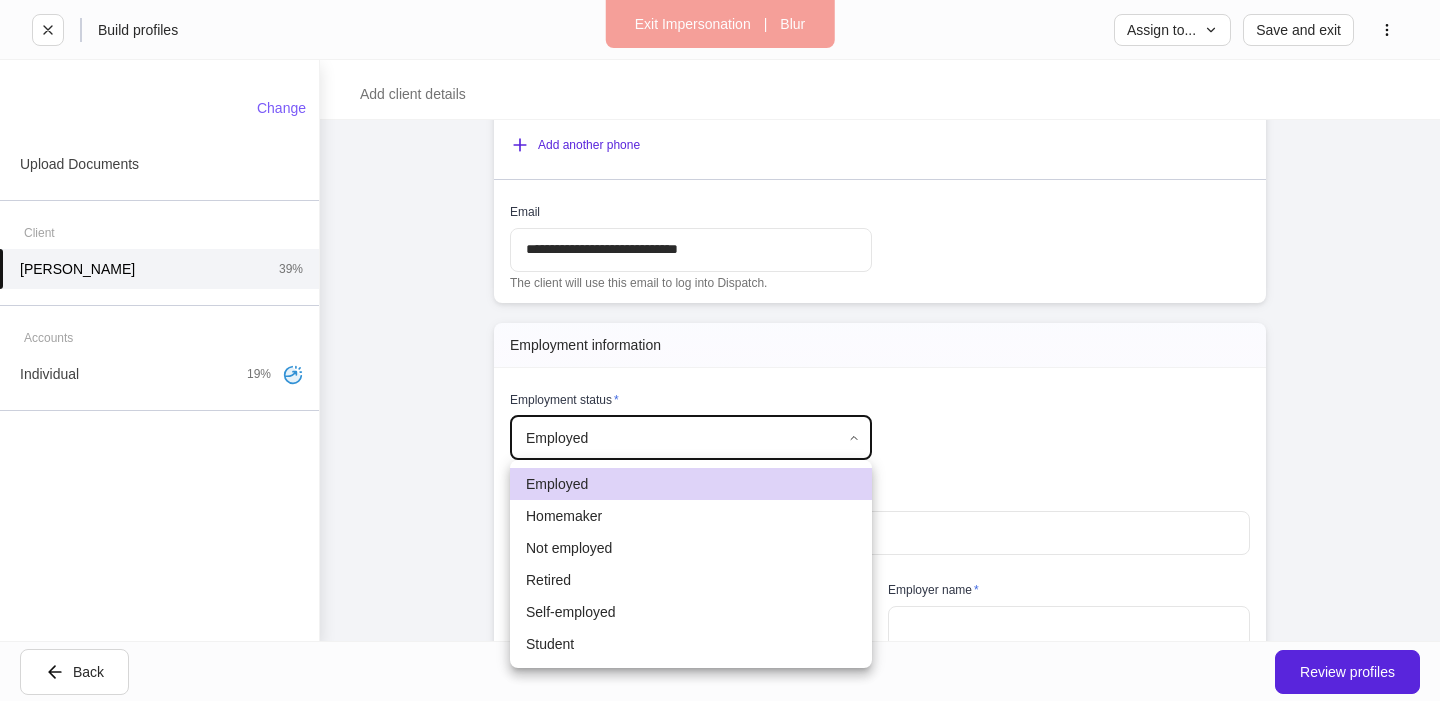 click on "Retired" at bounding box center [691, 580] 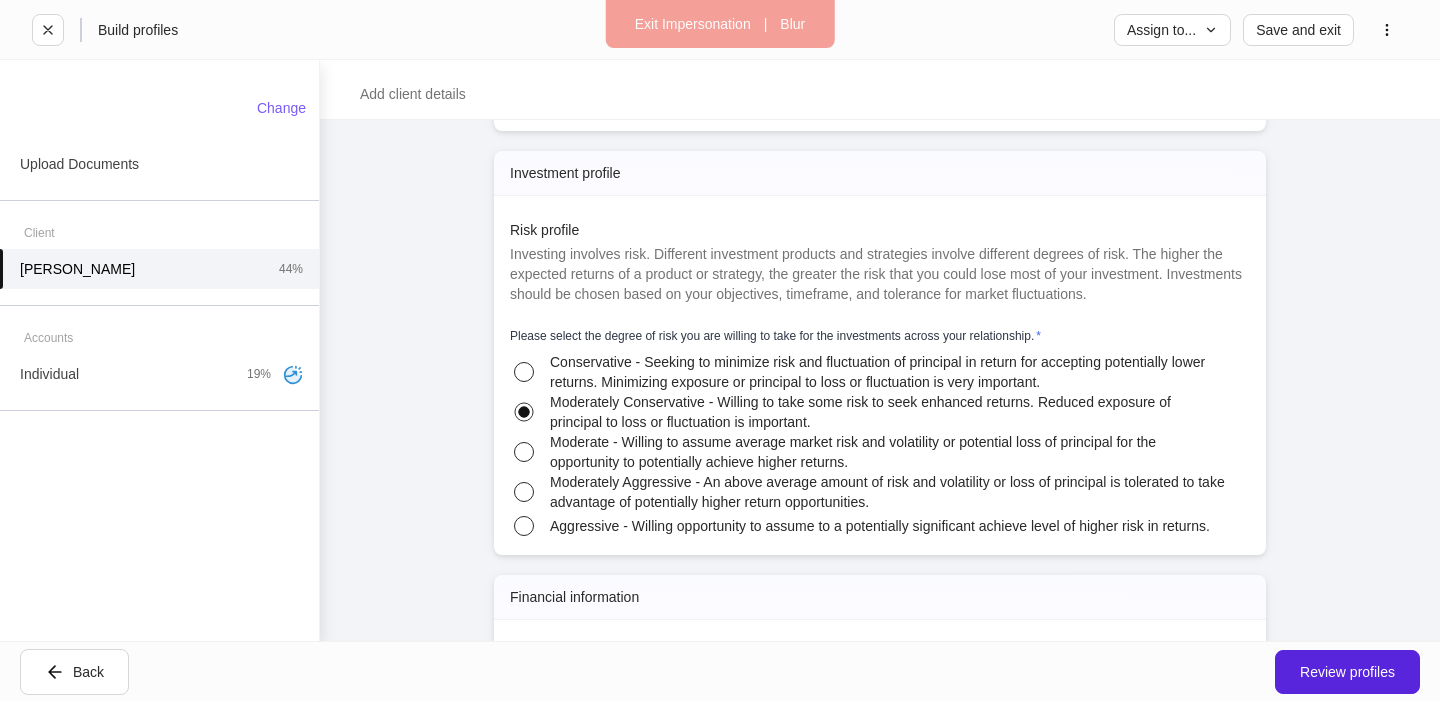 scroll, scrollTop: 2453, scrollLeft: 0, axis: vertical 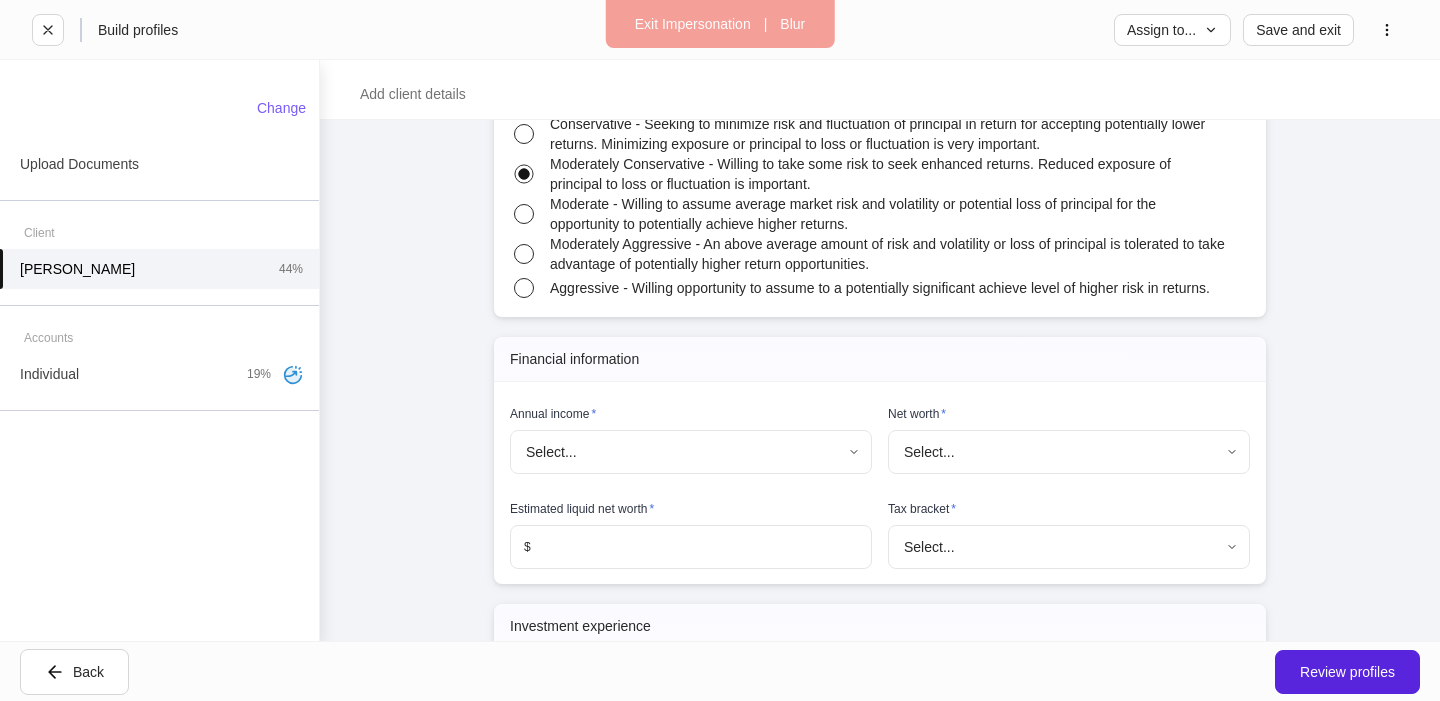 click on "**********" at bounding box center [720, 350] 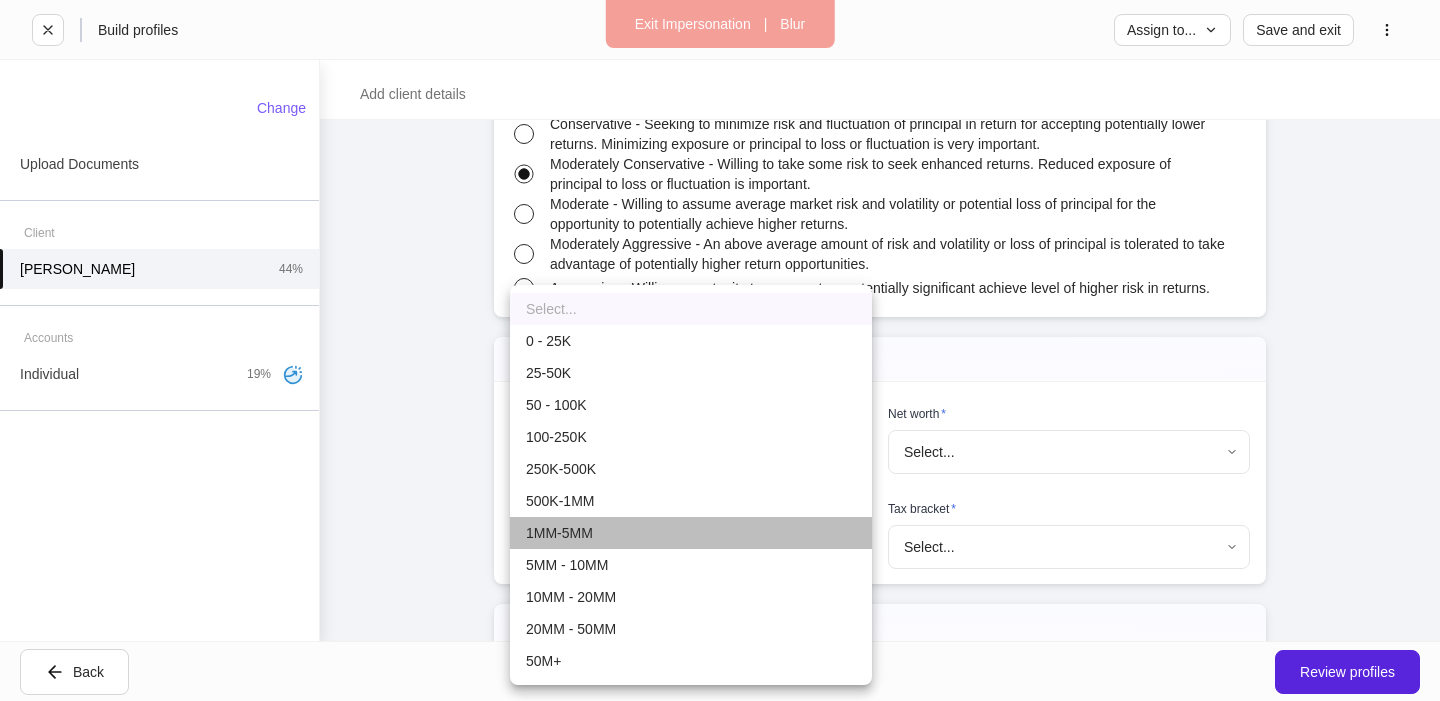 click on "1MM-5MM" at bounding box center [691, 533] 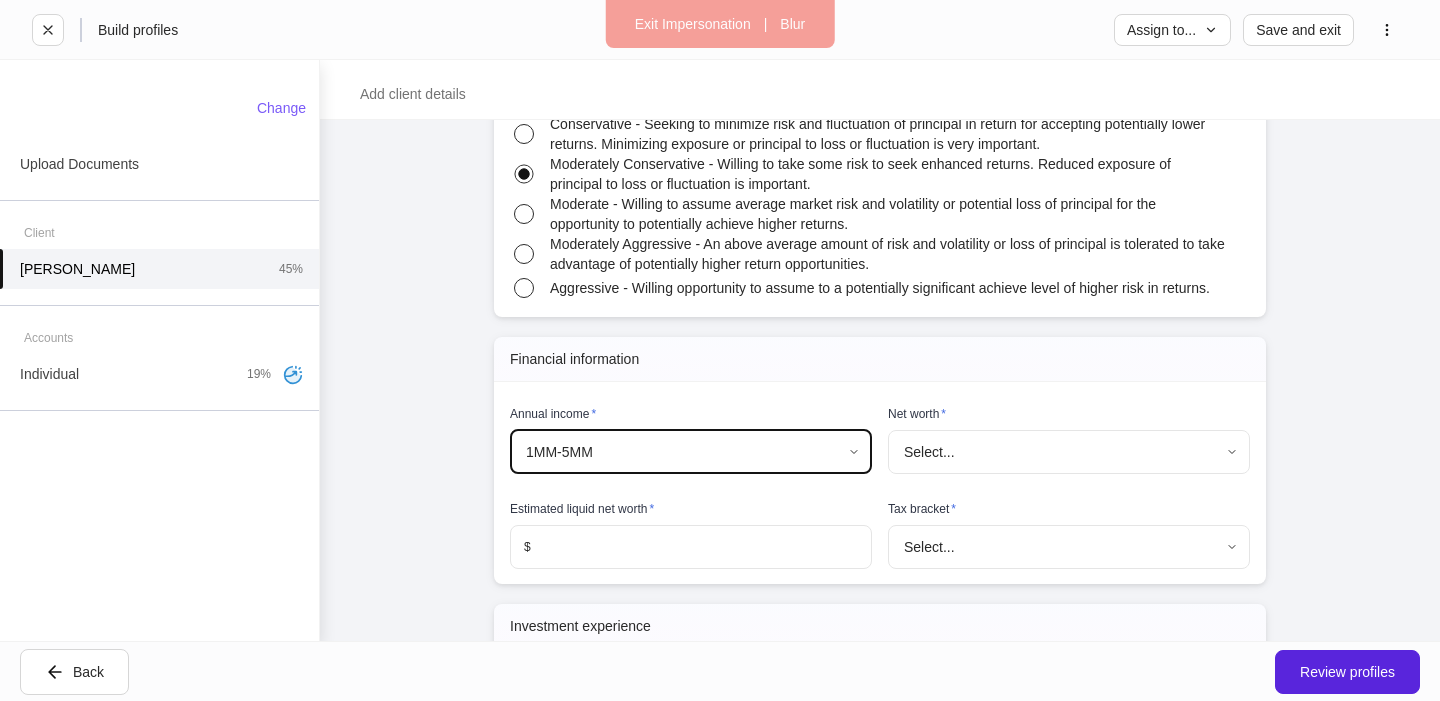 click on "**********" at bounding box center [720, 350] 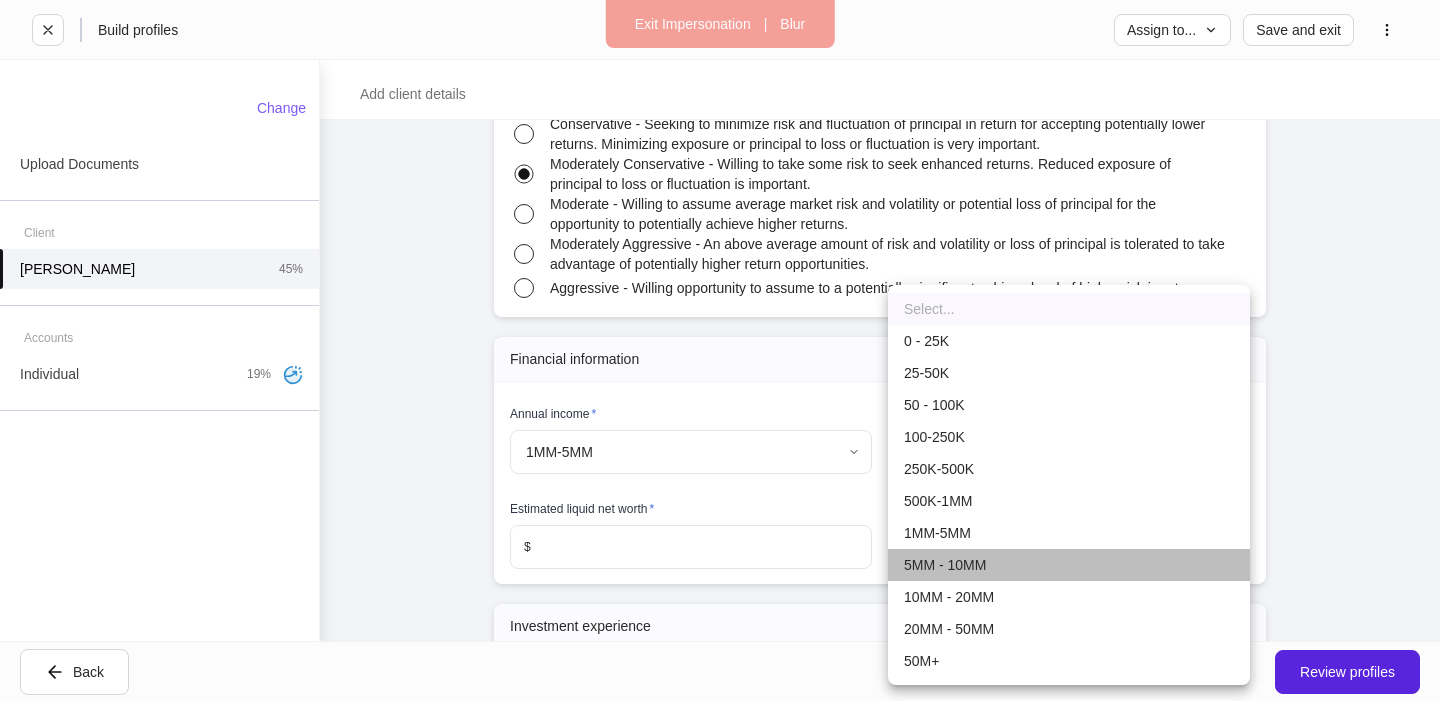 drag, startPoint x: 958, startPoint y: 548, endPoint x: 788, endPoint y: 552, distance: 170.04706 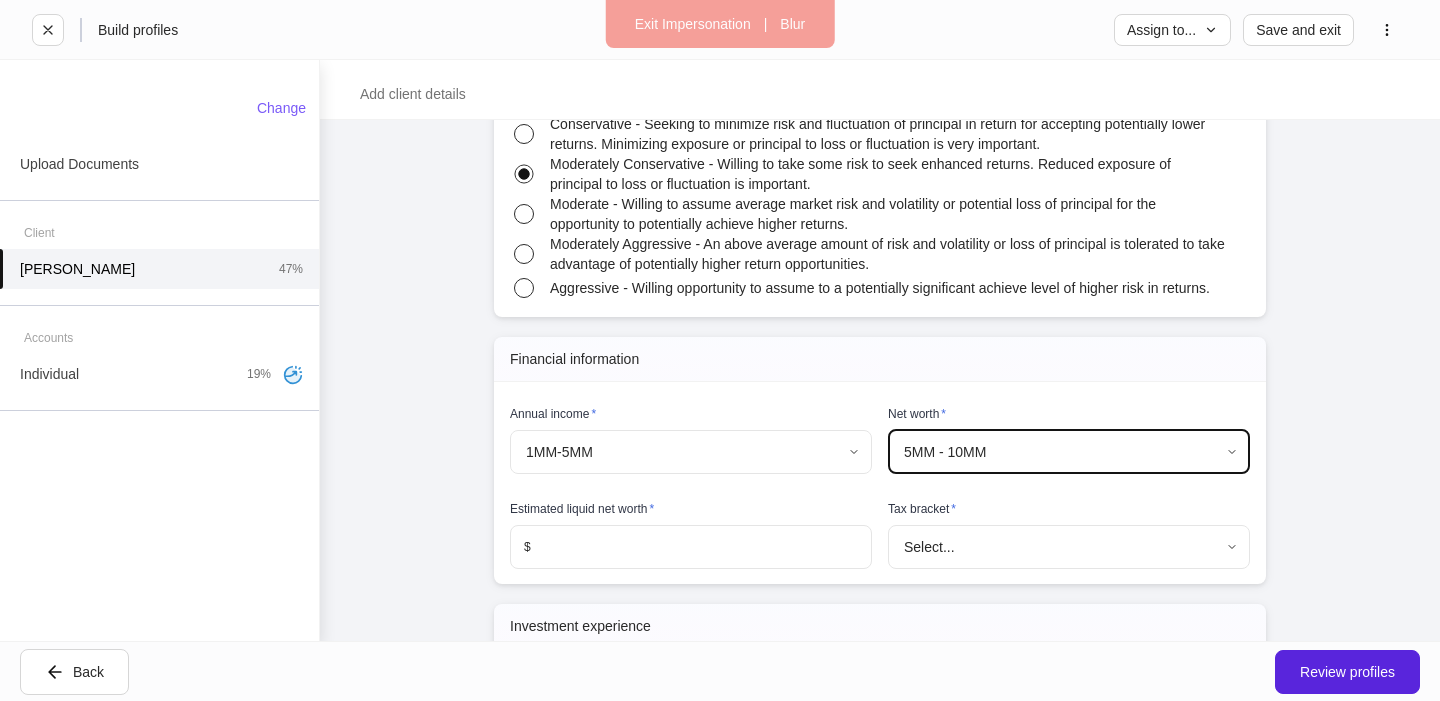 click at bounding box center [701, 547] 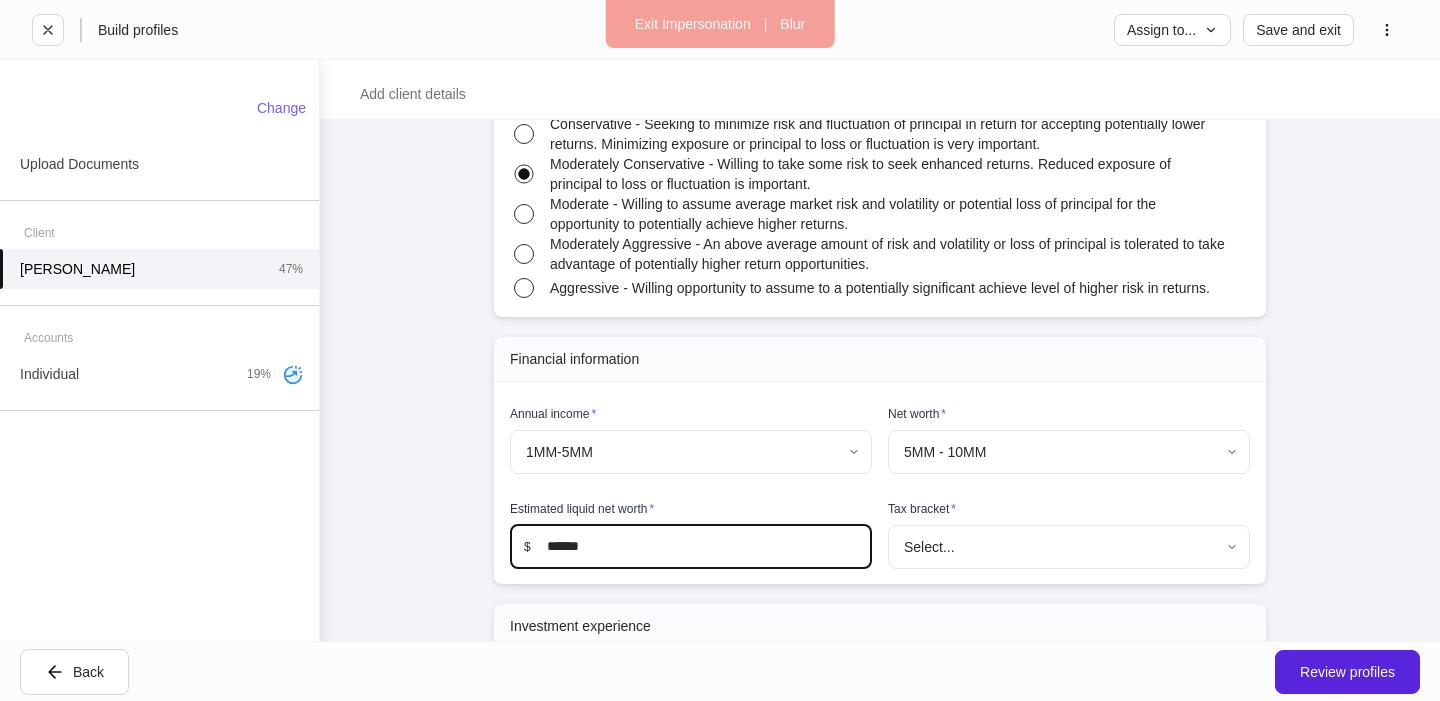 type on "******" 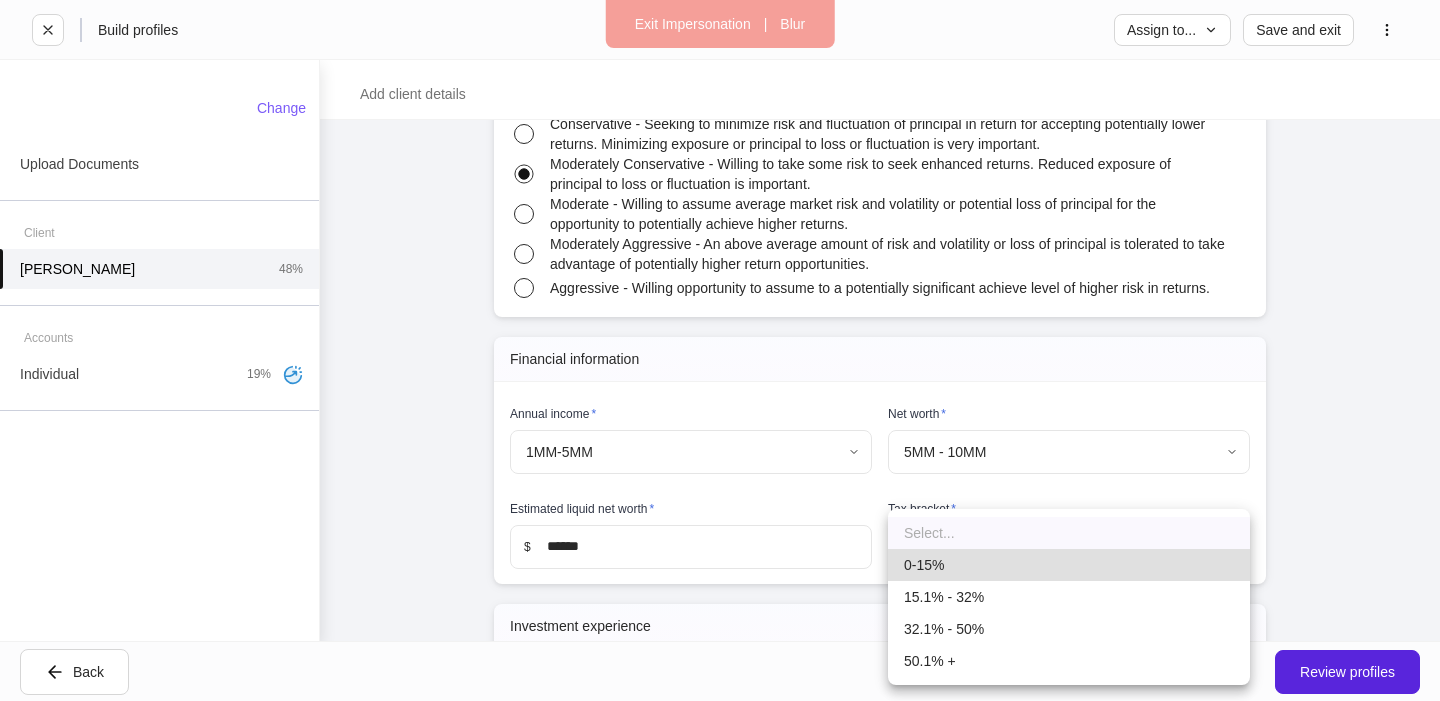 click on "15.1% - 32%" at bounding box center (1069, 597) 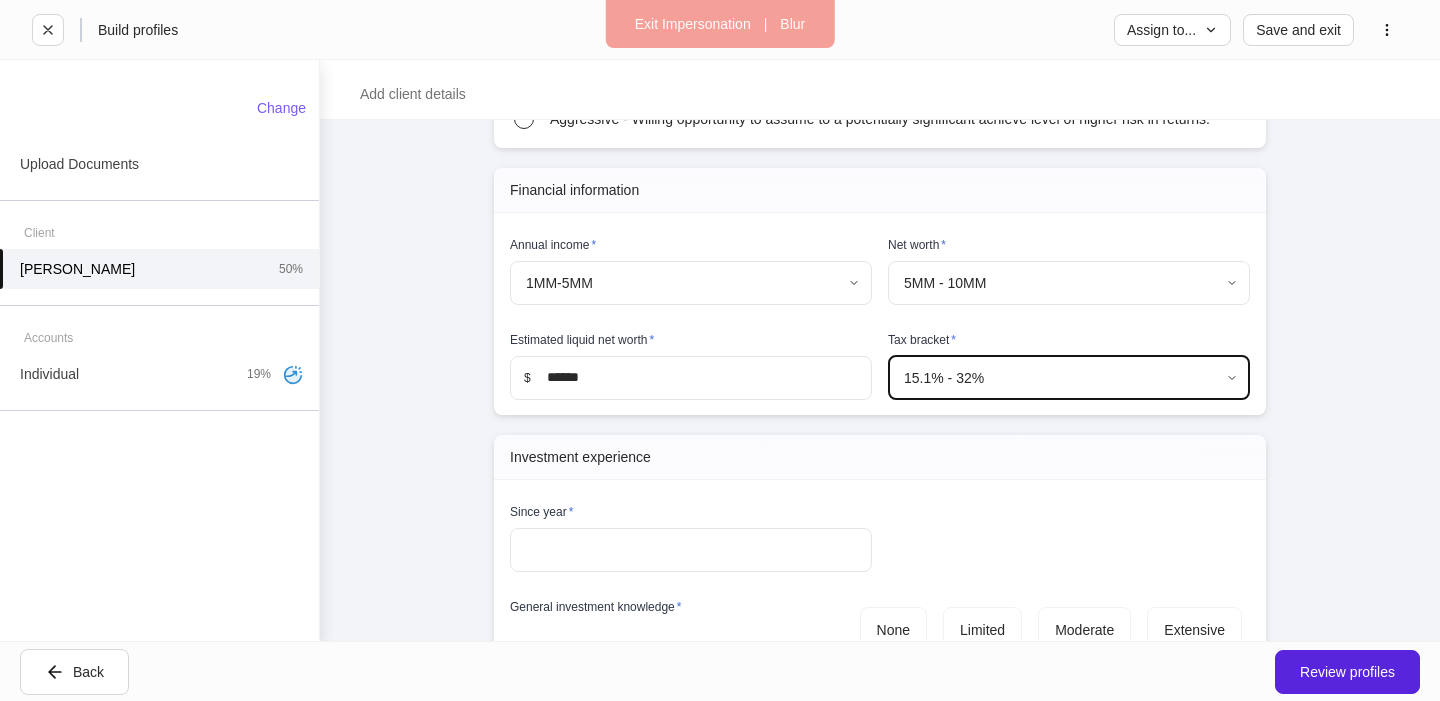 scroll, scrollTop: 2646, scrollLeft: 0, axis: vertical 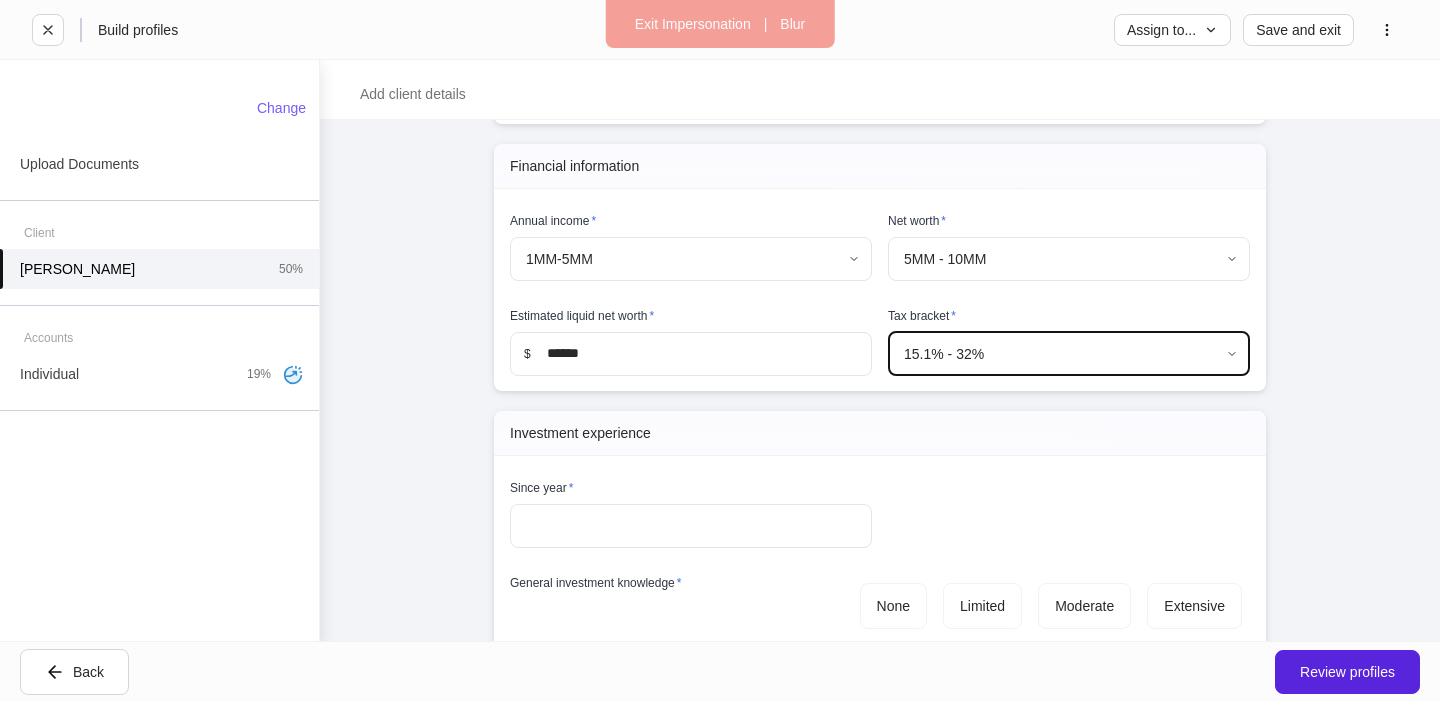 click at bounding box center [691, 526] 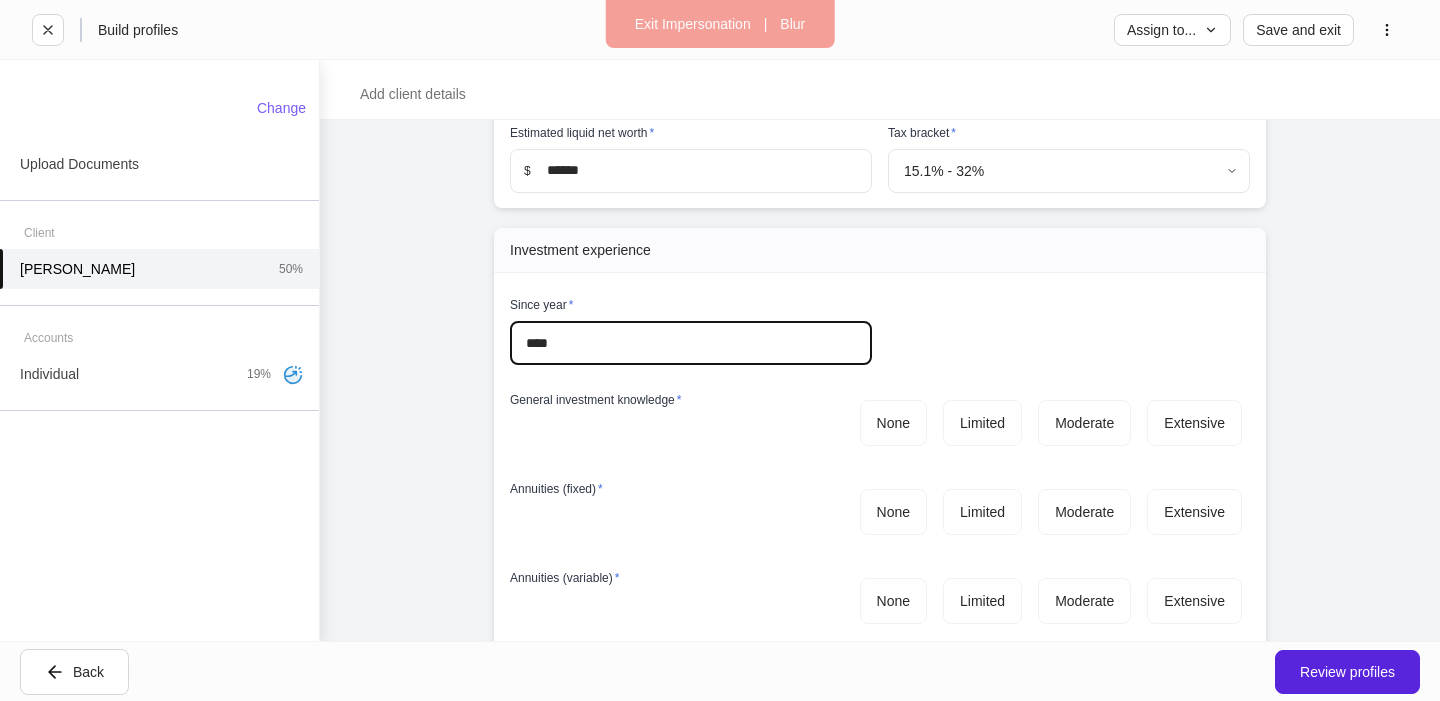scroll, scrollTop: 2840, scrollLeft: 0, axis: vertical 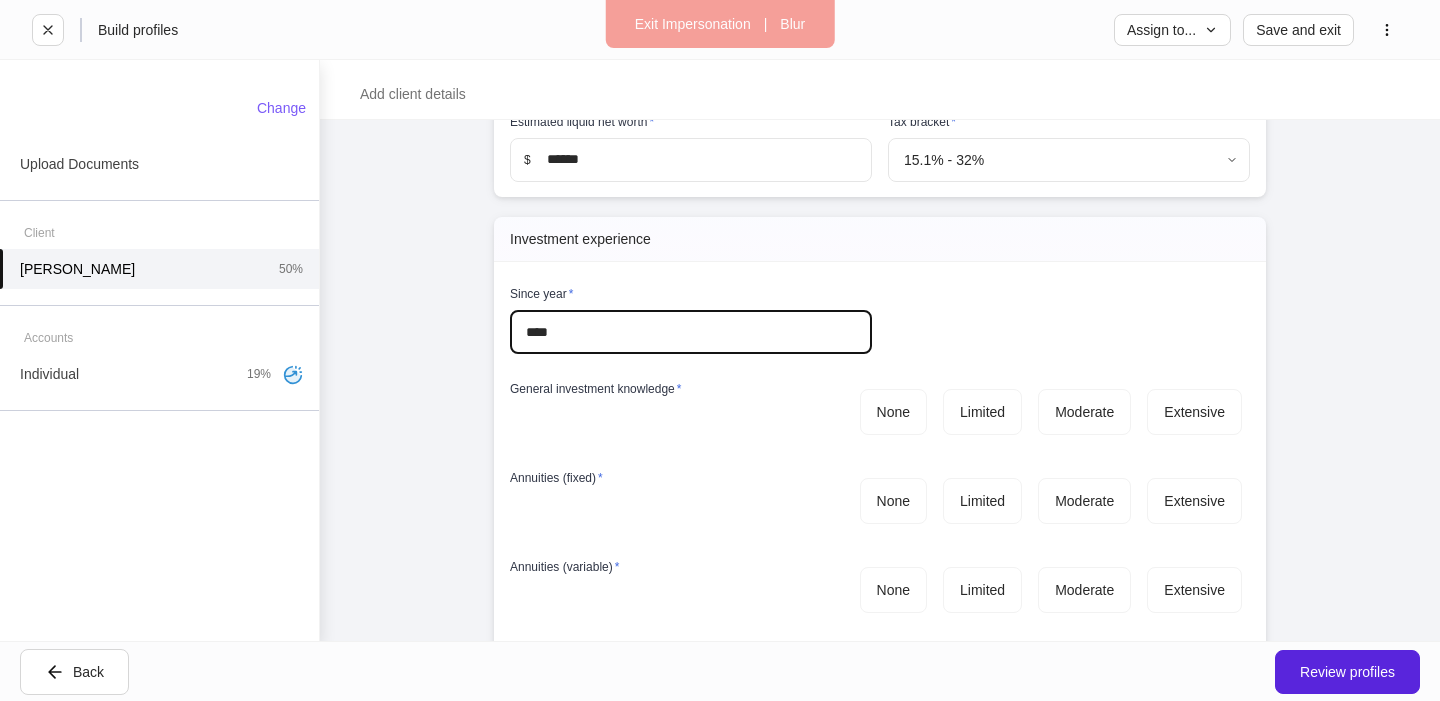 type on "****" 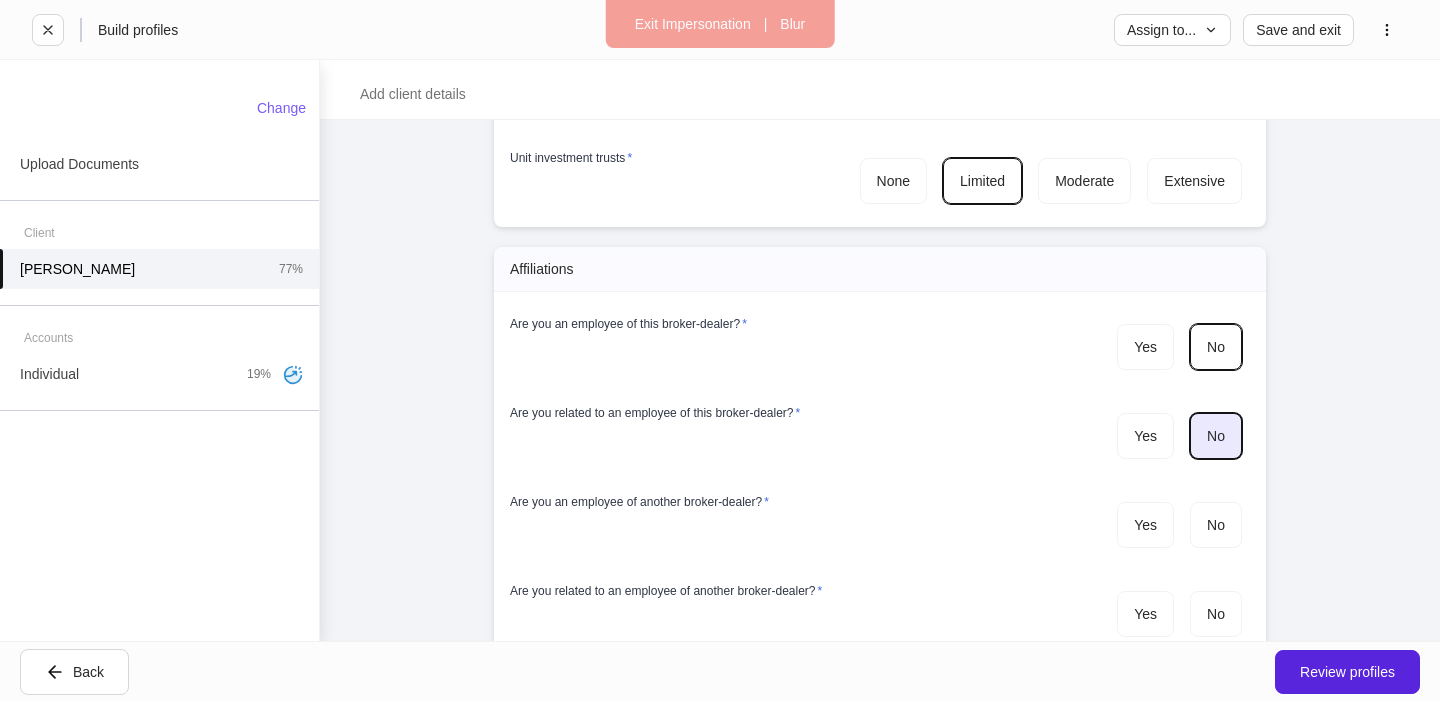 scroll, scrollTop: 4359, scrollLeft: 0, axis: vertical 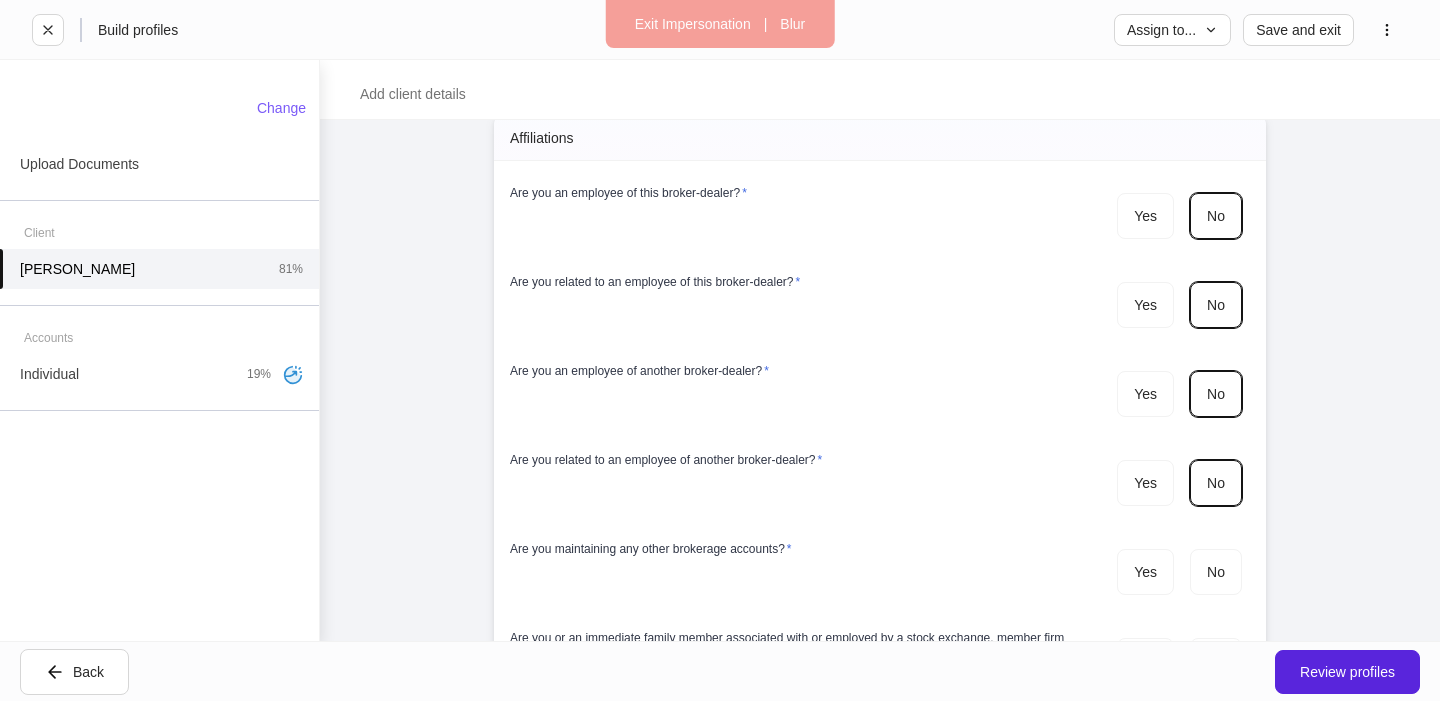click on "Yes No" at bounding box center (1179, 572) 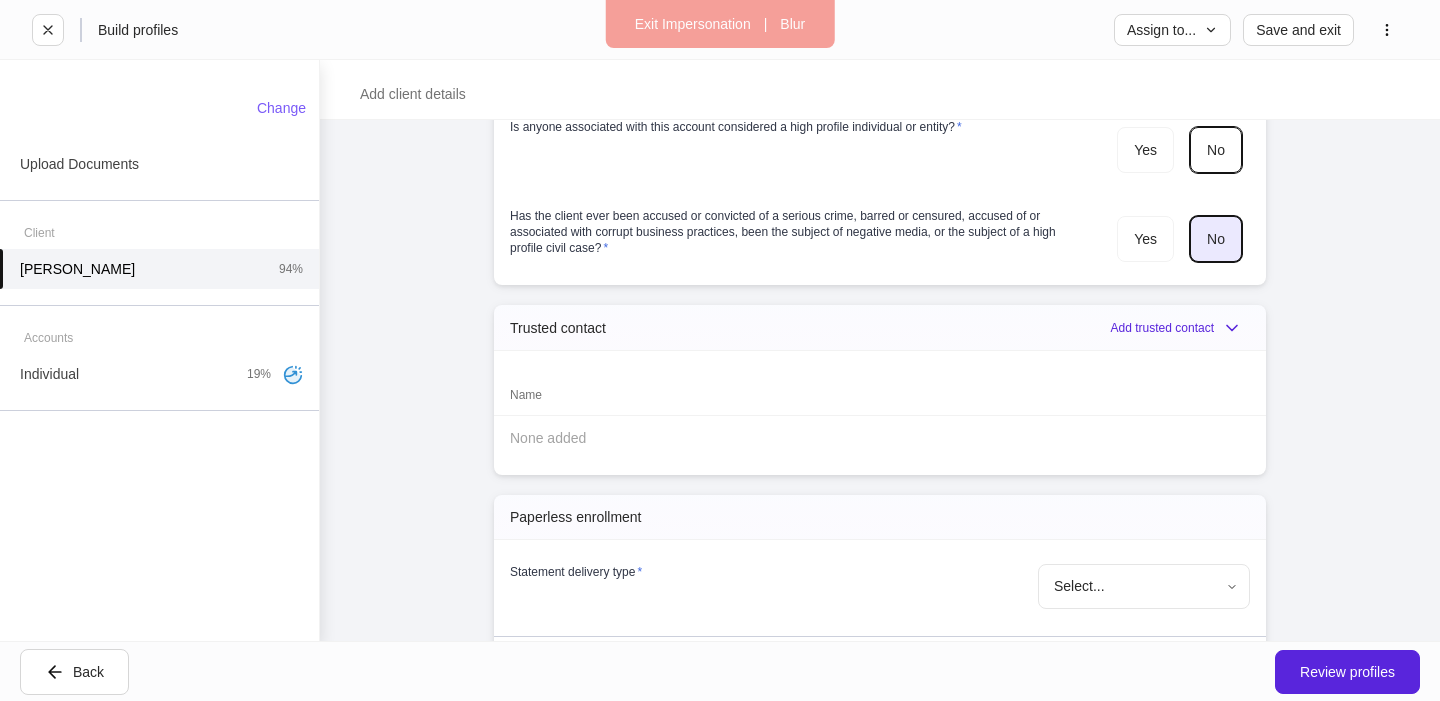 scroll, scrollTop: 5569, scrollLeft: 0, axis: vertical 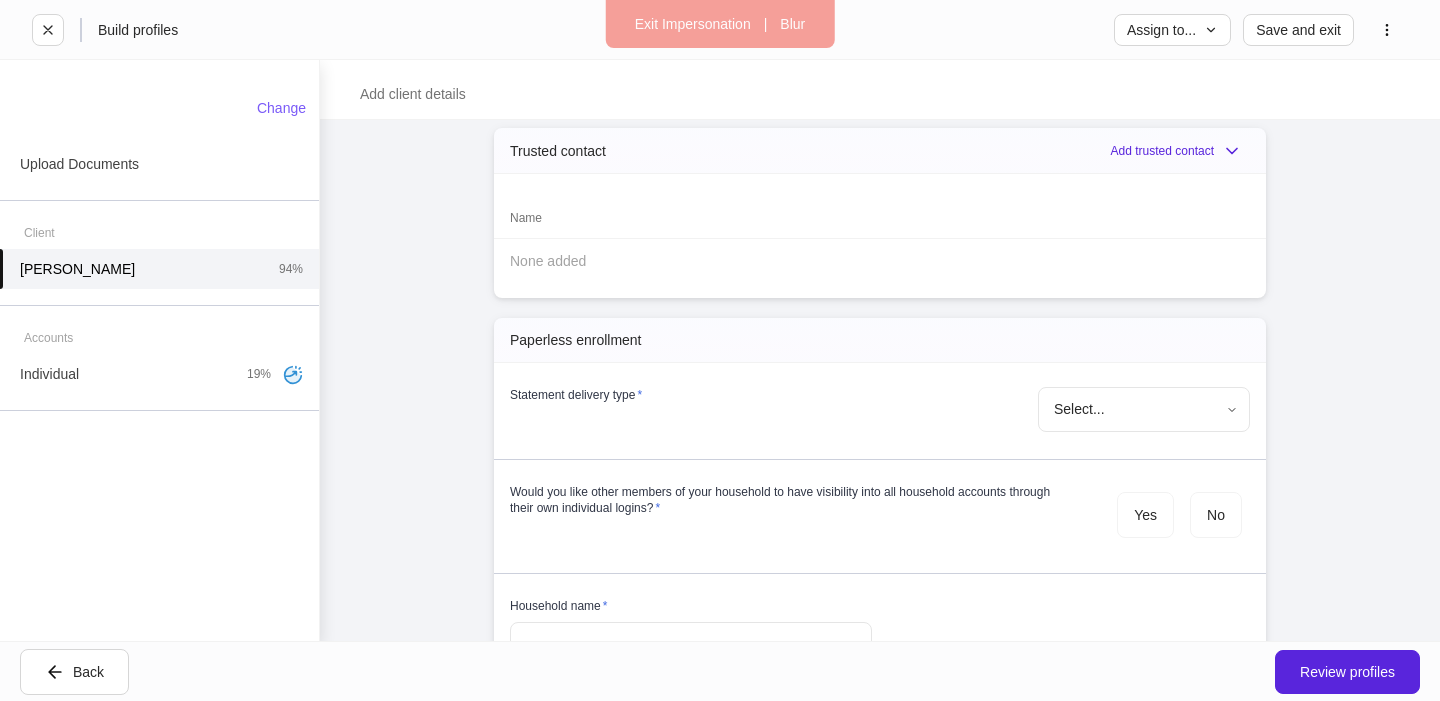 click on "**********" at bounding box center (720, 350) 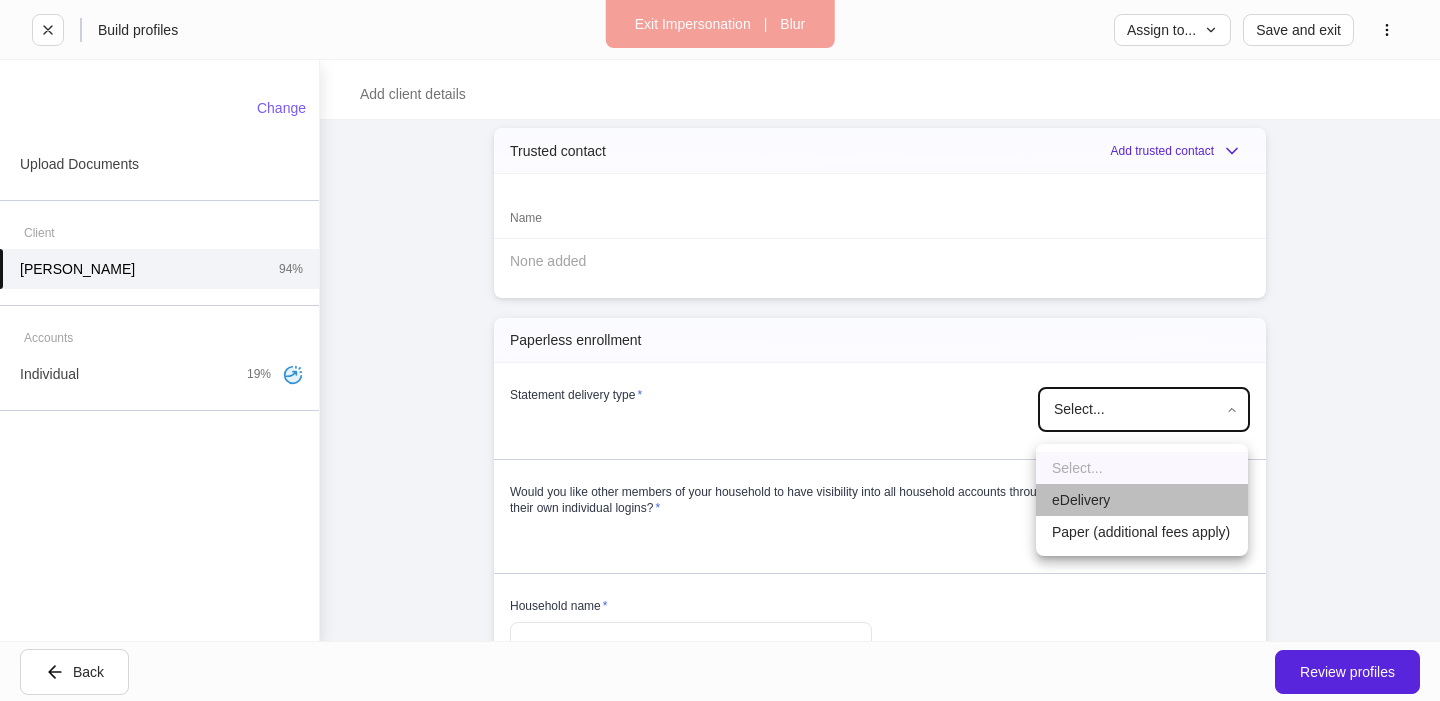click on "eDelivery" at bounding box center (1142, 500) 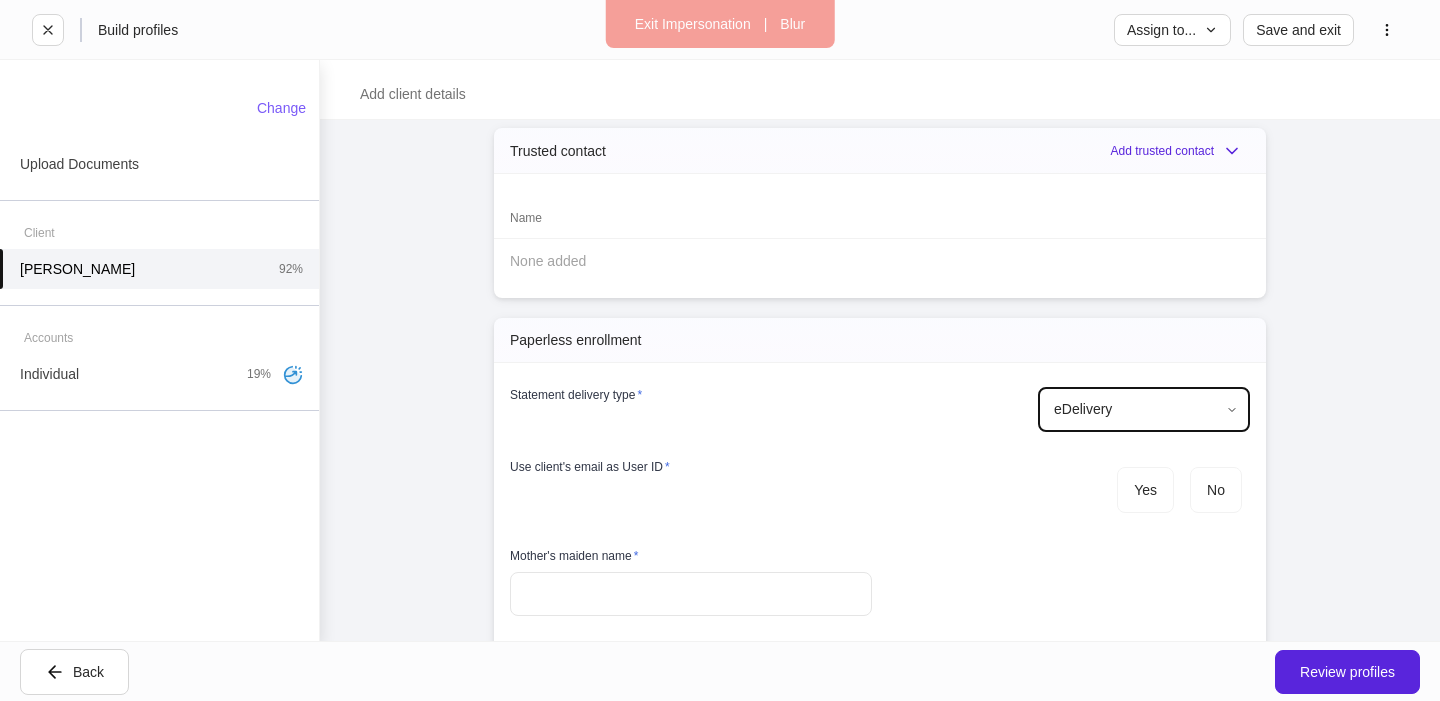 scroll, scrollTop: 5705, scrollLeft: 0, axis: vertical 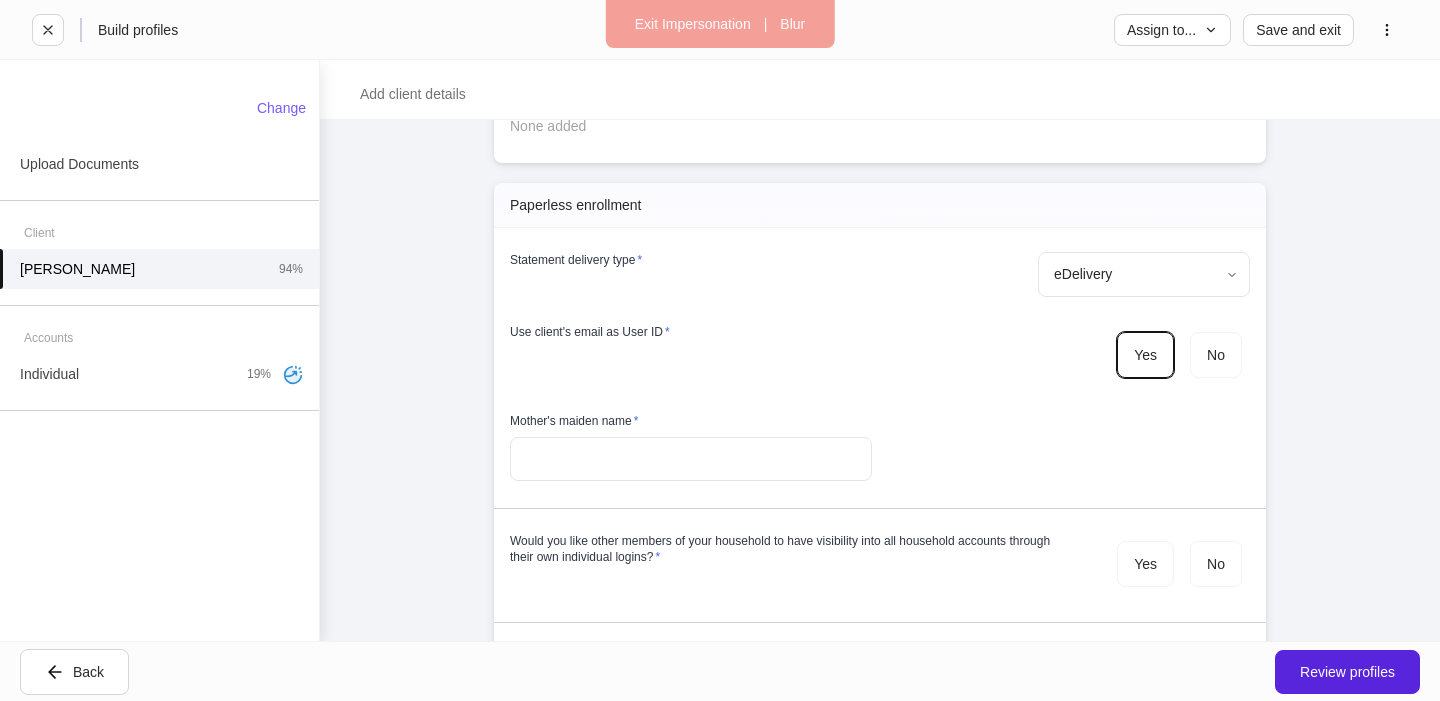 click at bounding box center [691, 459] 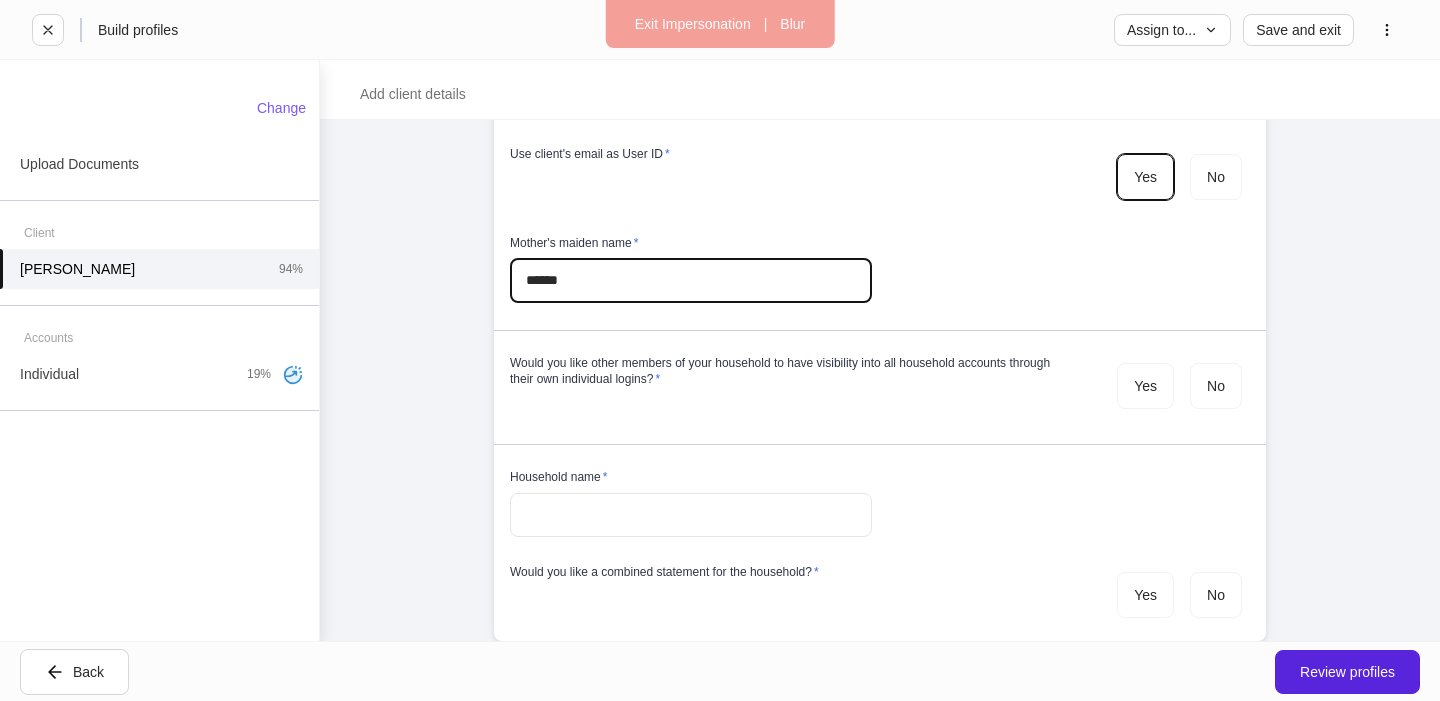 scroll, scrollTop: 5926, scrollLeft: 0, axis: vertical 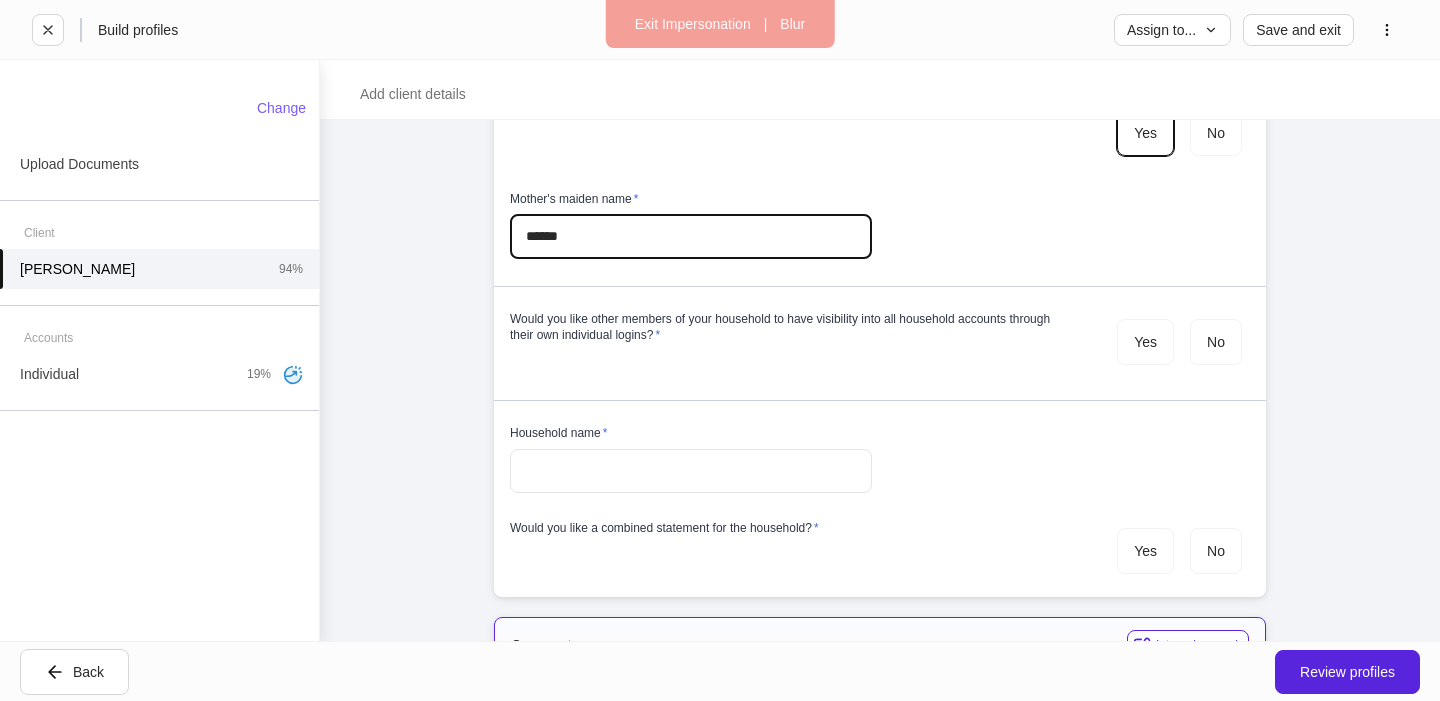 type on "******" 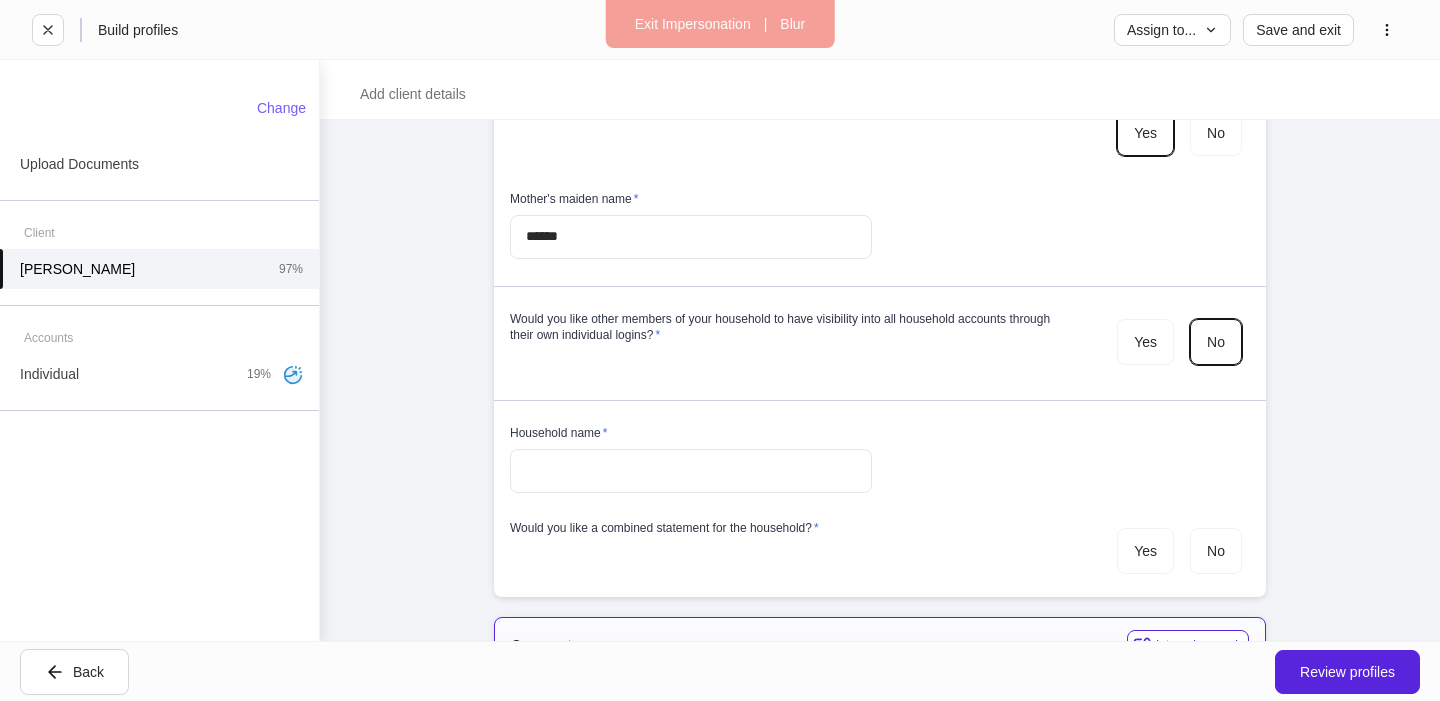 click at bounding box center (691, 471) 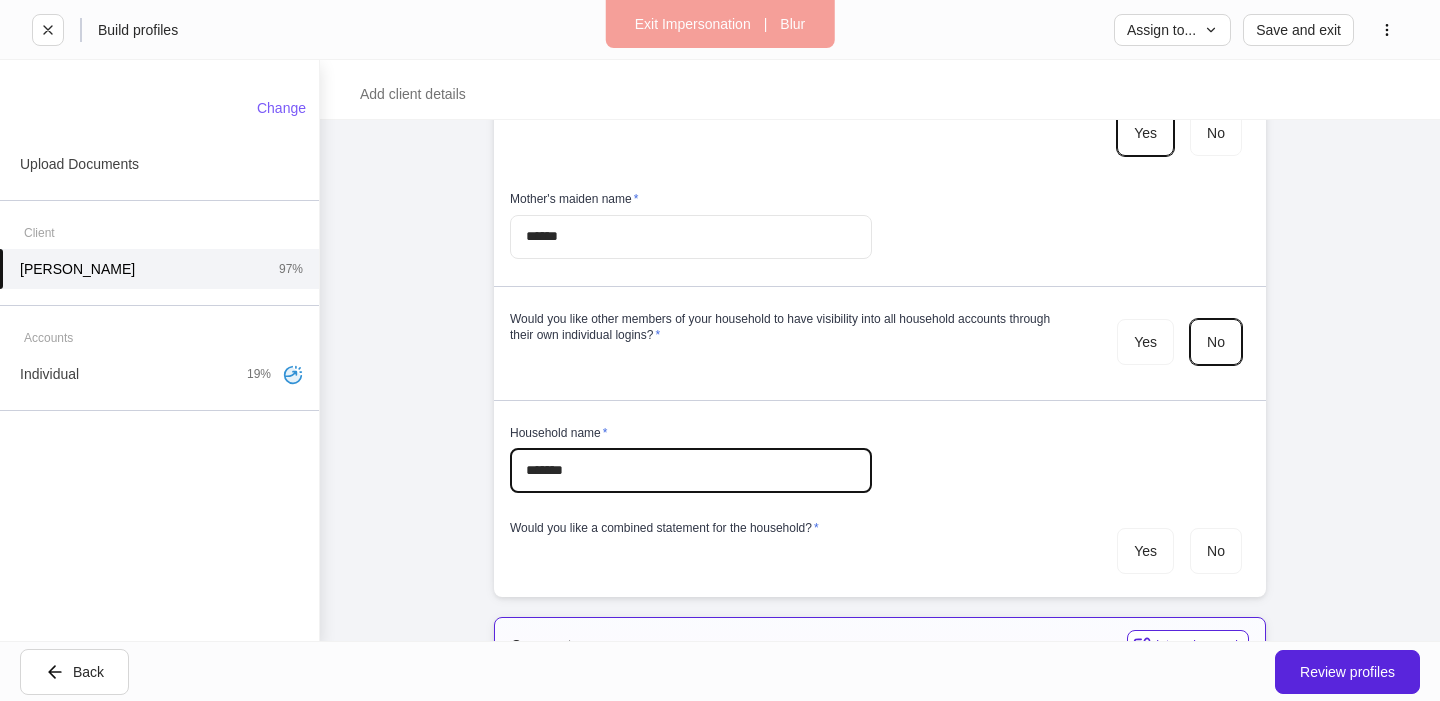 type on "*******" 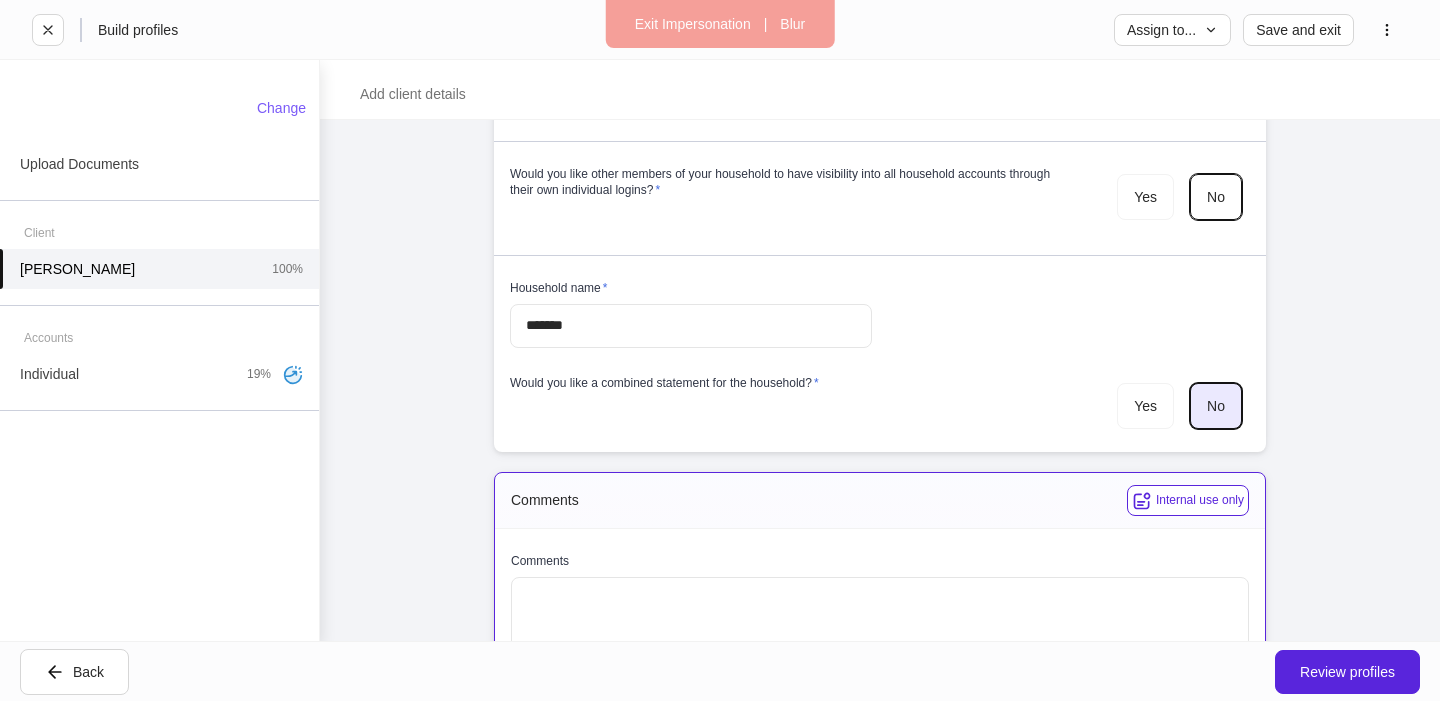 scroll, scrollTop: 6196, scrollLeft: 0, axis: vertical 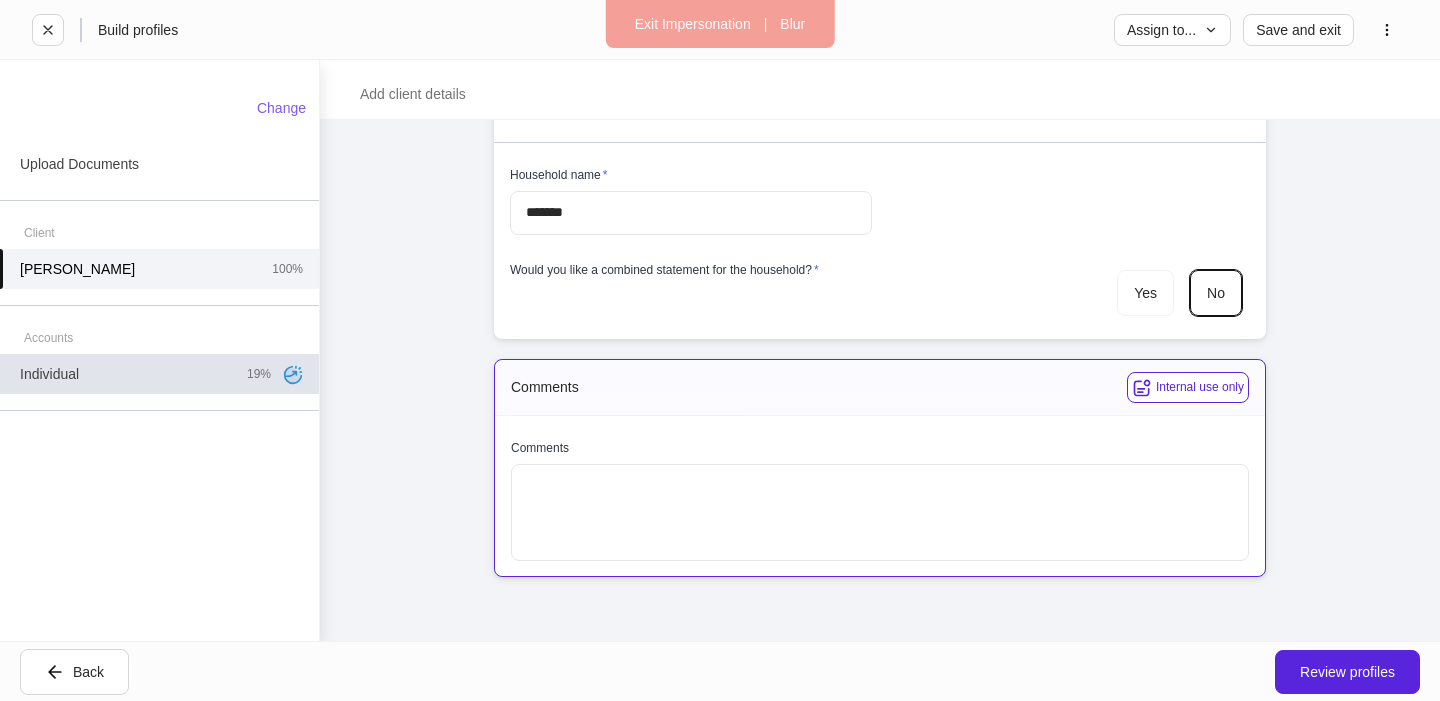 click on "Individual 19%" at bounding box center [159, 374] 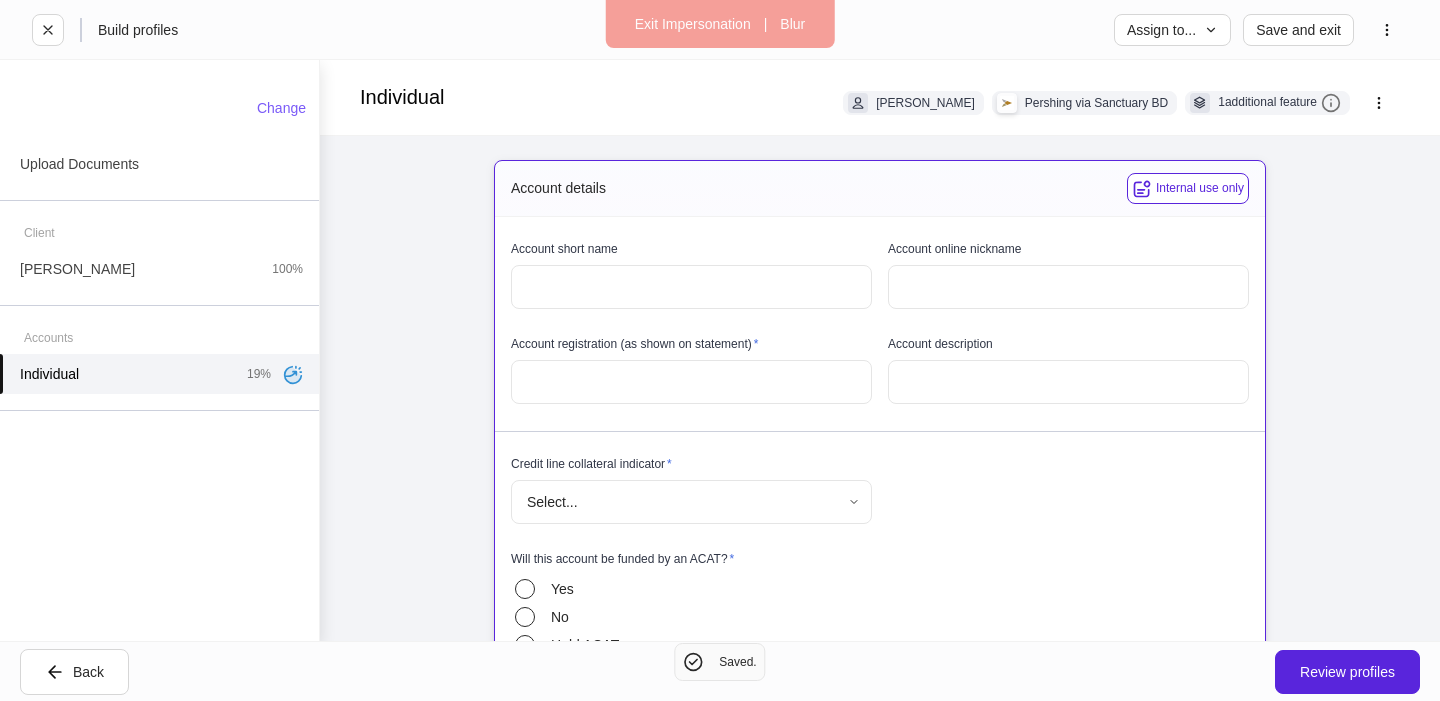 click at bounding box center [691, 382] 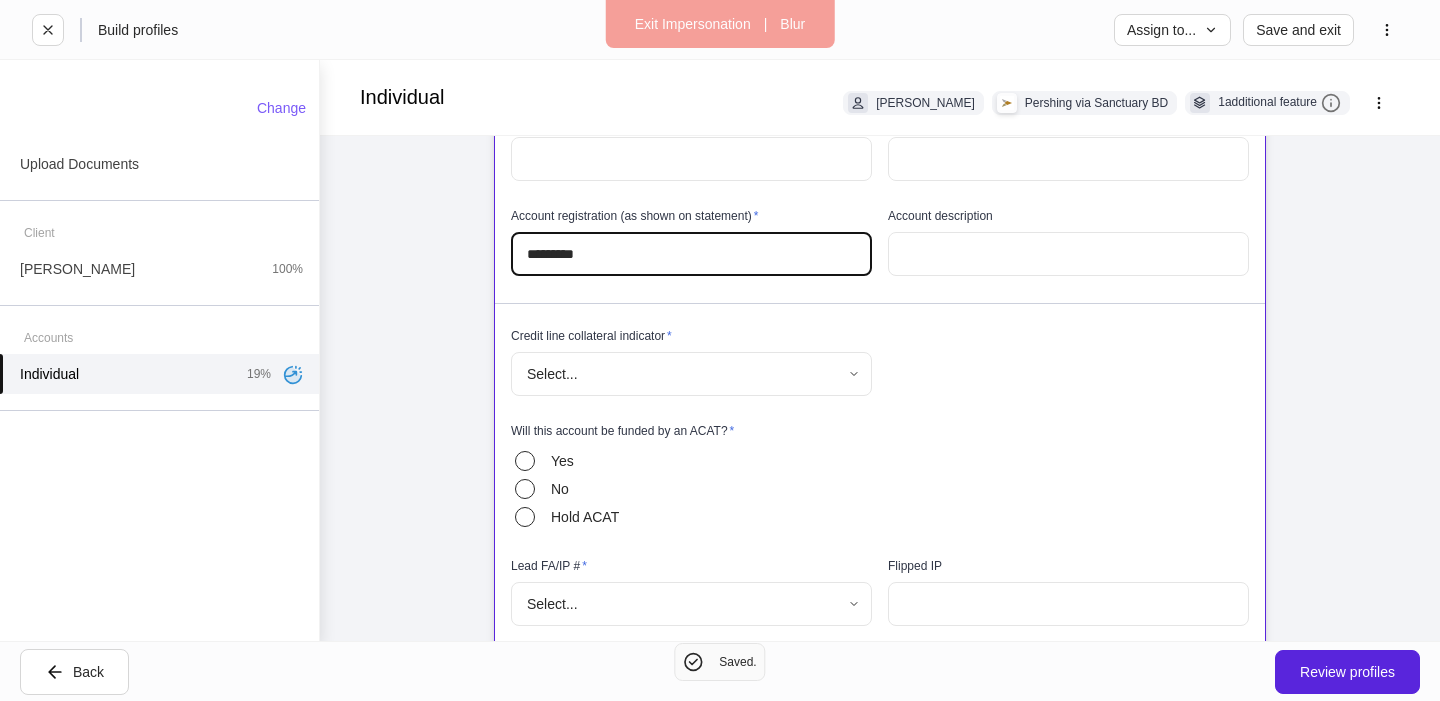 scroll, scrollTop: 240, scrollLeft: 0, axis: vertical 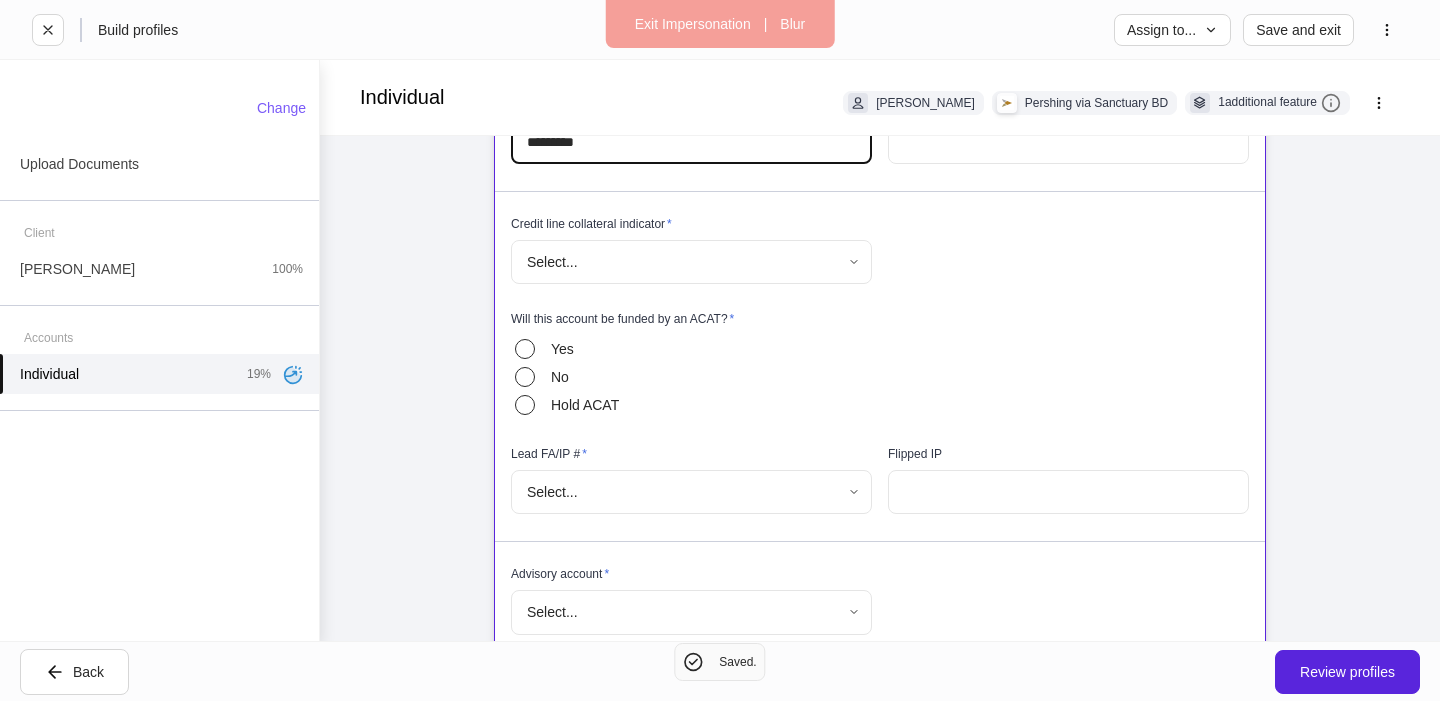 type on "*********" 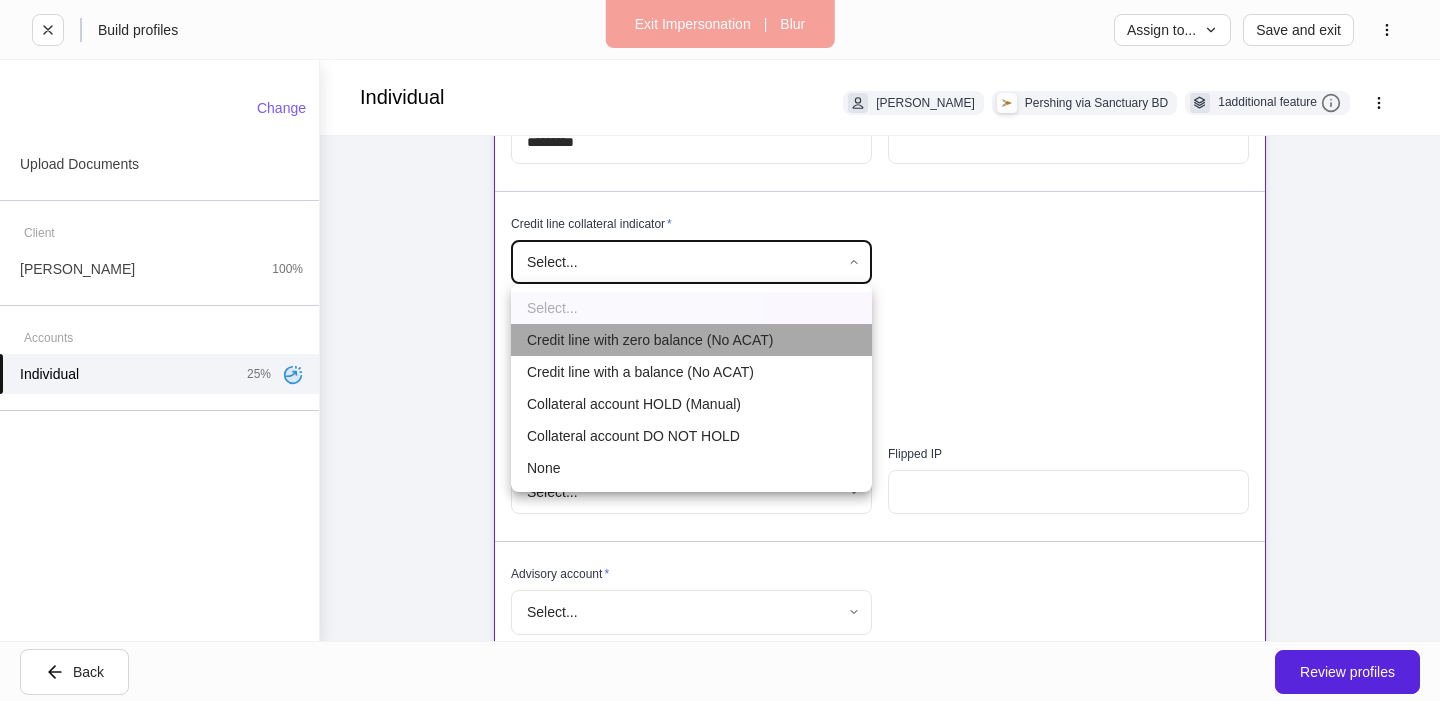 click on "Credit line with zero balance (No ACAT)" at bounding box center [691, 340] 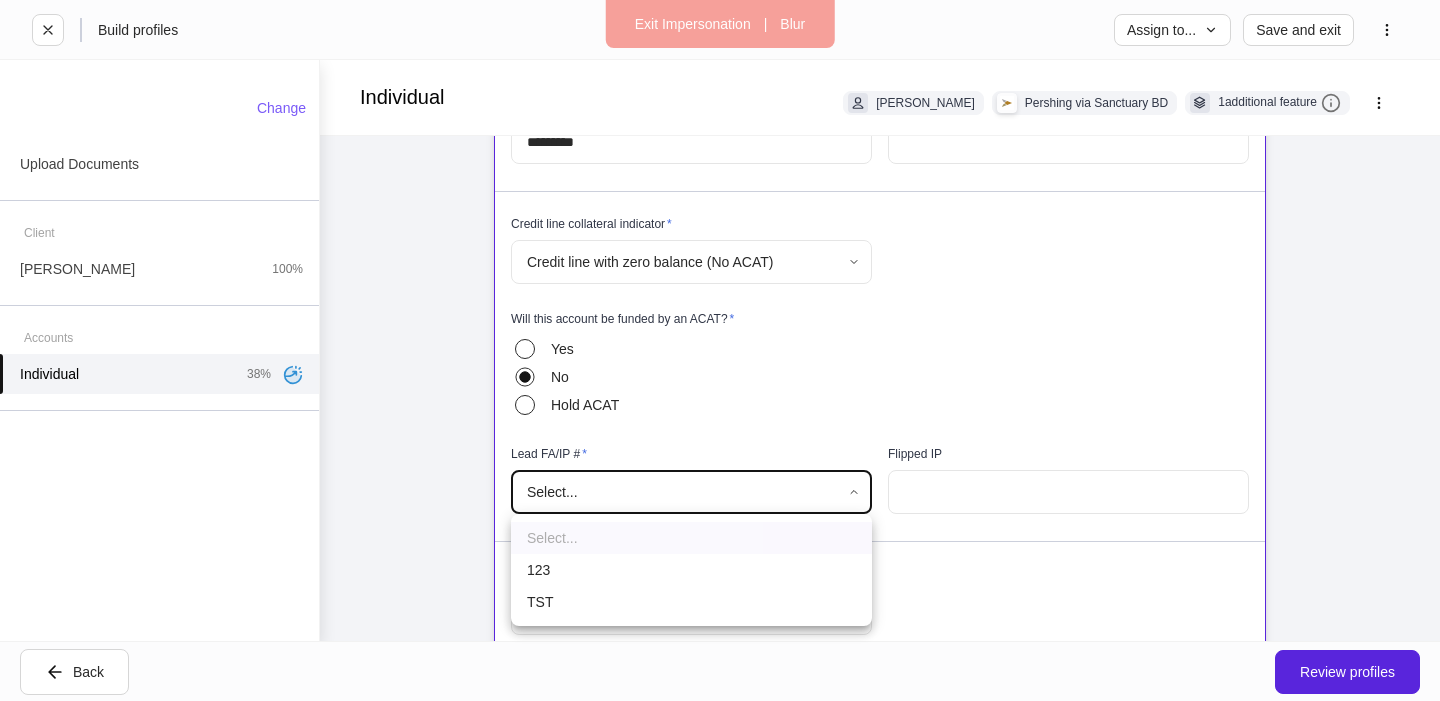 click on "**********" at bounding box center (720, 350) 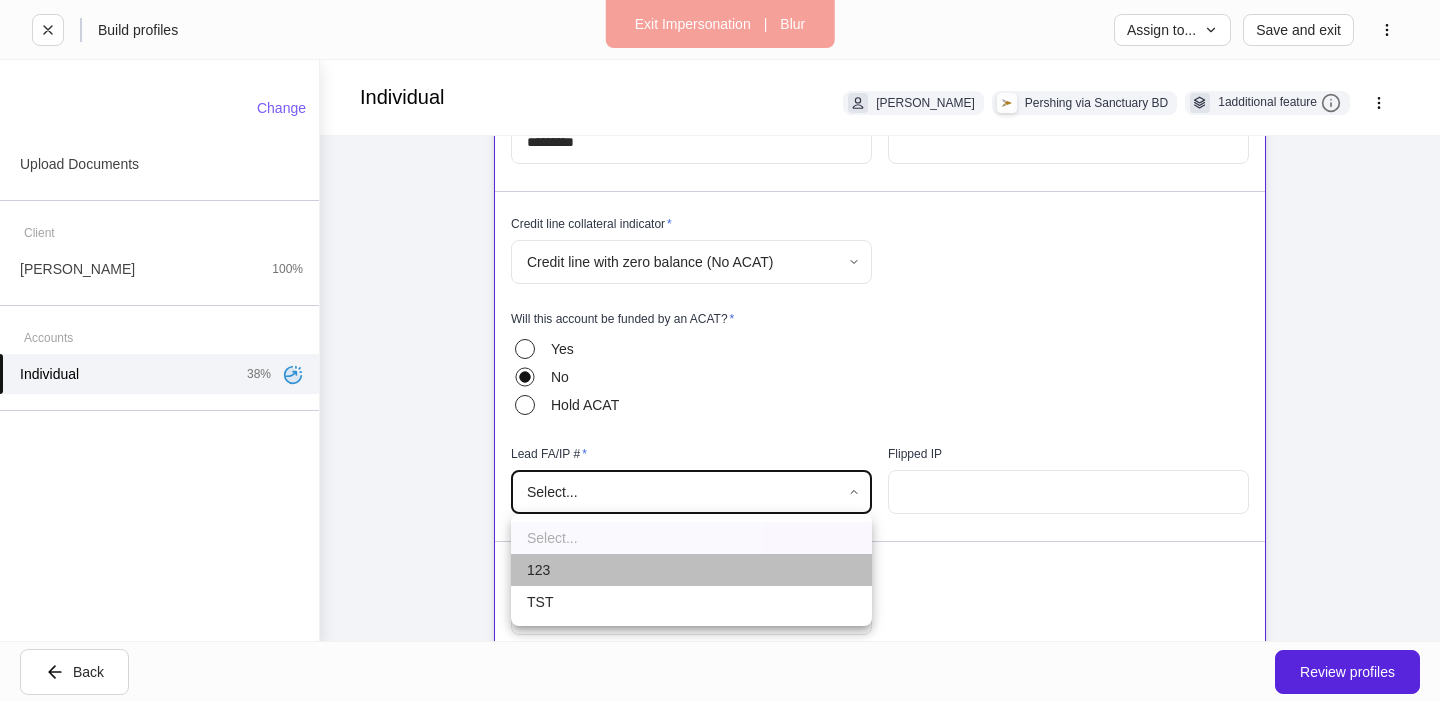 drag, startPoint x: 586, startPoint y: 565, endPoint x: 609, endPoint y: 561, distance: 23.345236 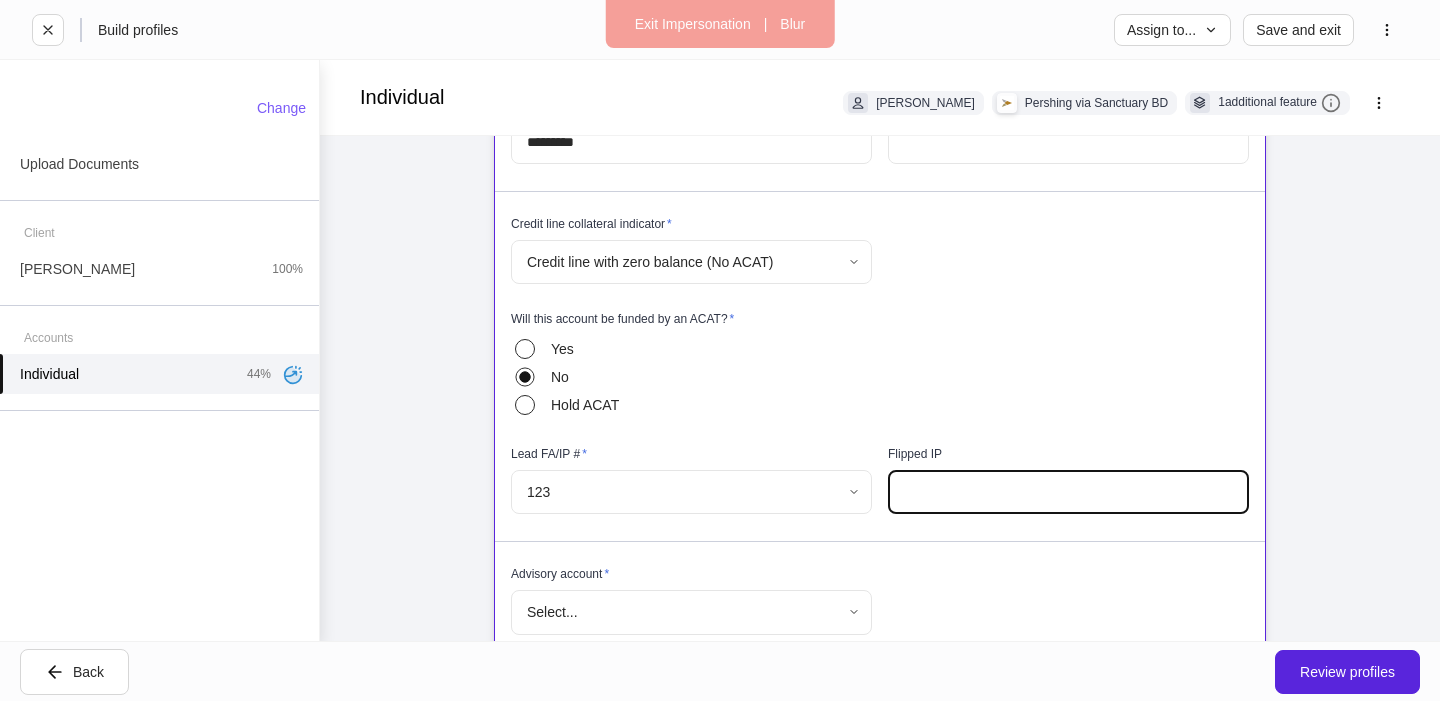 click at bounding box center (1068, 492) 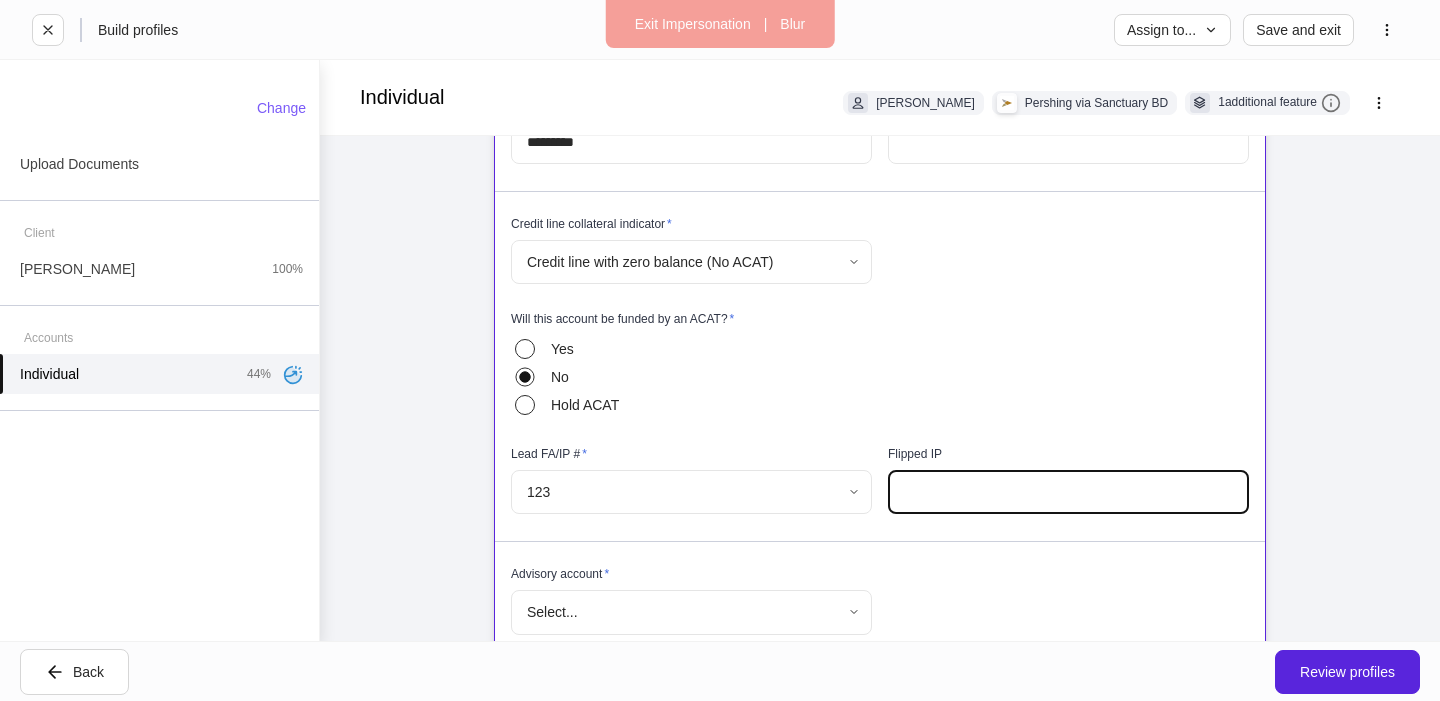 click at bounding box center [1068, 492] 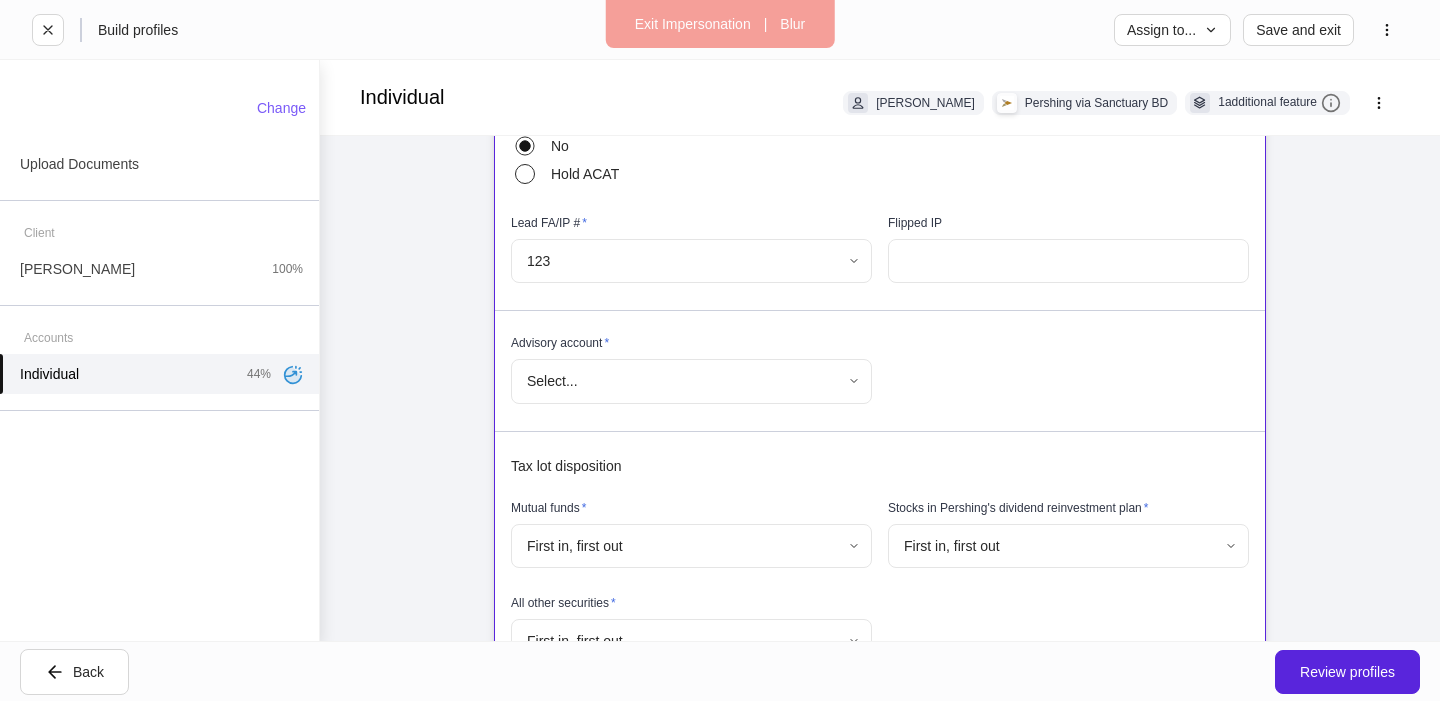 click on "Advisory account *" at bounding box center (691, 347) 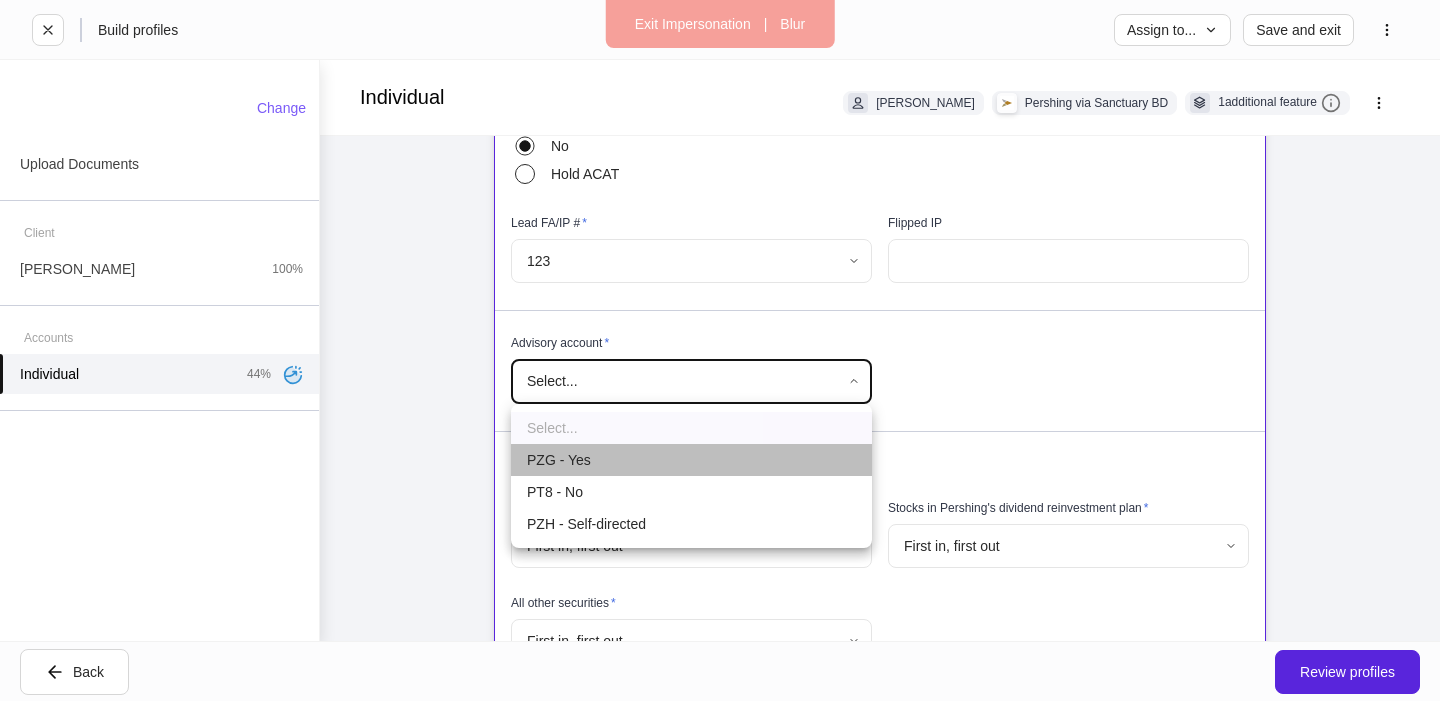 click on "PZG - Yes" at bounding box center (691, 460) 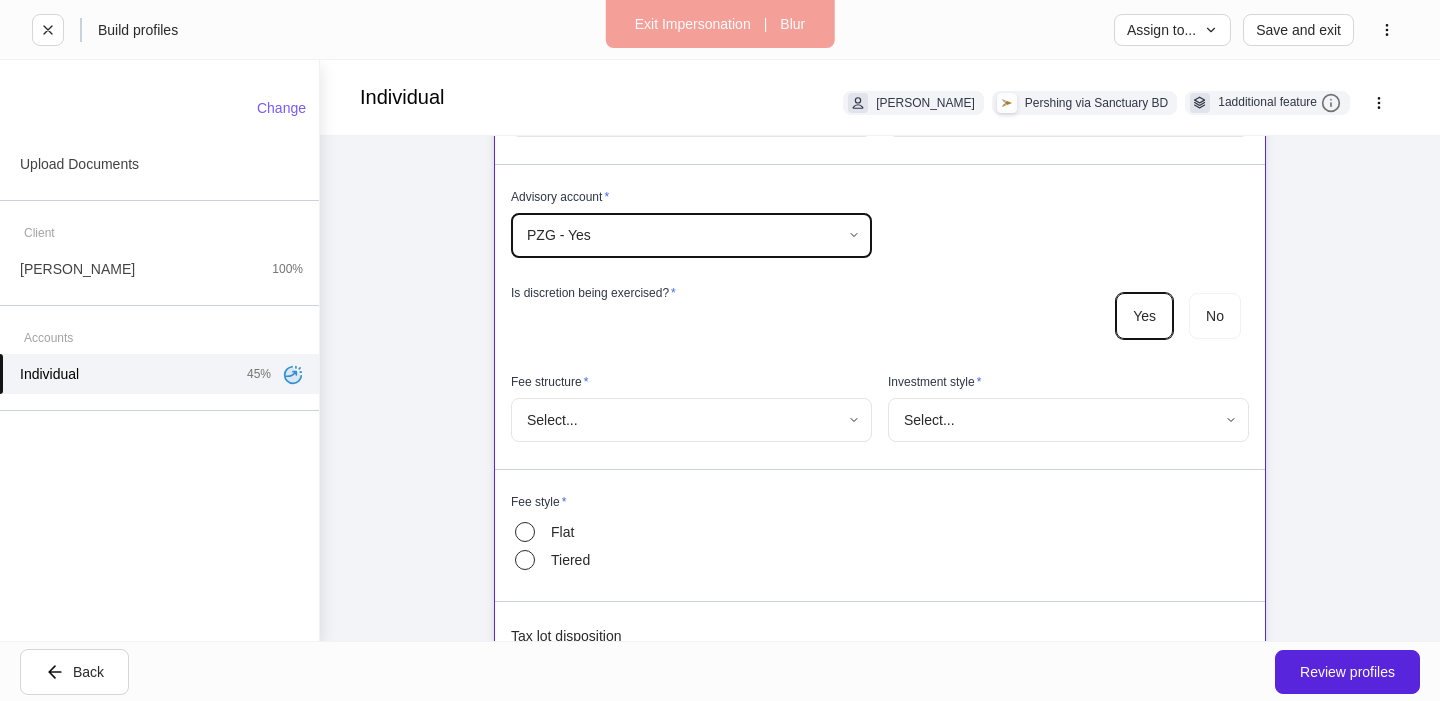 scroll, scrollTop: 740, scrollLeft: 0, axis: vertical 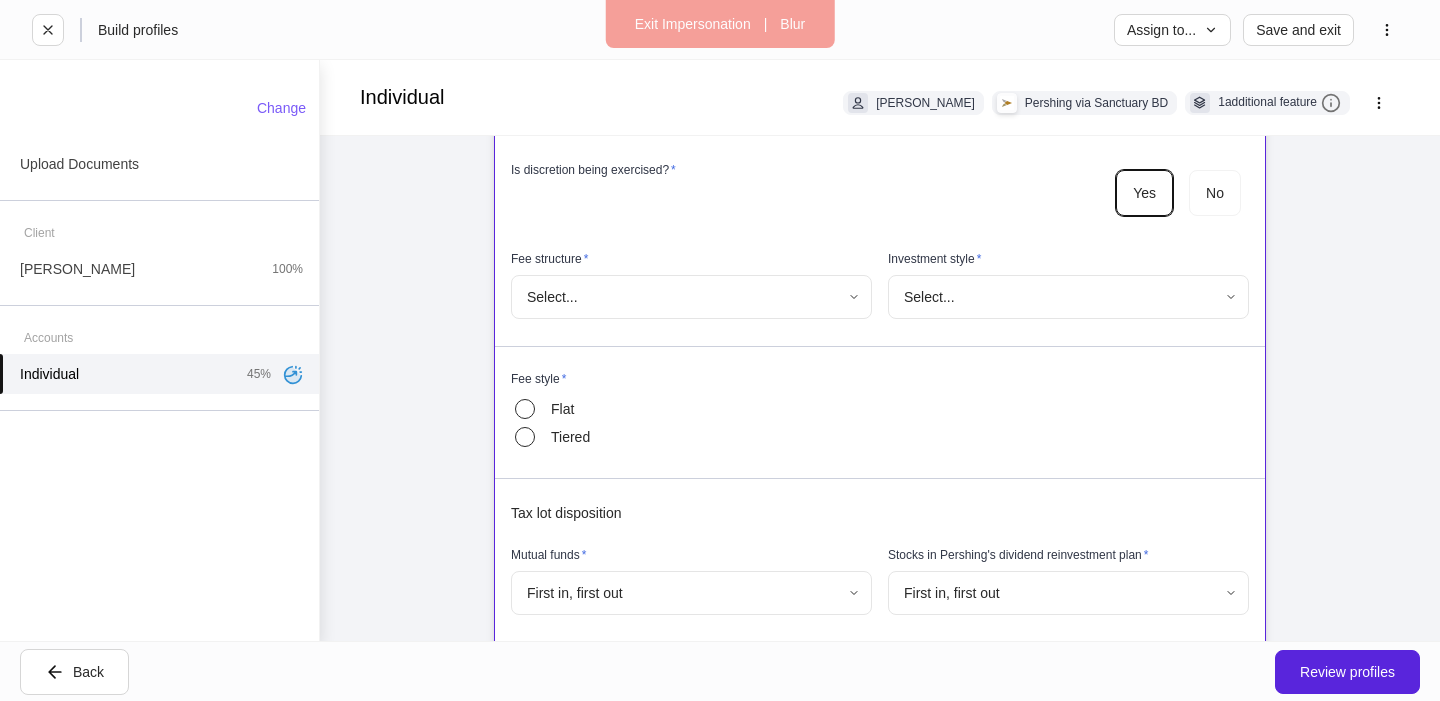 click on "**********" at bounding box center (720, 350) 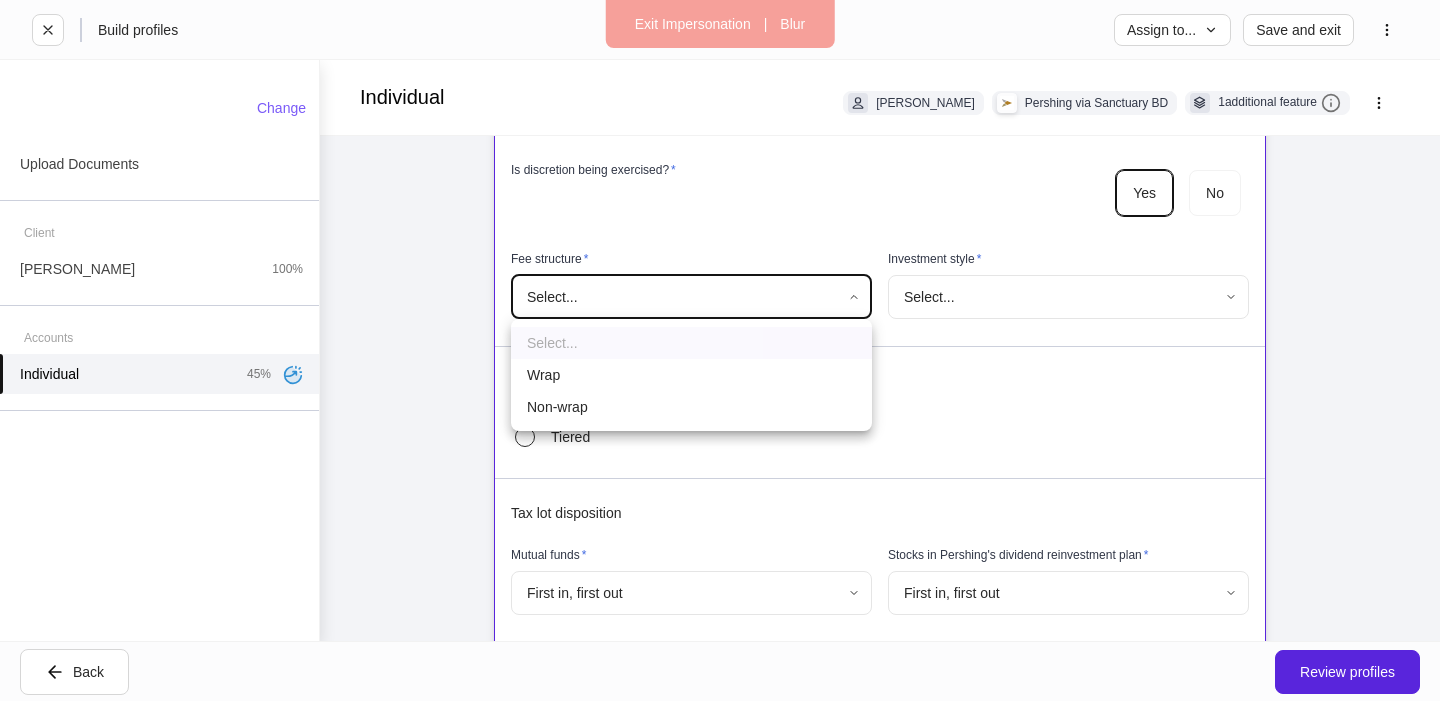 click on "Wrap" at bounding box center (691, 375) 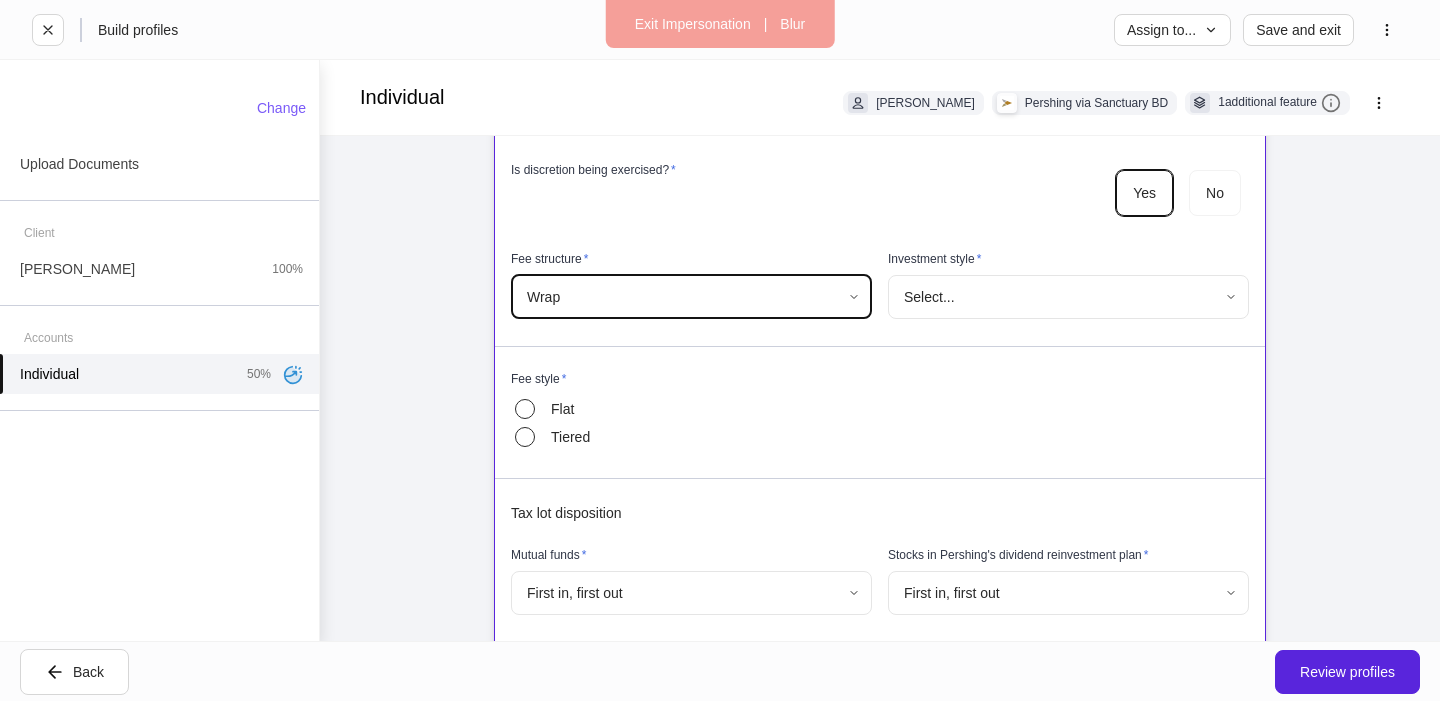 click on "**********" at bounding box center (720, 350) 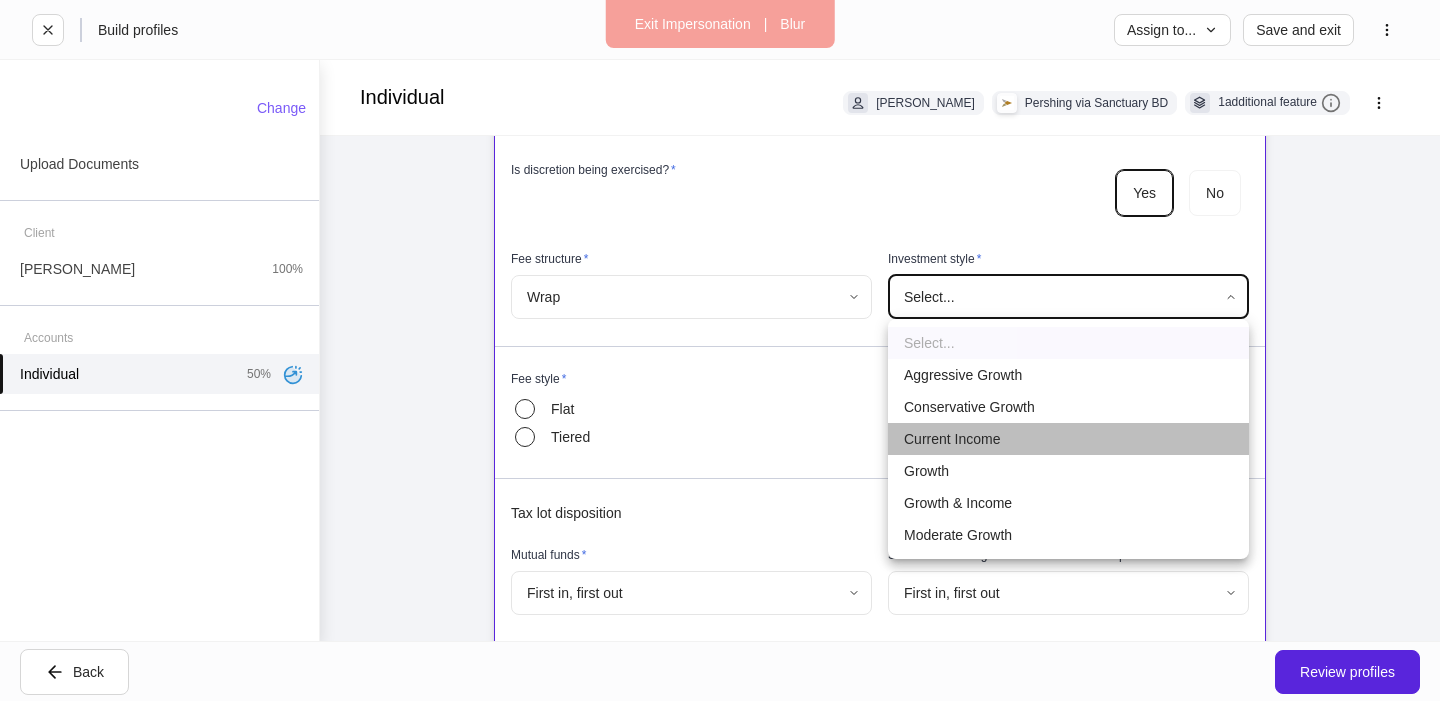 drag, startPoint x: 934, startPoint y: 438, endPoint x: 896, endPoint y: 443, distance: 38.327538 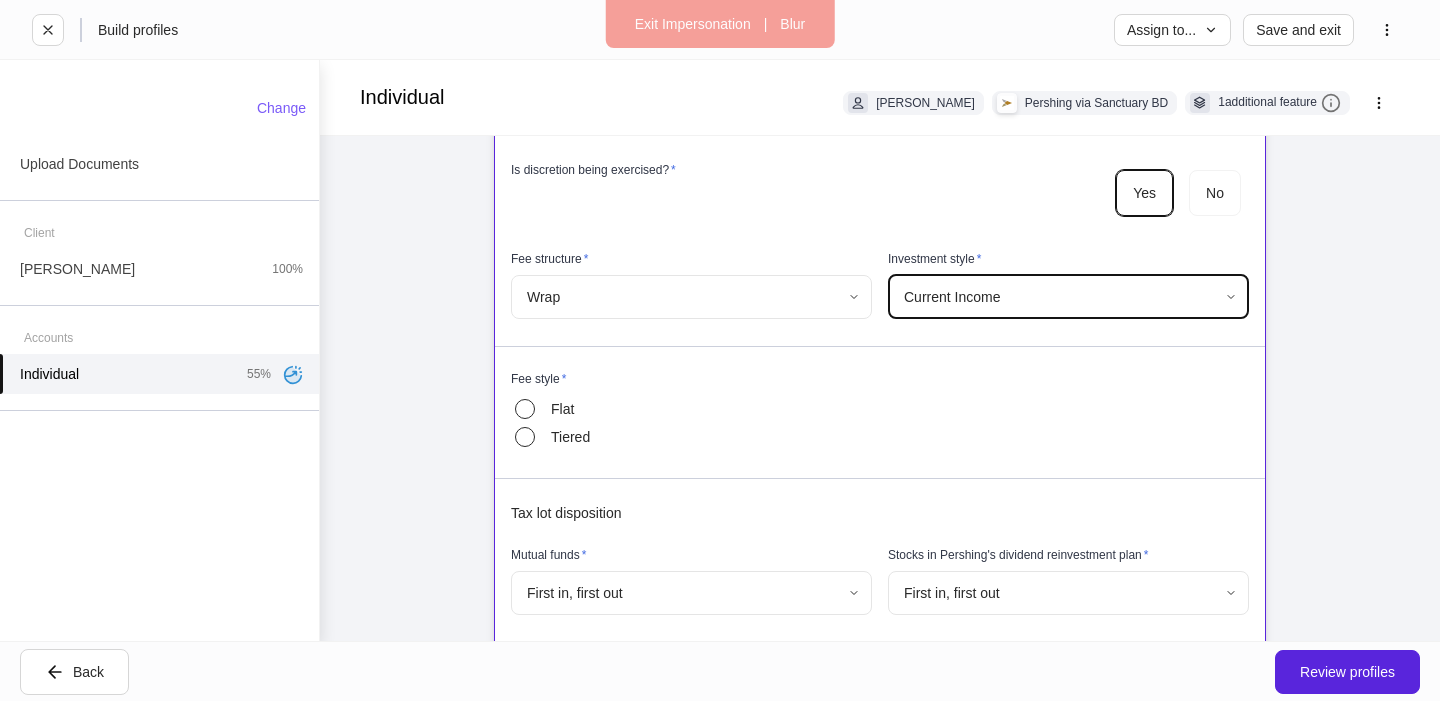 drag, startPoint x: 575, startPoint y: 406, endPoint x: 604, endPoint y: 416, distance: 30.675724 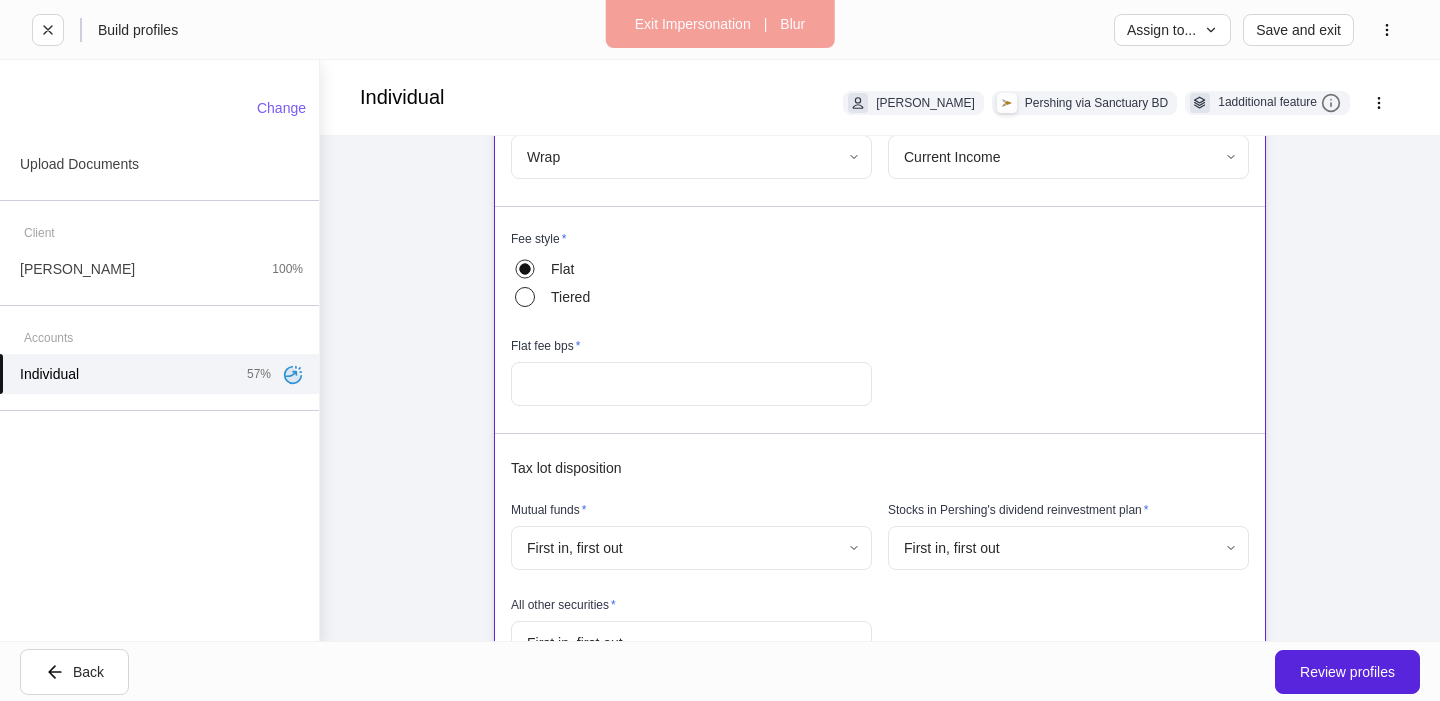 scroll, scrollTop: 1000, scrollLeft: 0, axis: vertical 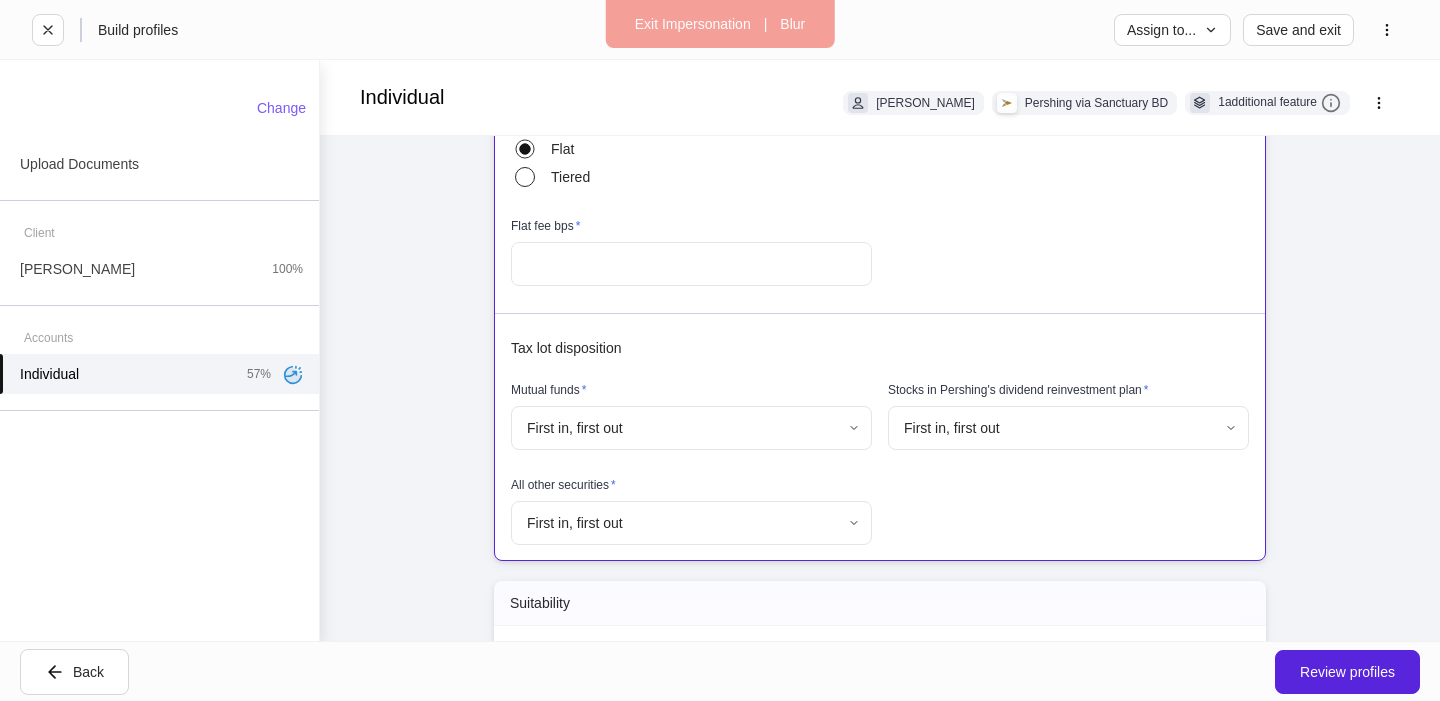 click at bounding box center [691, 264] 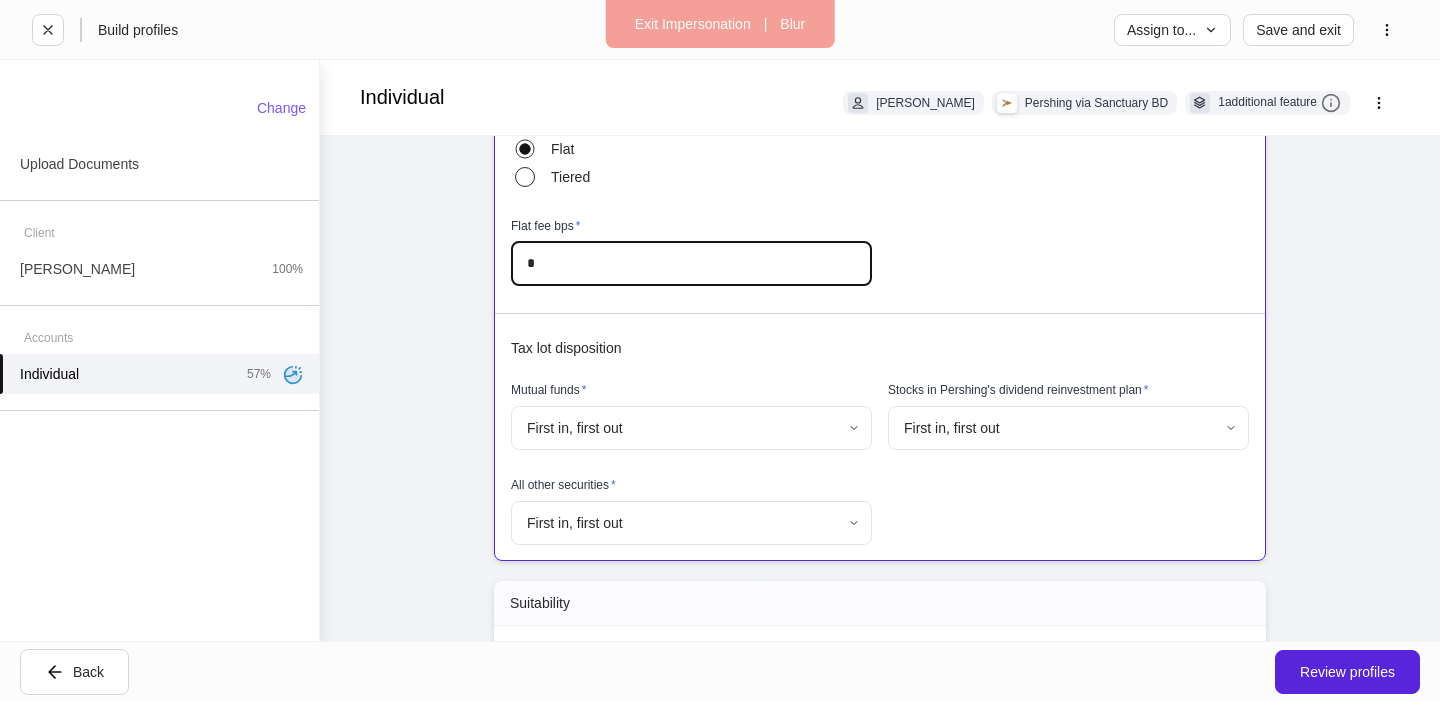 type on "*" 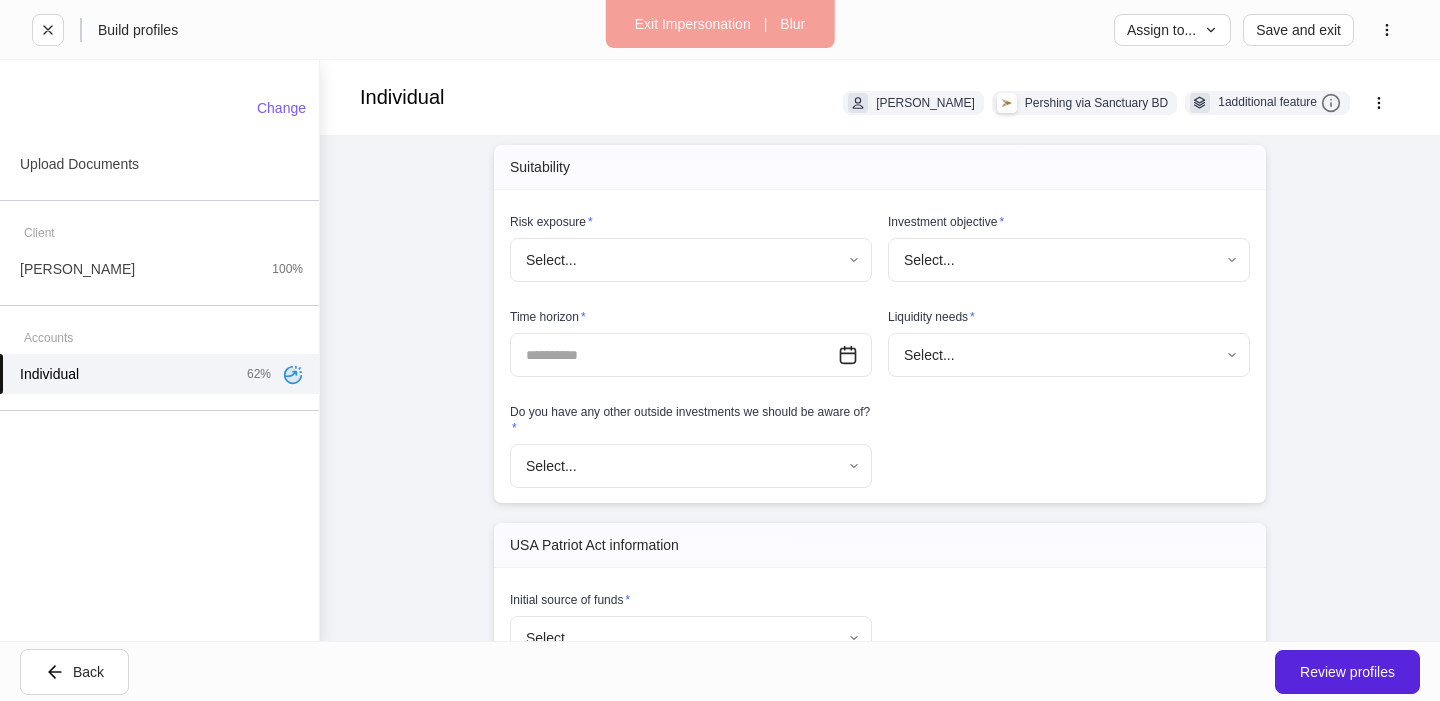 scroll, scrollTop: 1514, scrollLeft: 0, axis: vertical 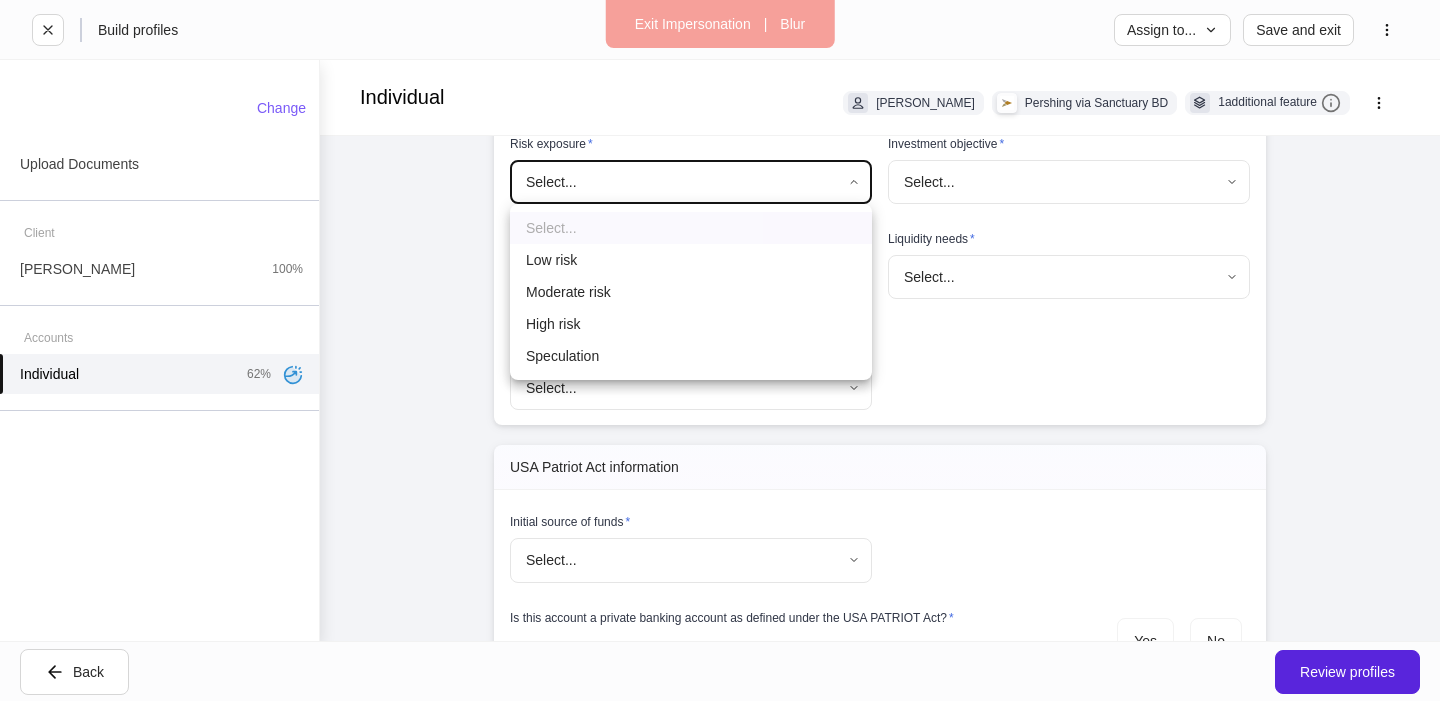click on "**********" at bounding box center (720, 350) 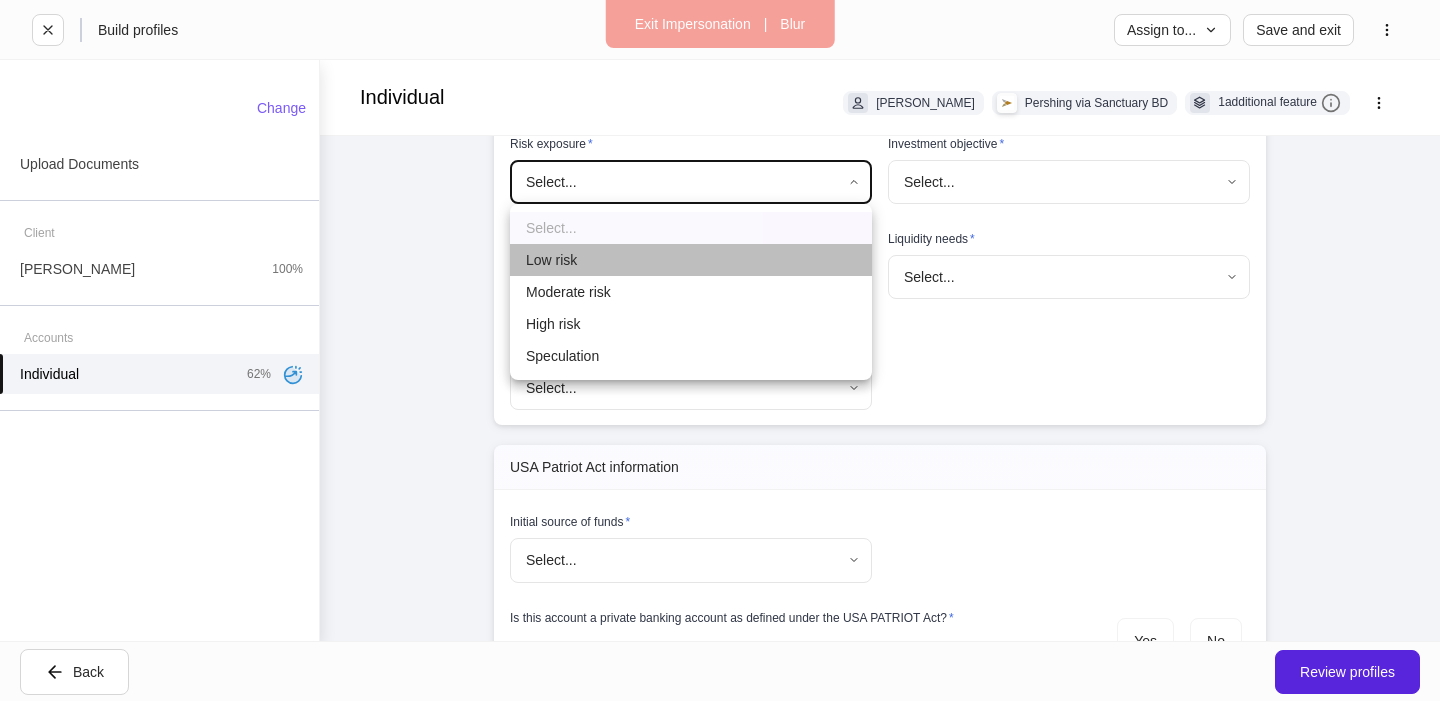 click on "Low risk" at bounding box center (691, 260) 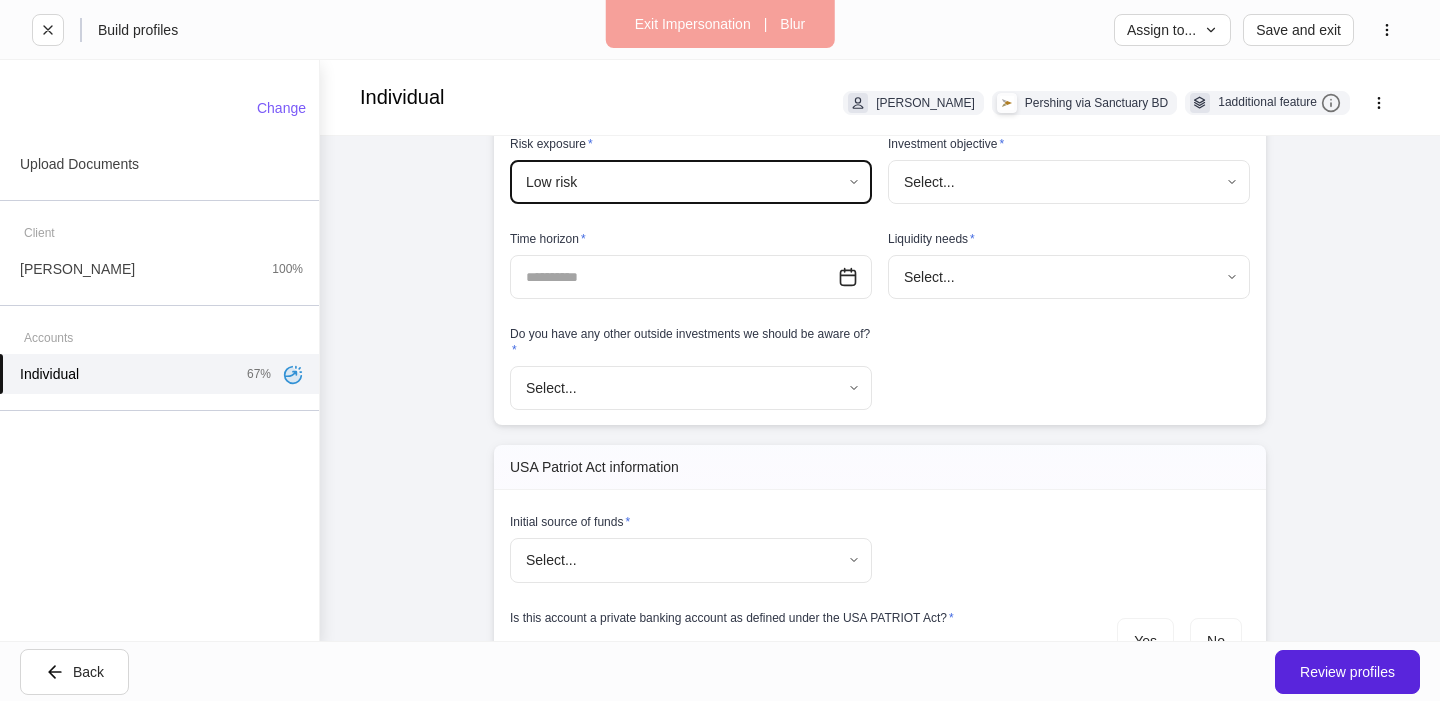 click on "**********" at bounding box center [720, 350] 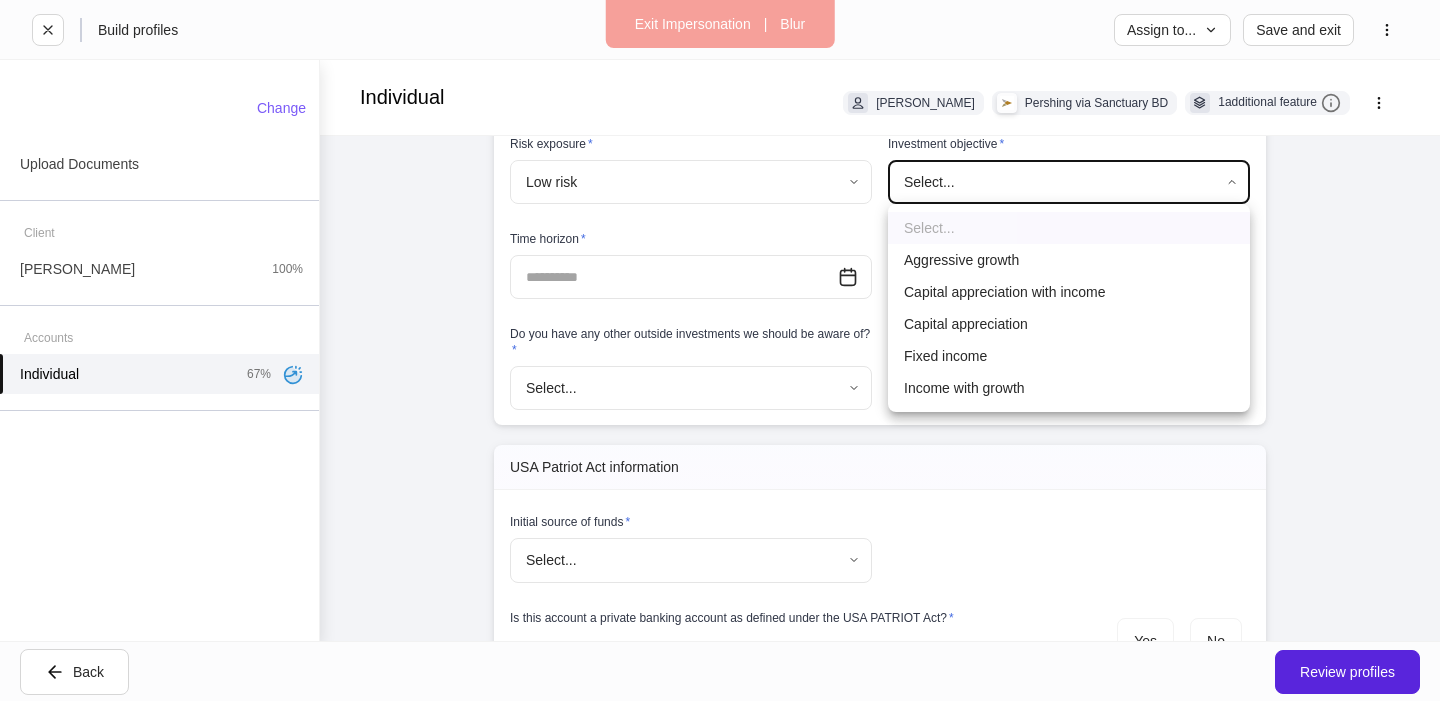 click on "Capital appreciation with income" at bounding box center [1069, 292] 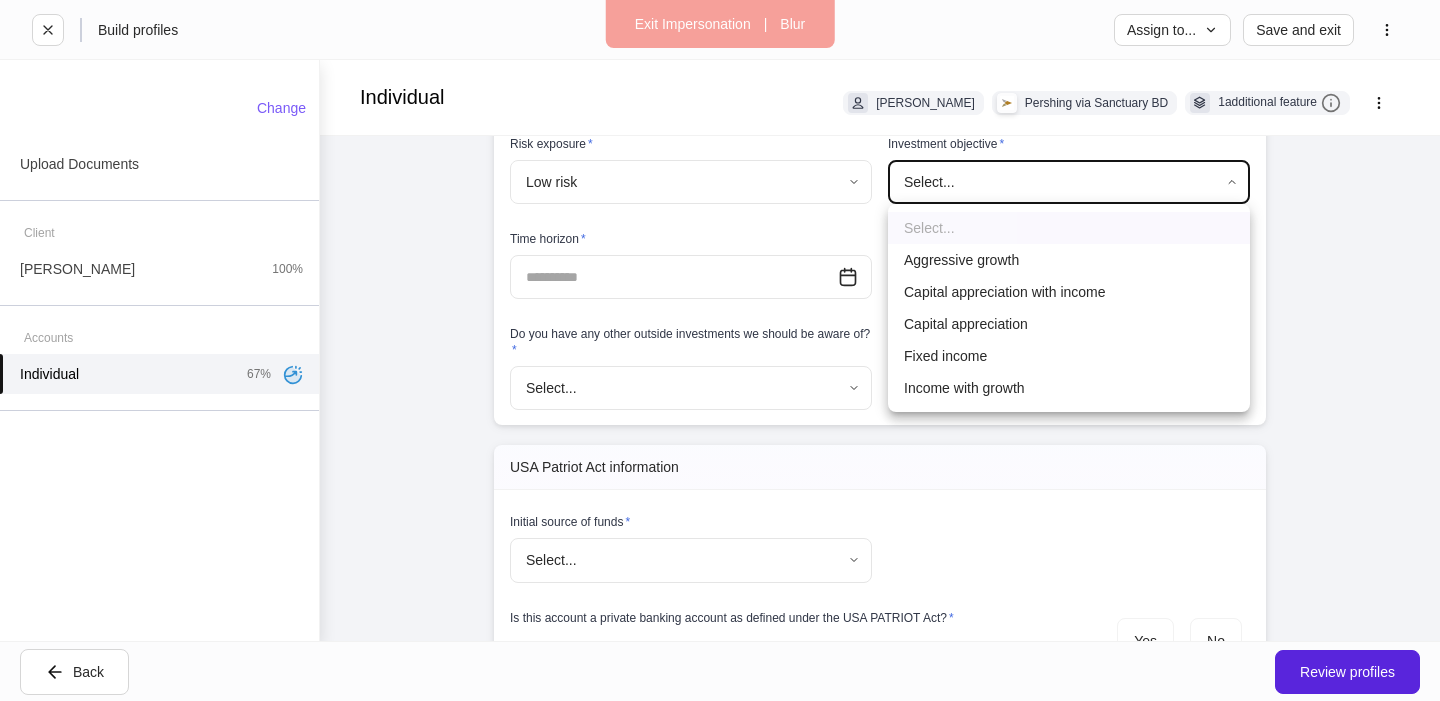 type on "**********" 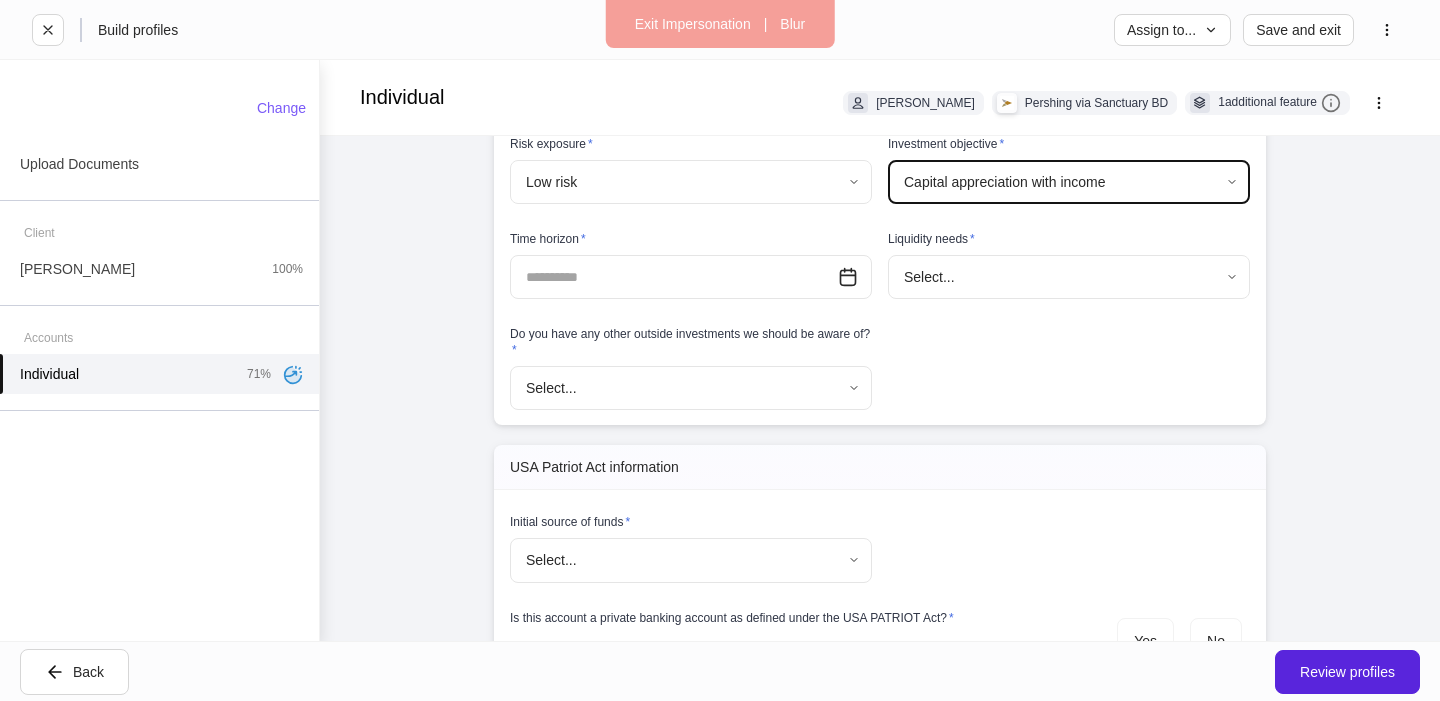 click at bounding box center (674, 277) 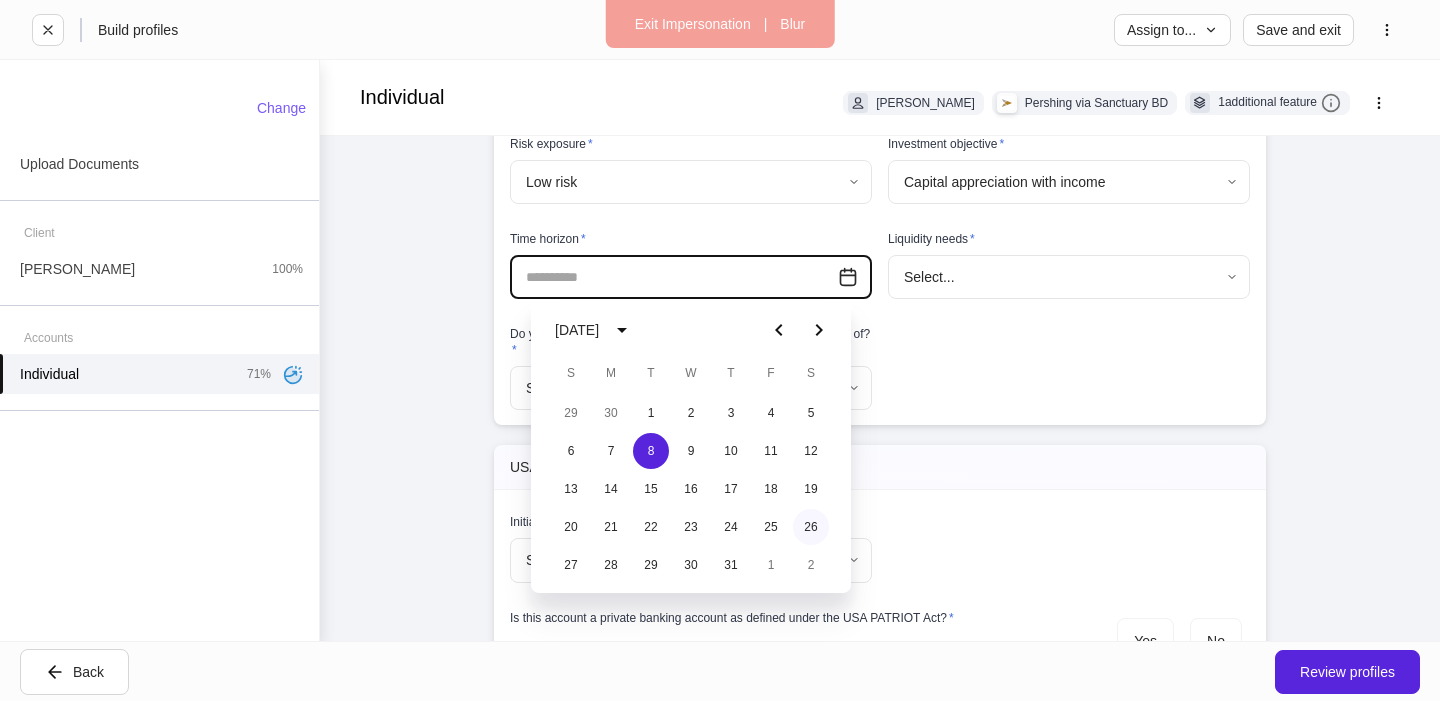 click on "26" at bounding box center (811, 527) 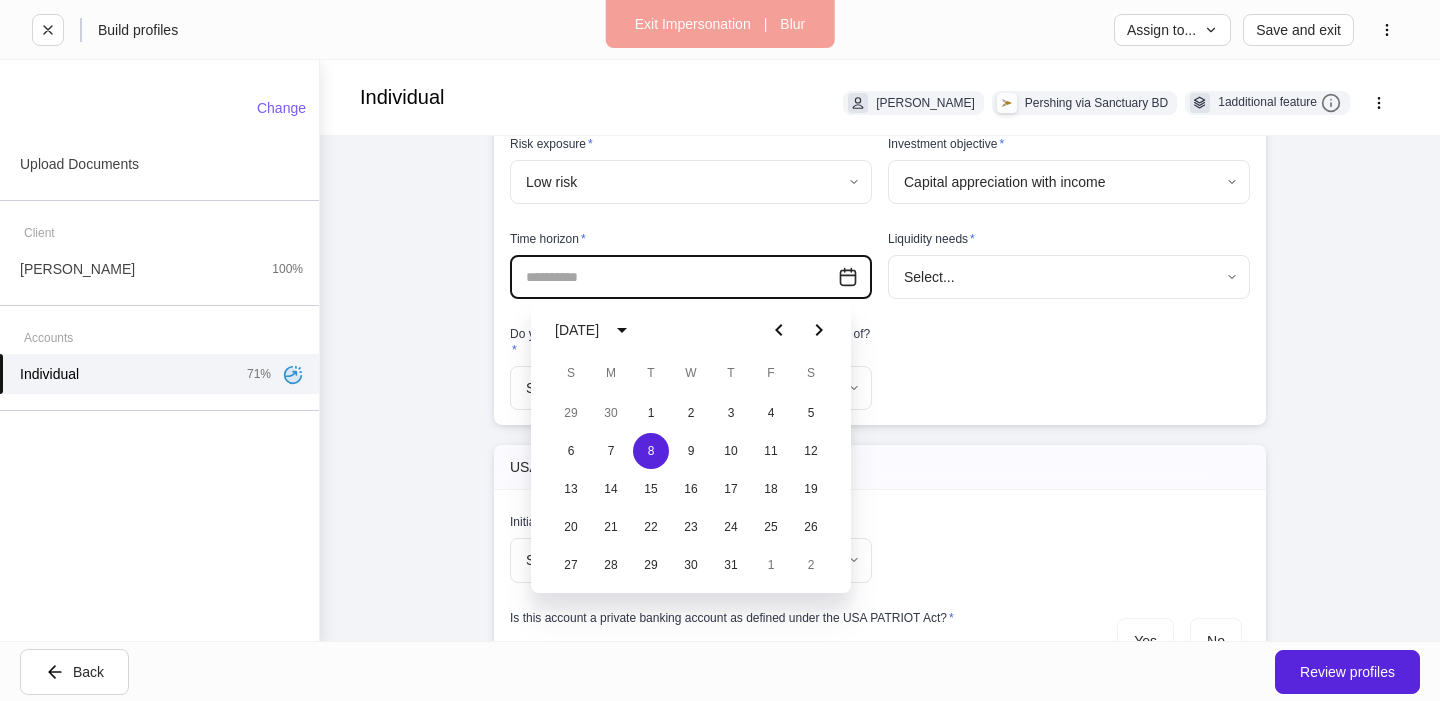 type on "**********" 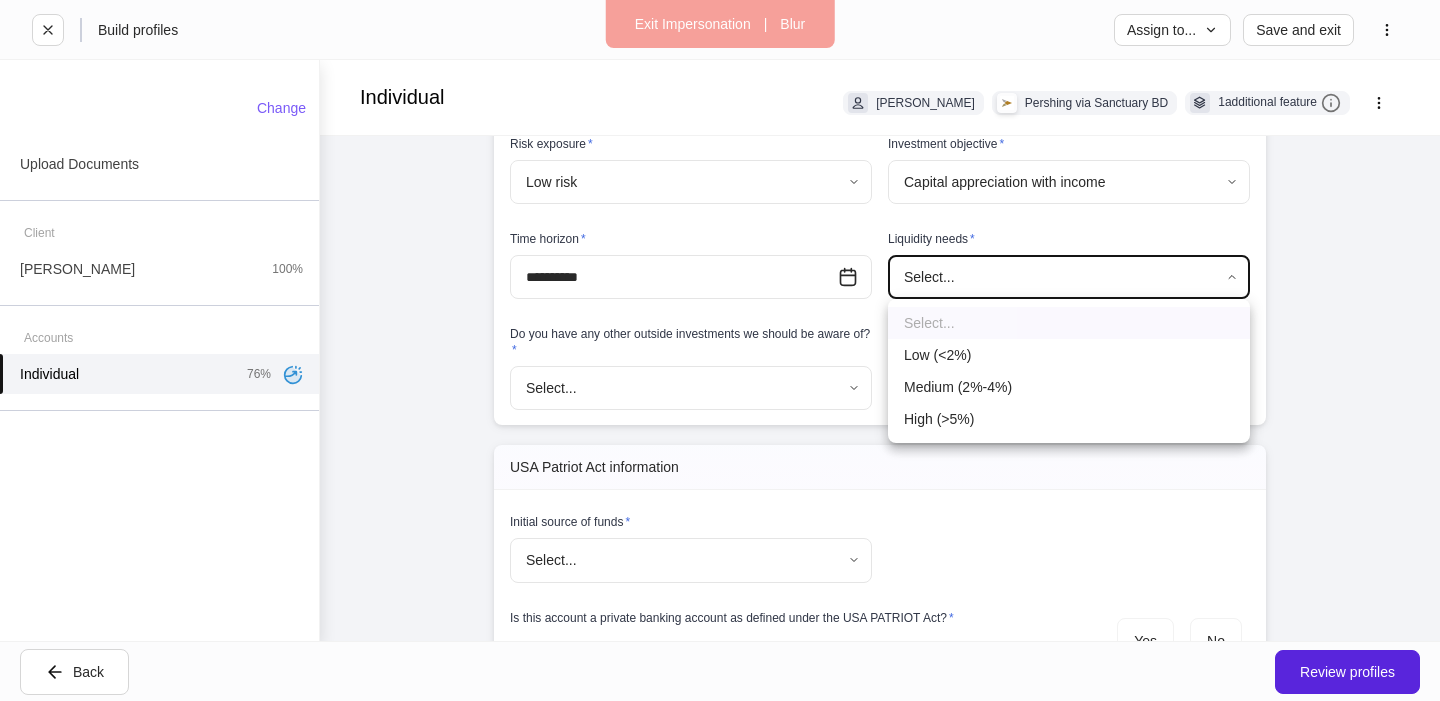 drag, startPoint x: 972, startPoint y: 278, endPoint x: 934, endPoint y: 381, distance: 109.786156 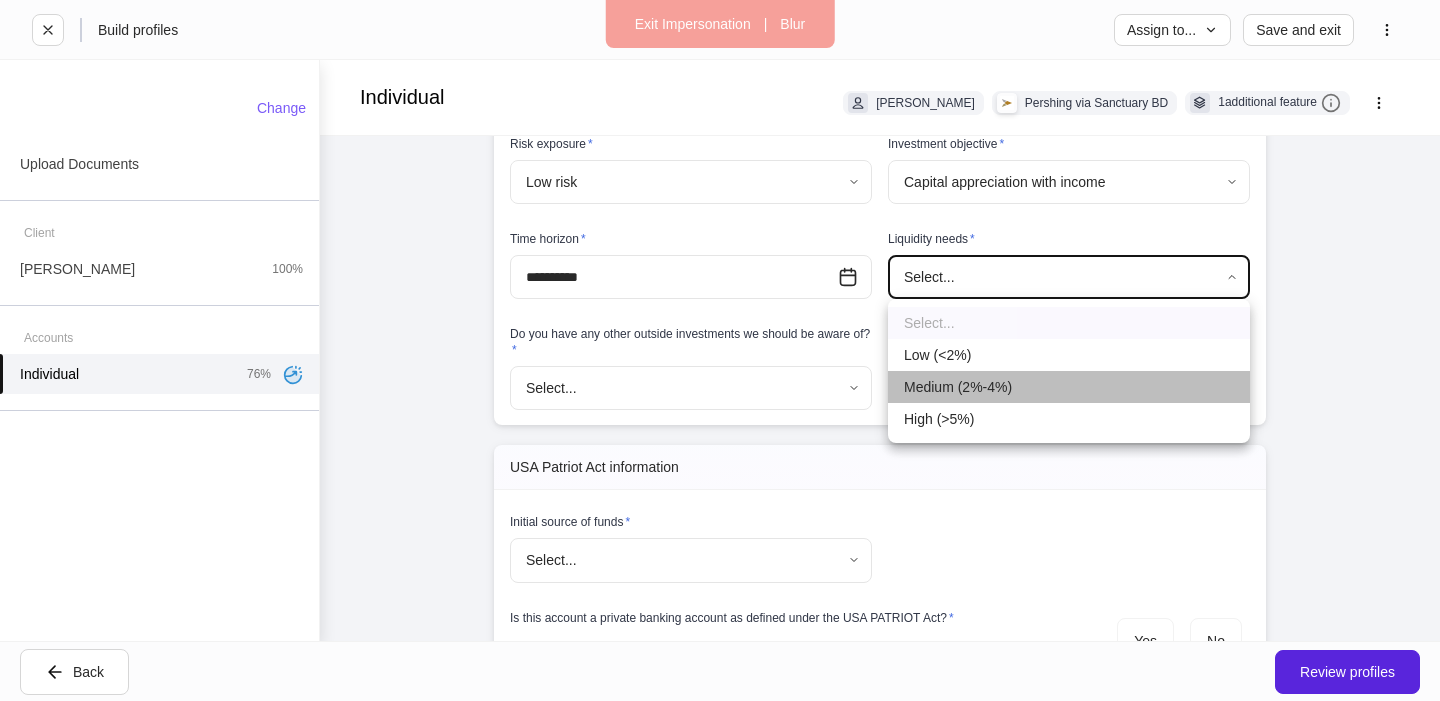 drag, startPoint x: 933, startPoint y: 387, endPoint x: 884, endPoint y: 390, distance: 49.09175 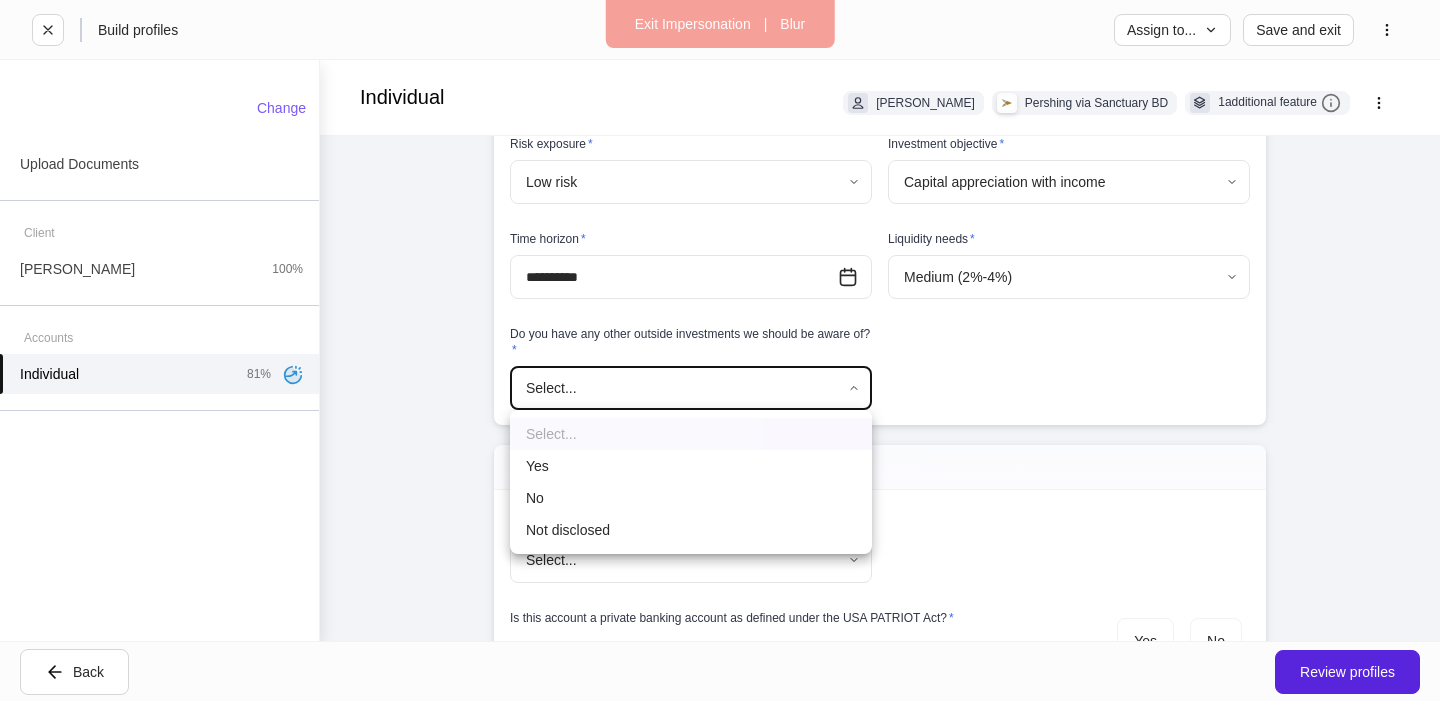 click on "**********" at bounding box center [720, 350] 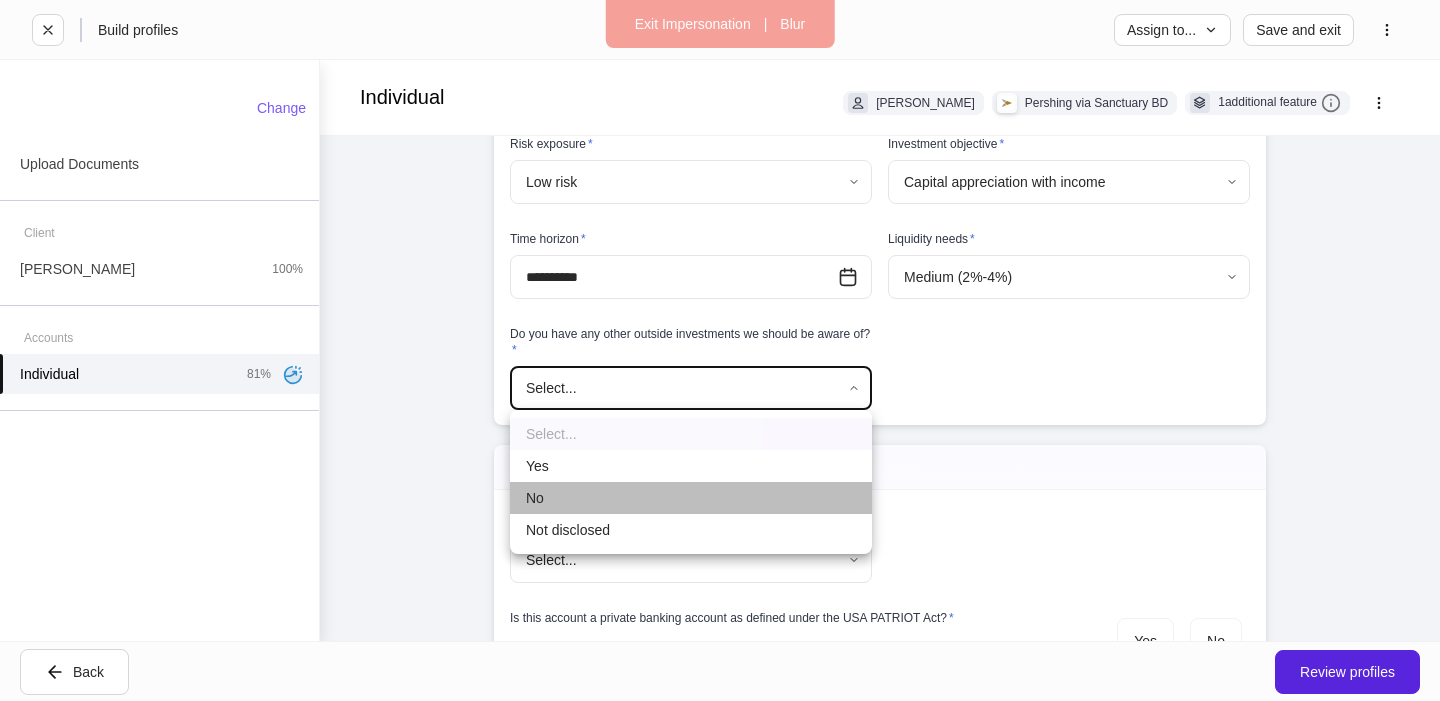 drag, startPoint x: 668, startPoint y: 491, endPoint x: 688, endPoint y: 482, distance: 21.931713 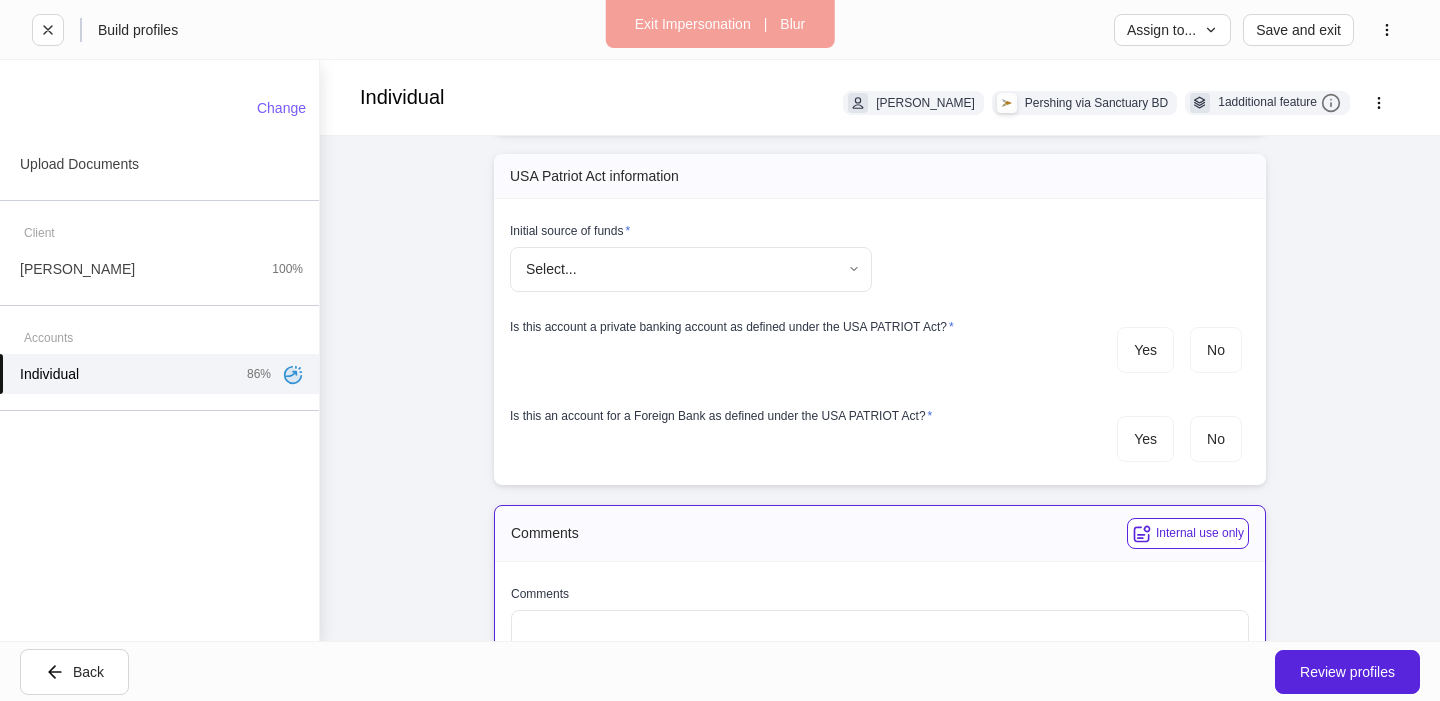scroll, scrollTop: 1860, scrollLeft: 0, axis: vertical 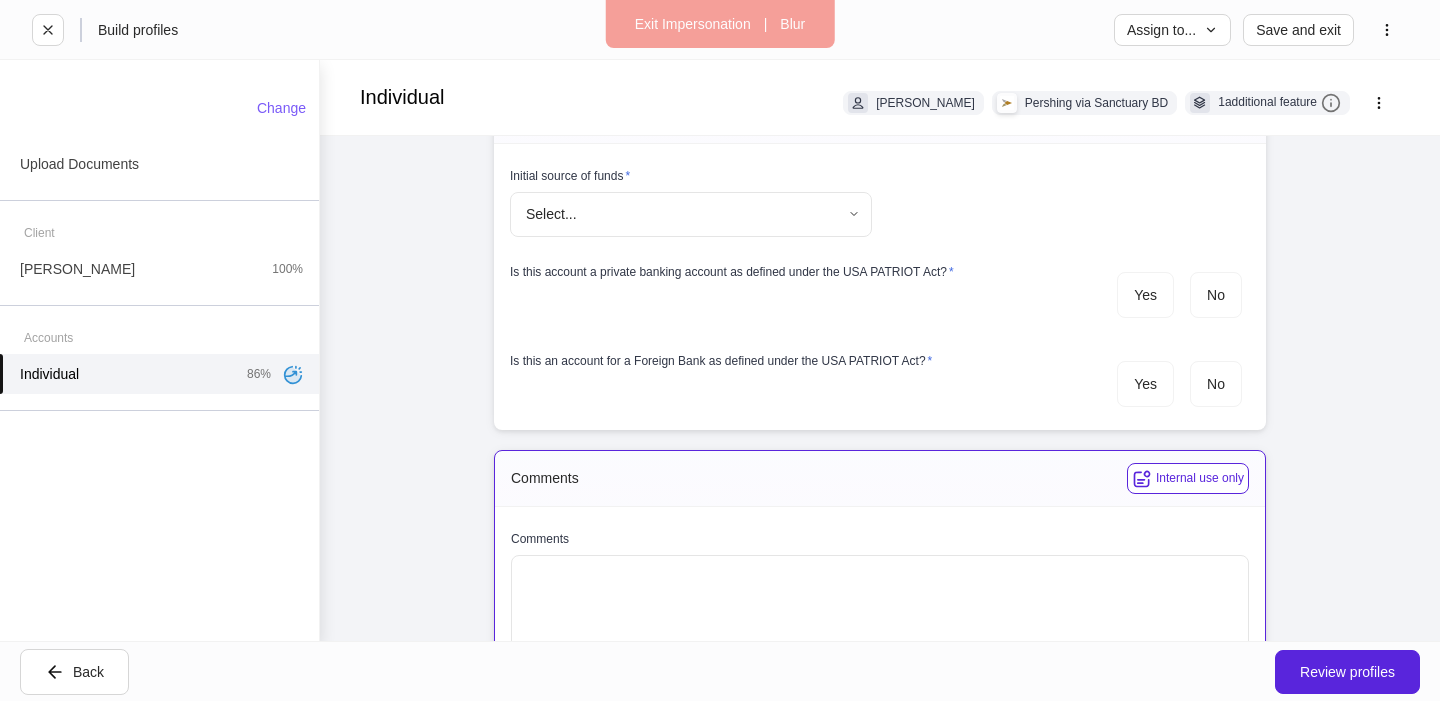 click on "**********" at bounding box center (720, 350) 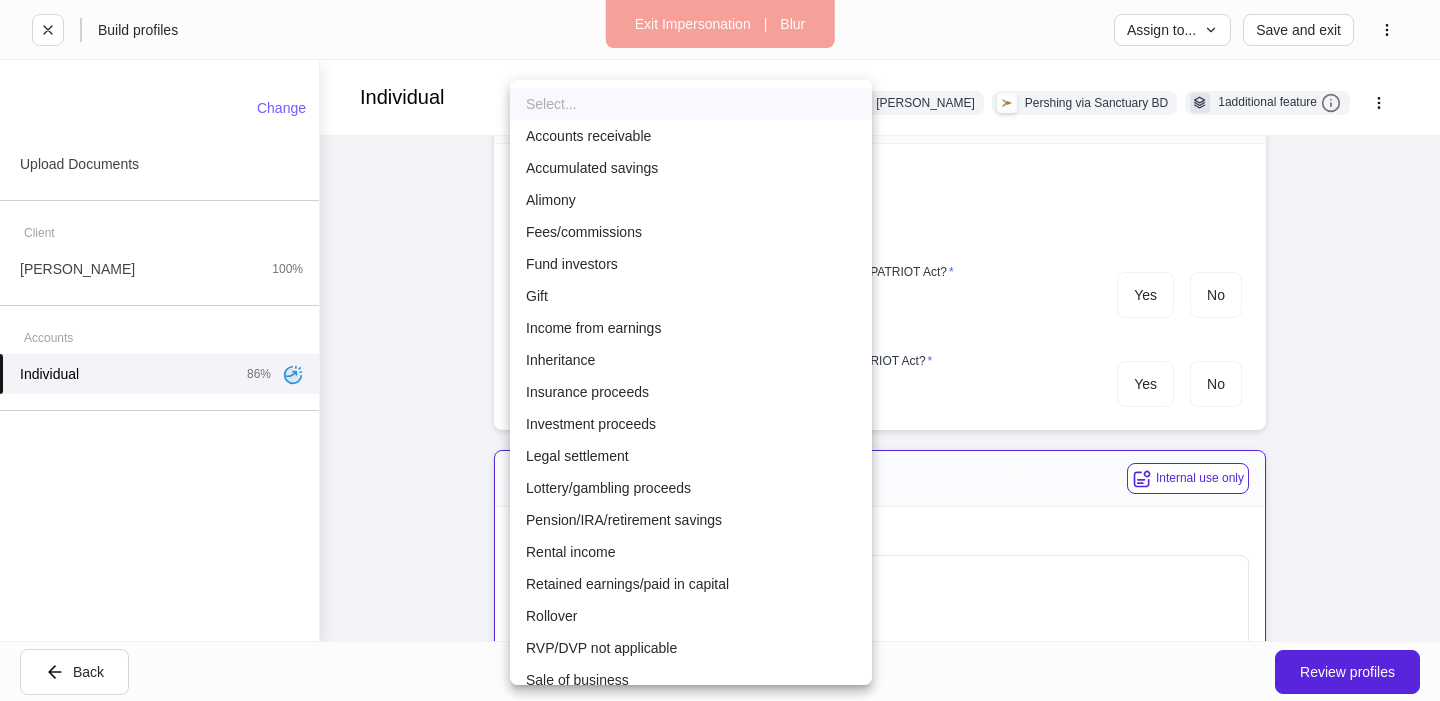 drag, startPoint x: 666, startPoint y: 307, endPoint x: 706, endPoint y: 307, distance: 40 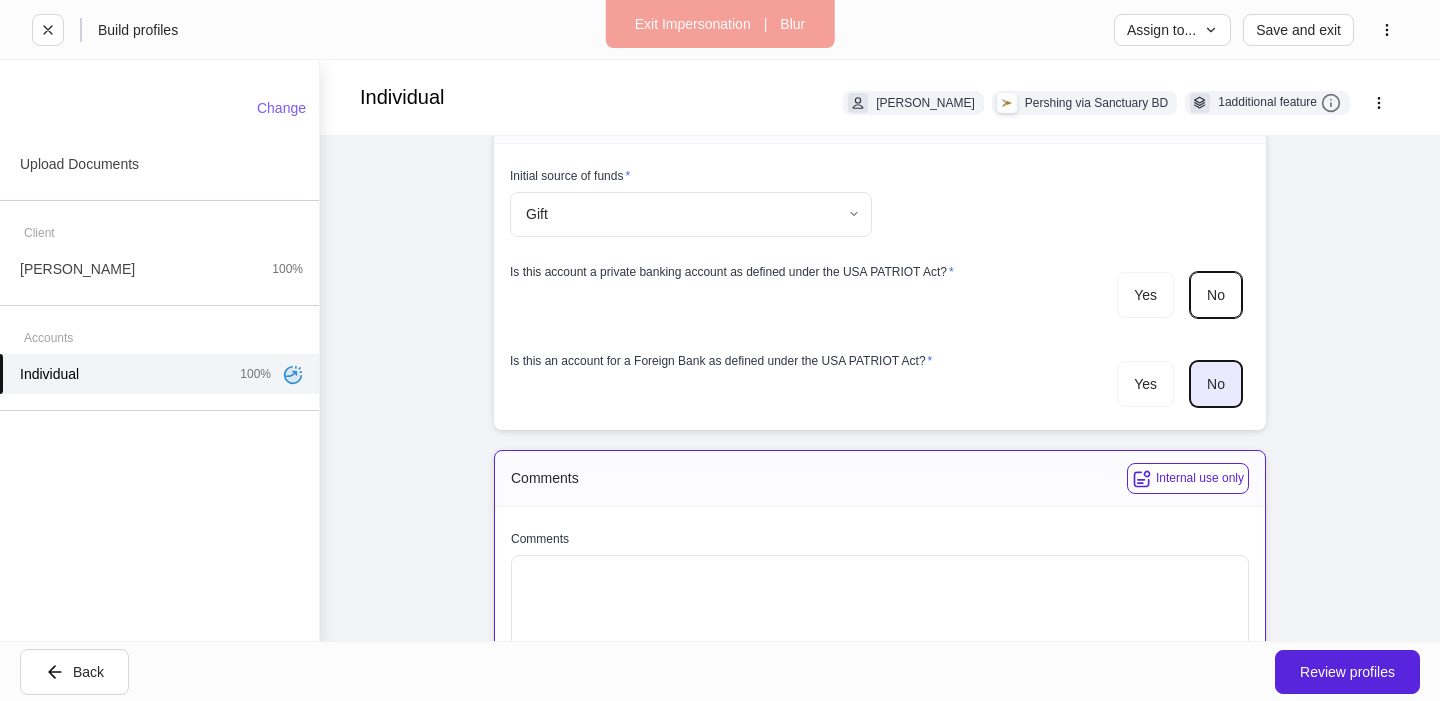 scroll, scrollTop: 1951, scrollLeft: 0, axis: vertical 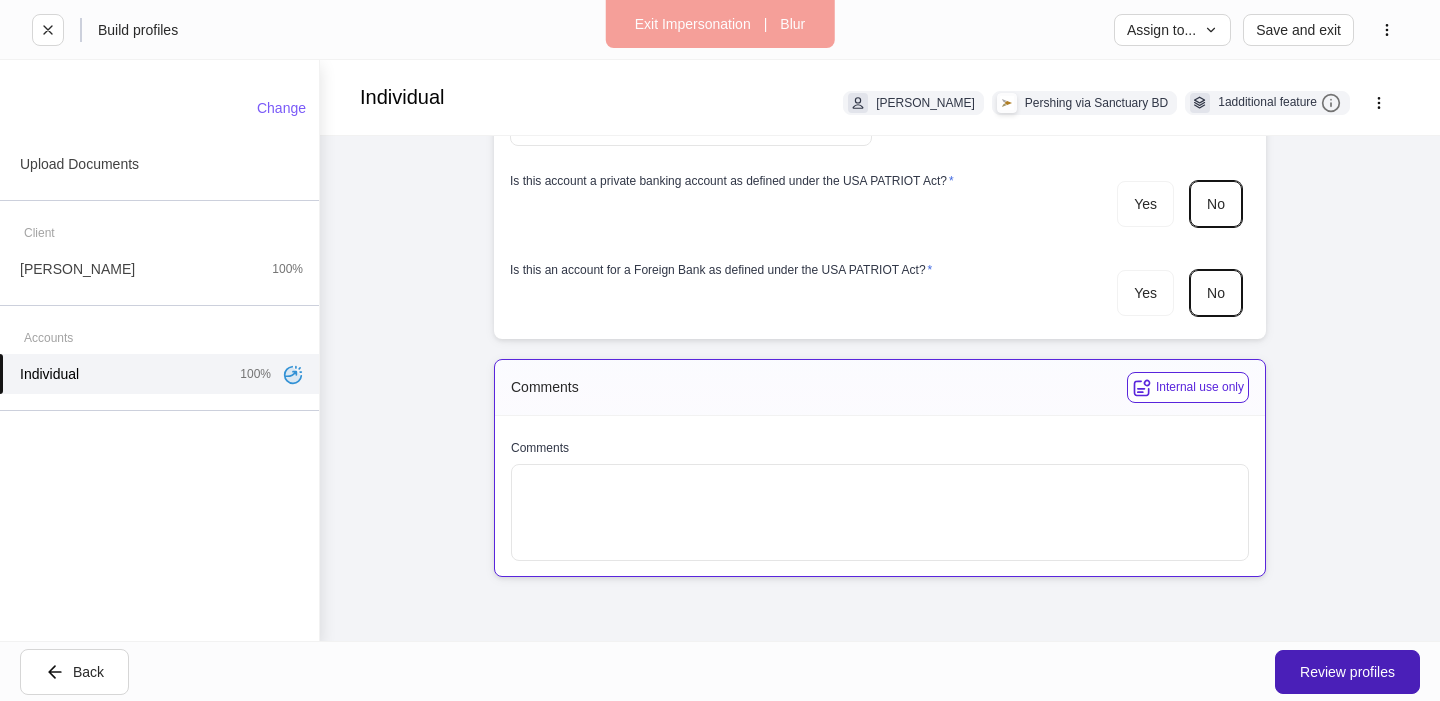 click on "Review profiles" at bounding box center [1347, 672] 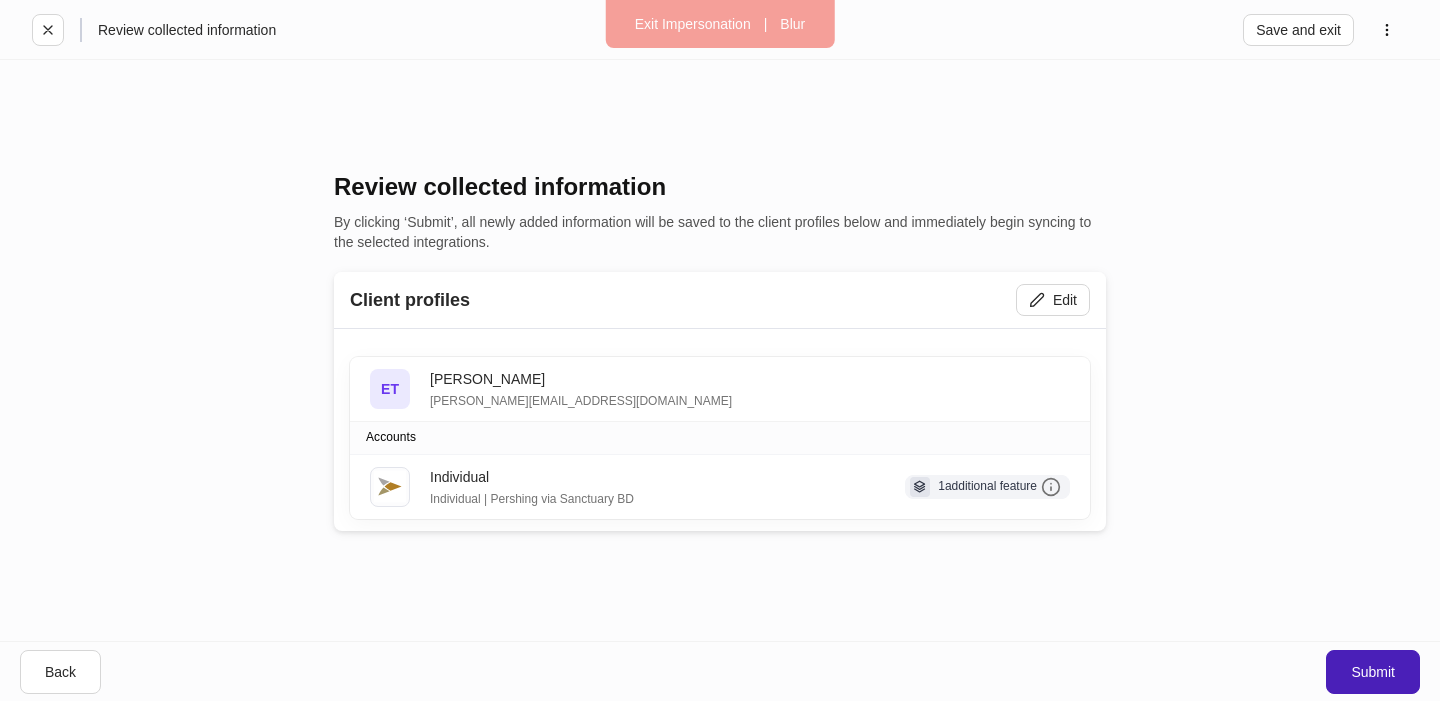drag, startPoint x: 1369, startPoint y: 675, endPoint x: 1353, endPoint y: 670, distance: 16.763054 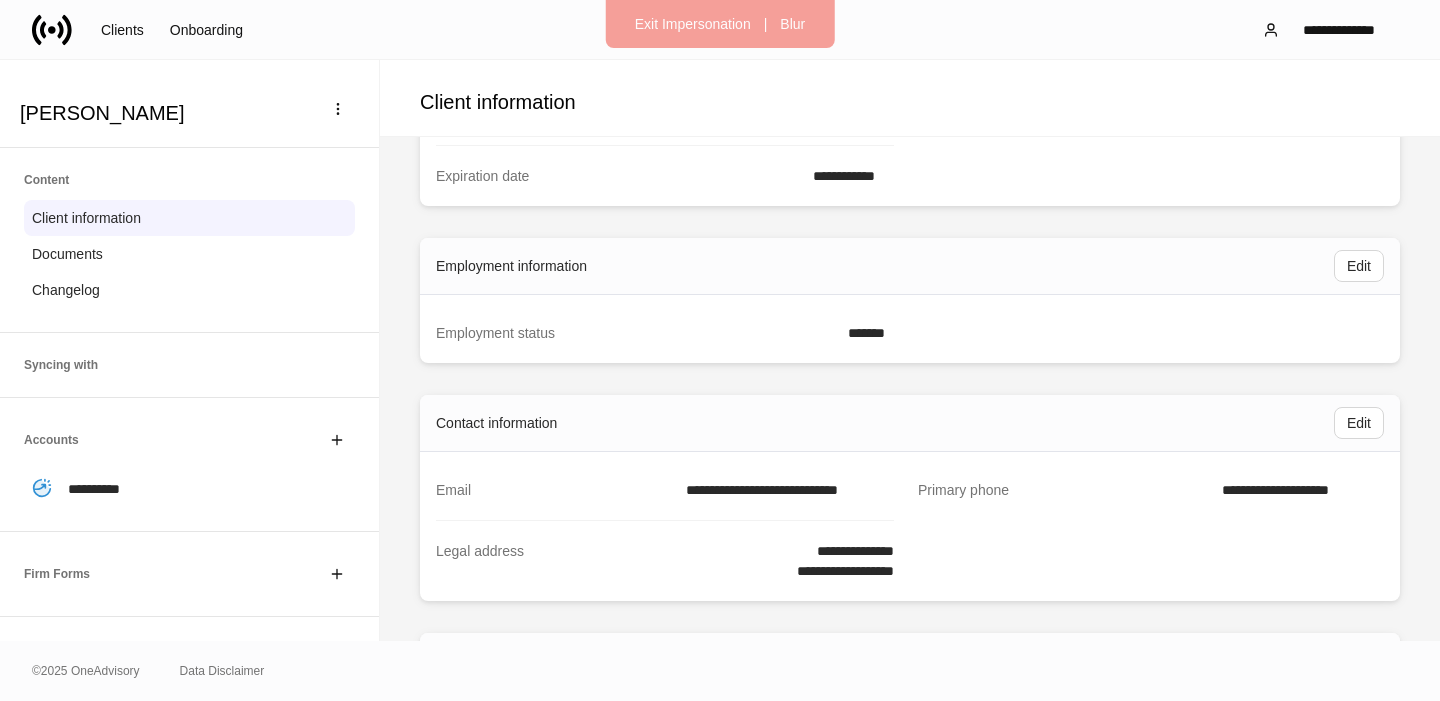 scroll, scrollTop: 0, scrollLeft: 0, axis: both 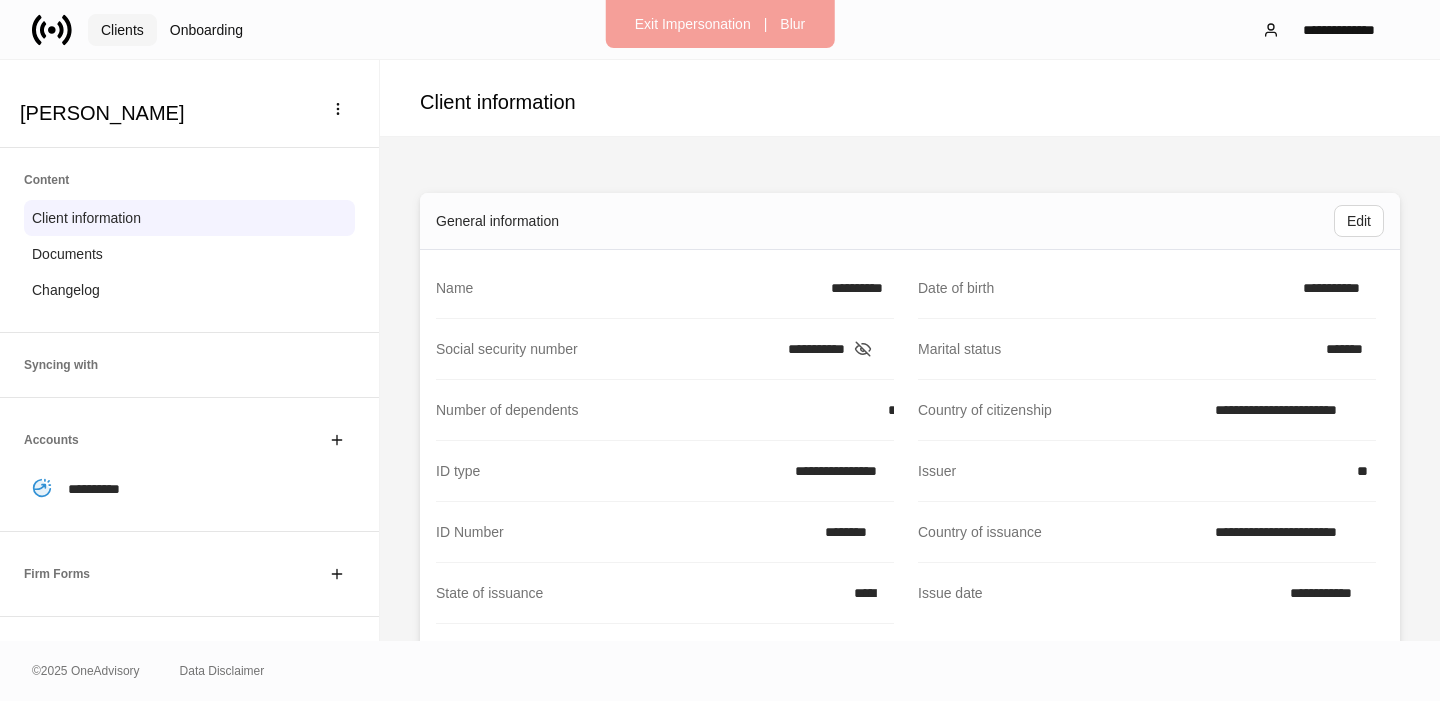 click on "Clients" at bounding box center (122, 30) 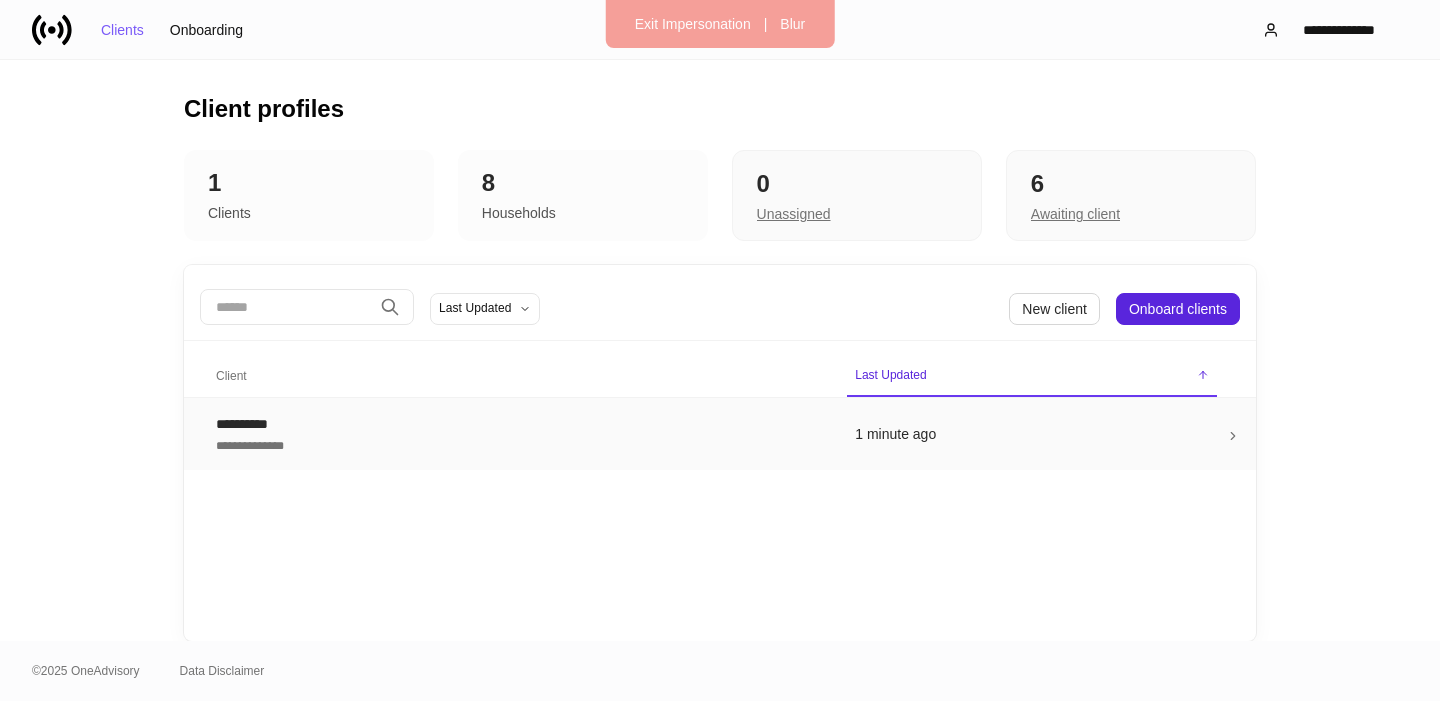 click on "1 minute ago" at bounding box center (1032, 434) 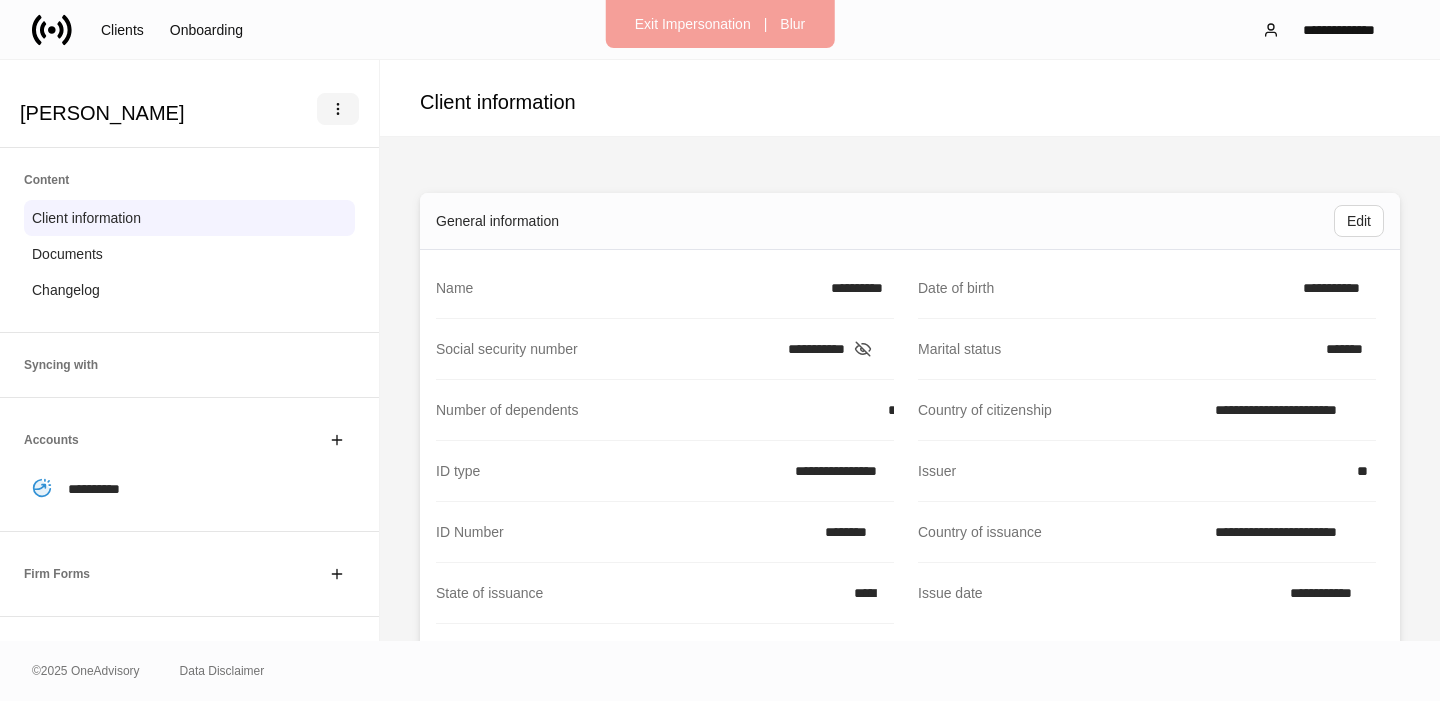 click 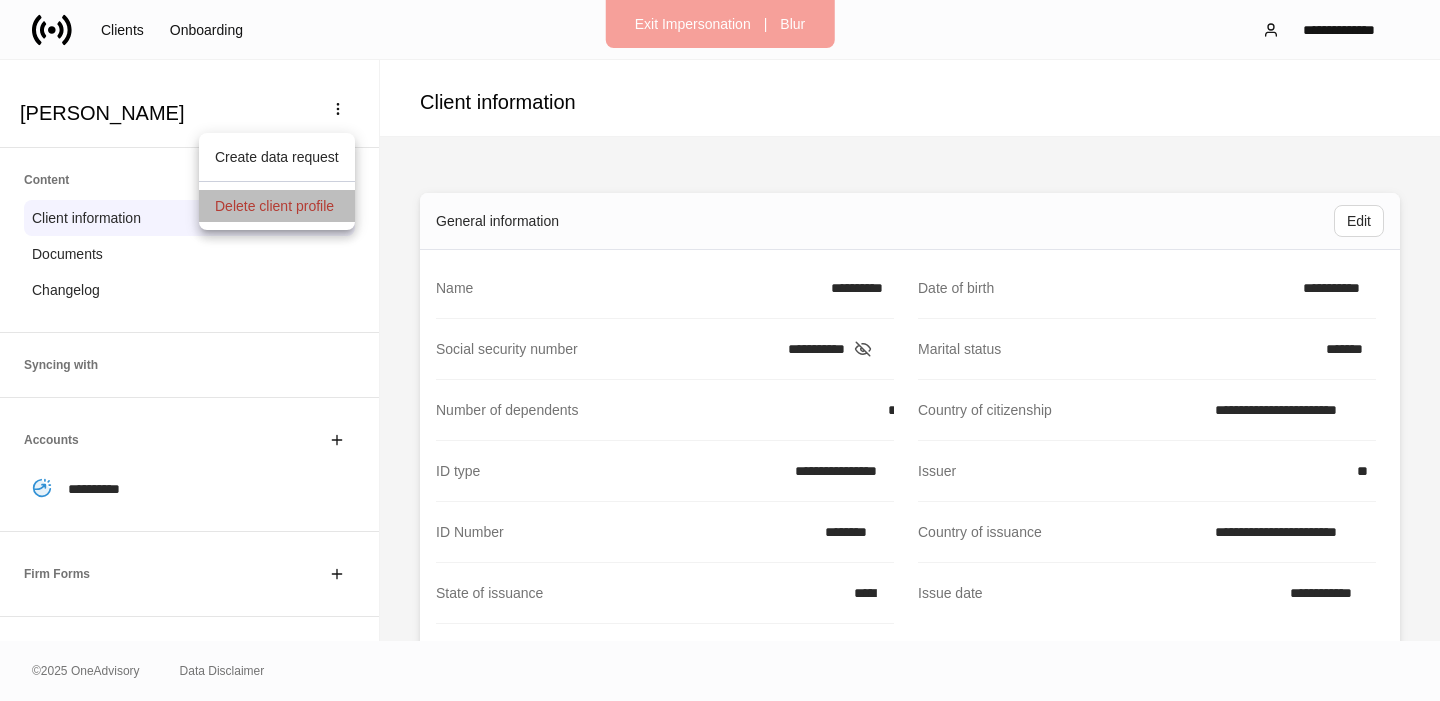 click on "Delete client profile" at bounding box center [274, 206] 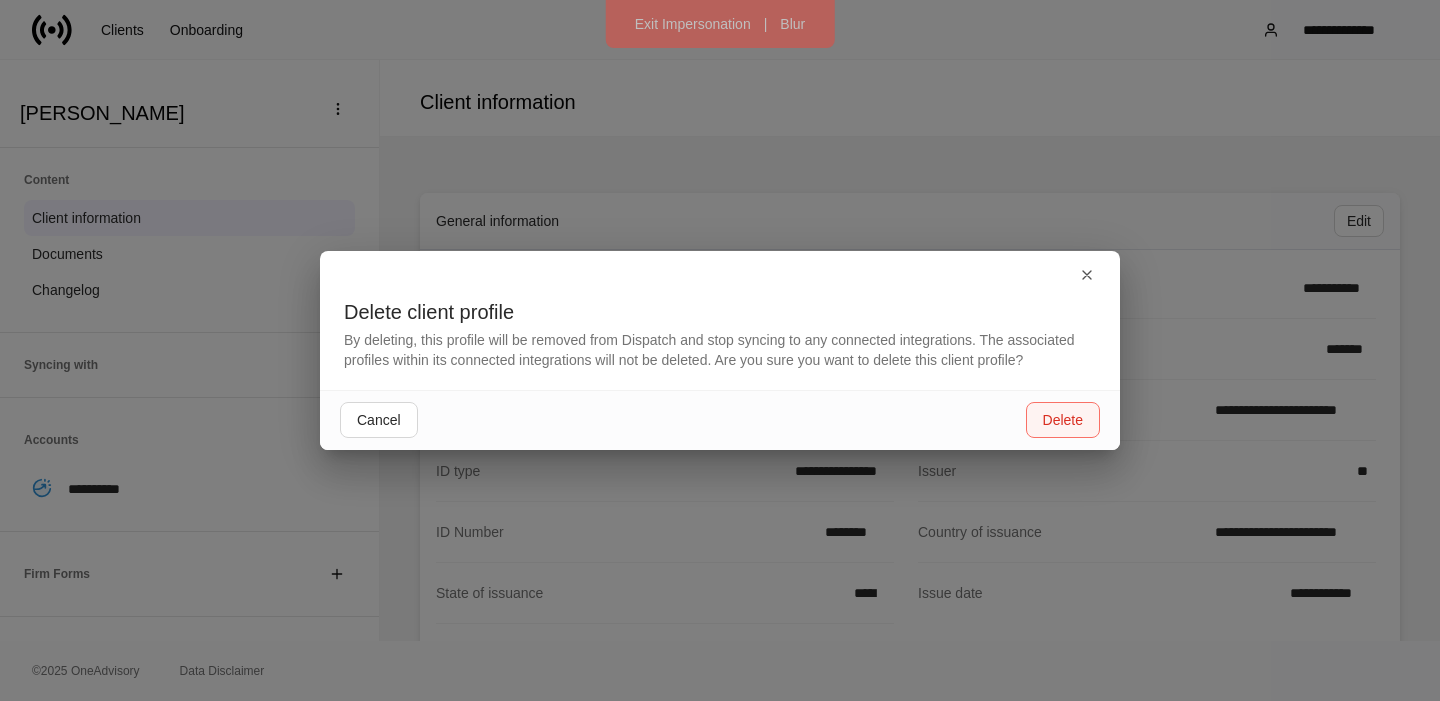 click on "Delete" at bounding box center (1063, 420) 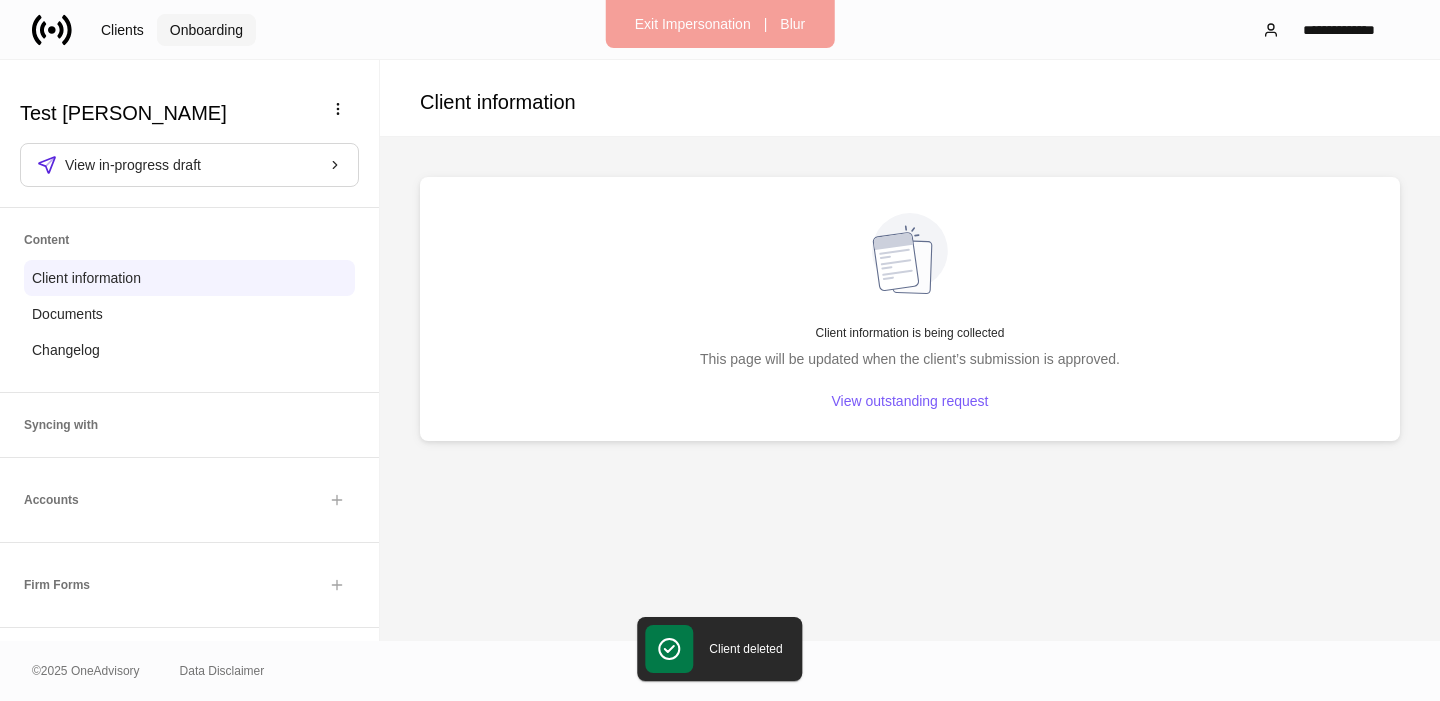 click on "Onboarding" at bounding box center [206, 30] 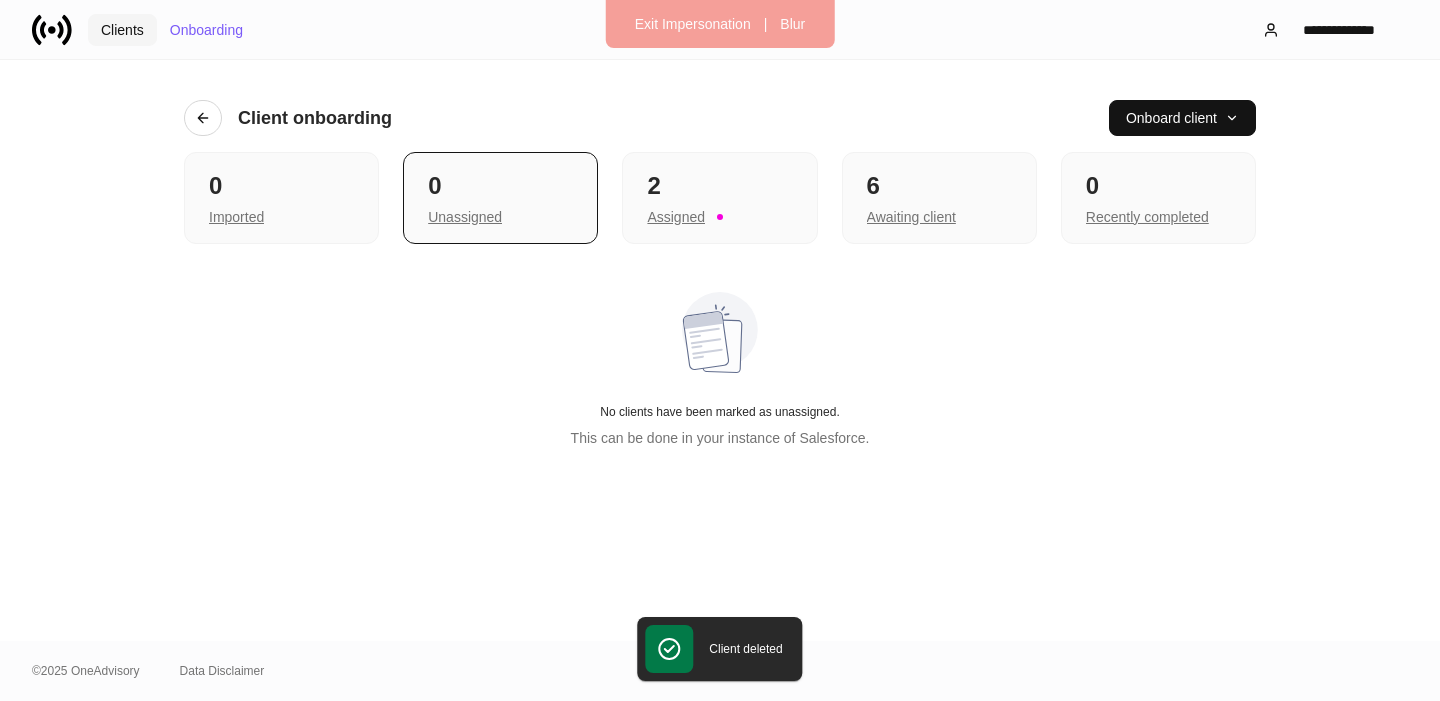 click on "Clients" at bounding box center (122, 30) 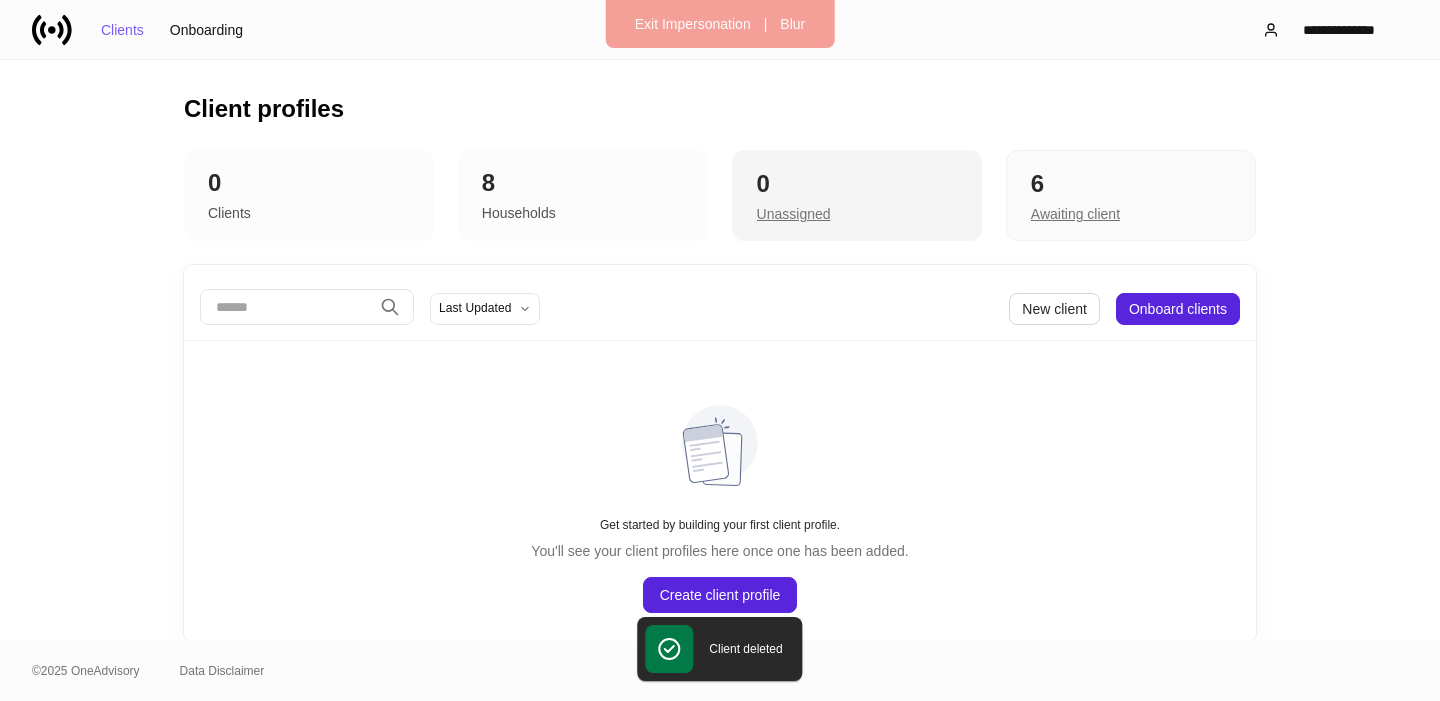 click on "Unassigned" at bounding box center [794, 214] 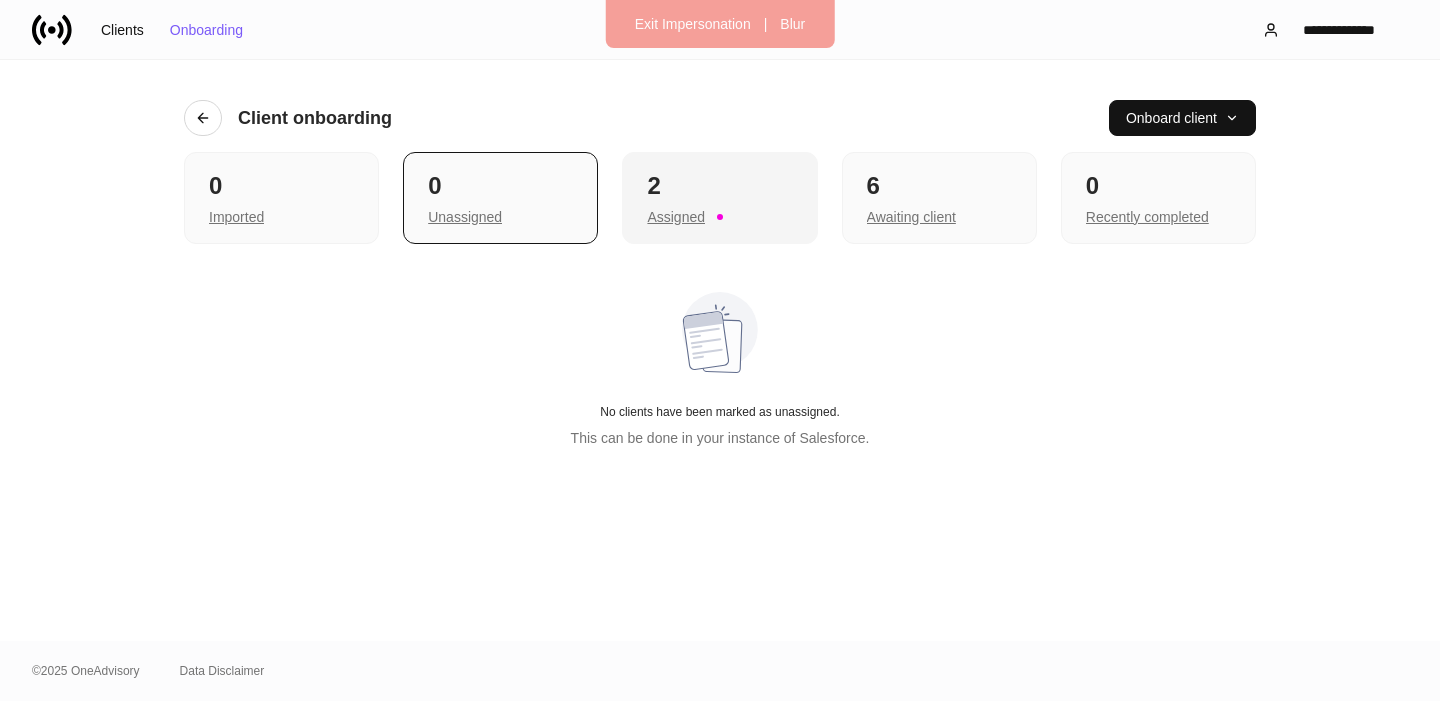 click on "2" at bounding box center (719, 186) 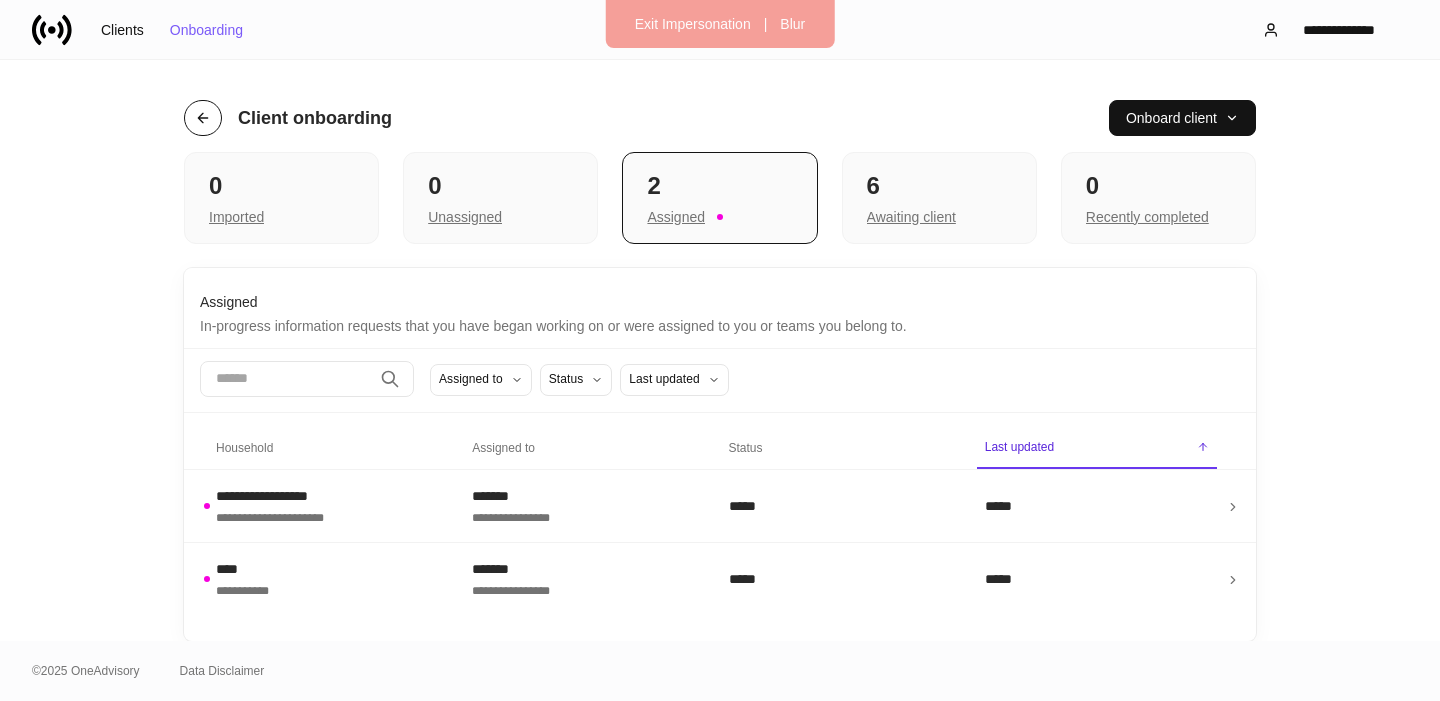 click at bounding box center [203, 118] 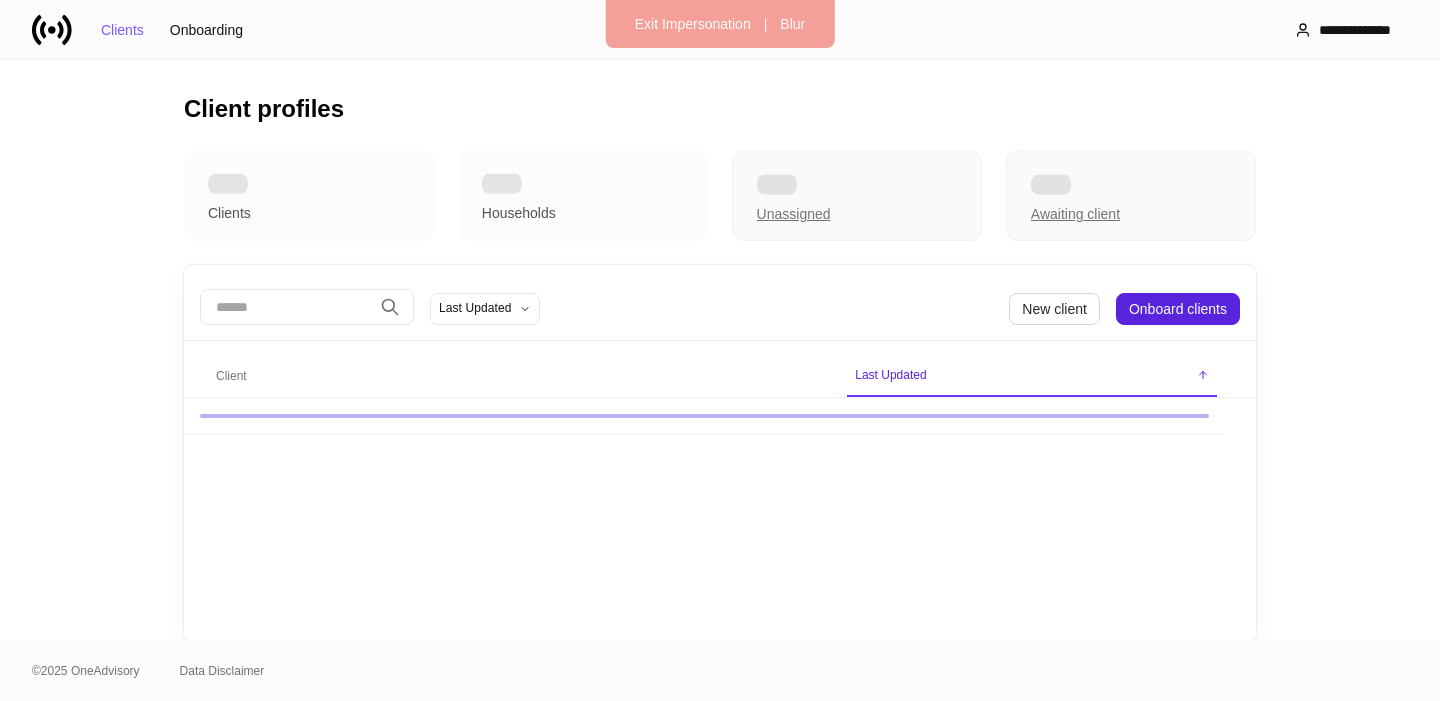 scroll, scrollTop: 0, scrollLeft: 0, axis: both 